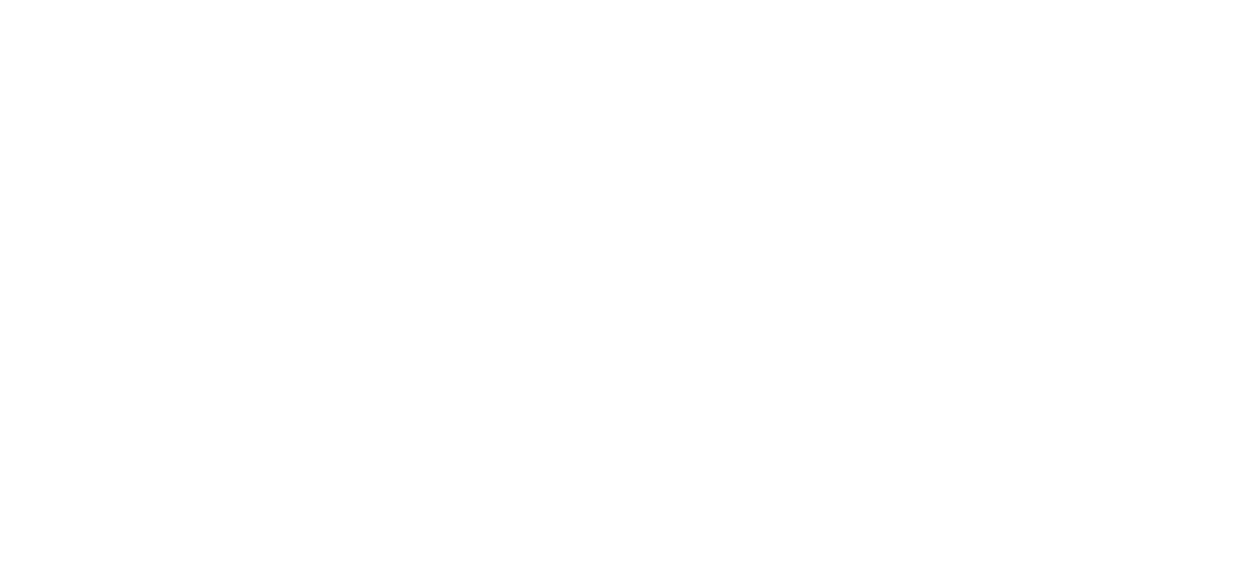 select on "message" 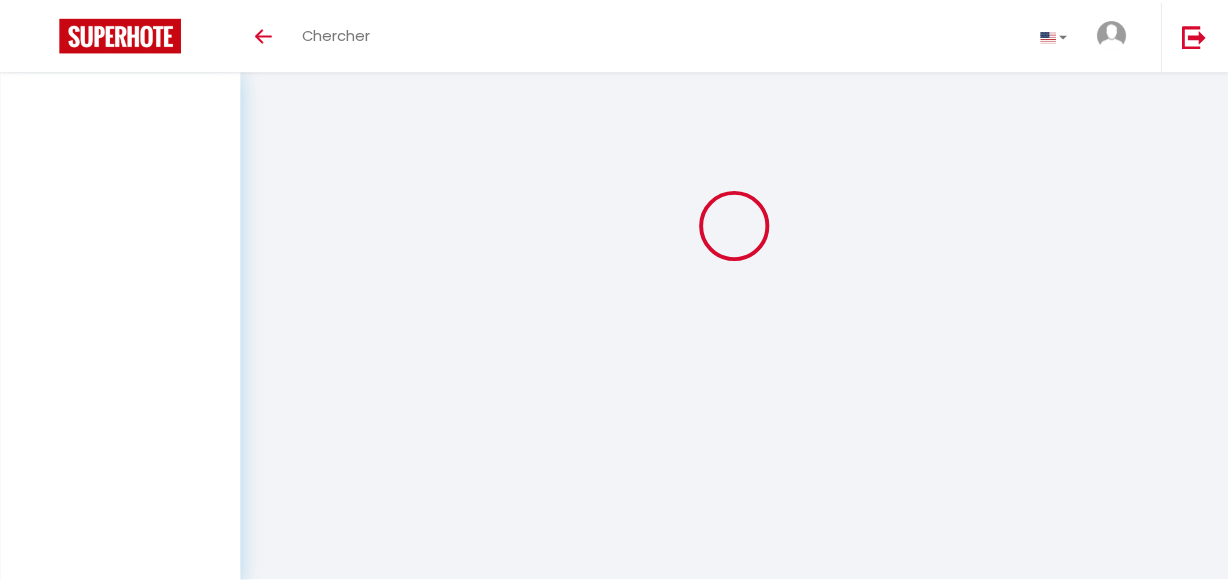 scroll, scrollTop: 70, scrollLeft: 0, axis: vertical 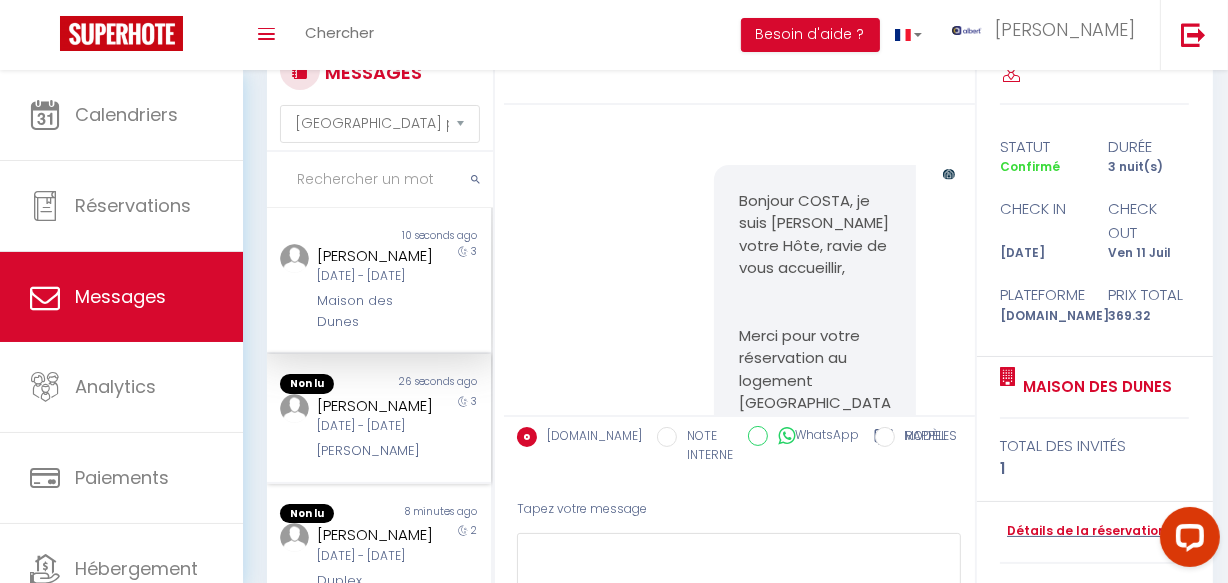 click on "[PERSON_NAME]" at bounding box center [375, 406] 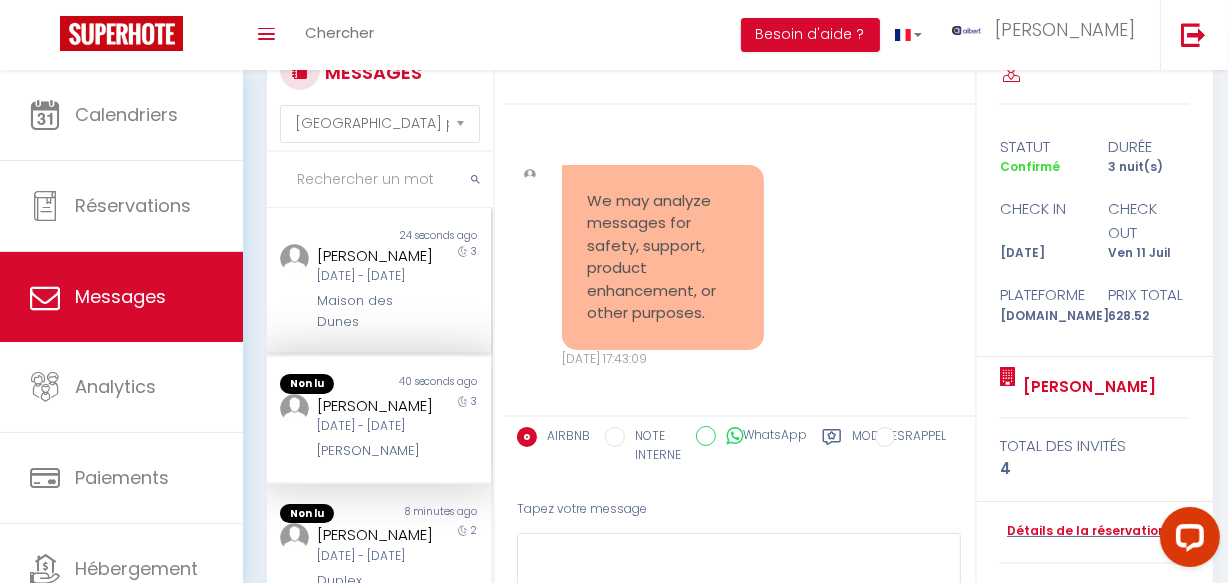 scroll, scrollTop: 10869, scrollLeft: 0, axis: vertical 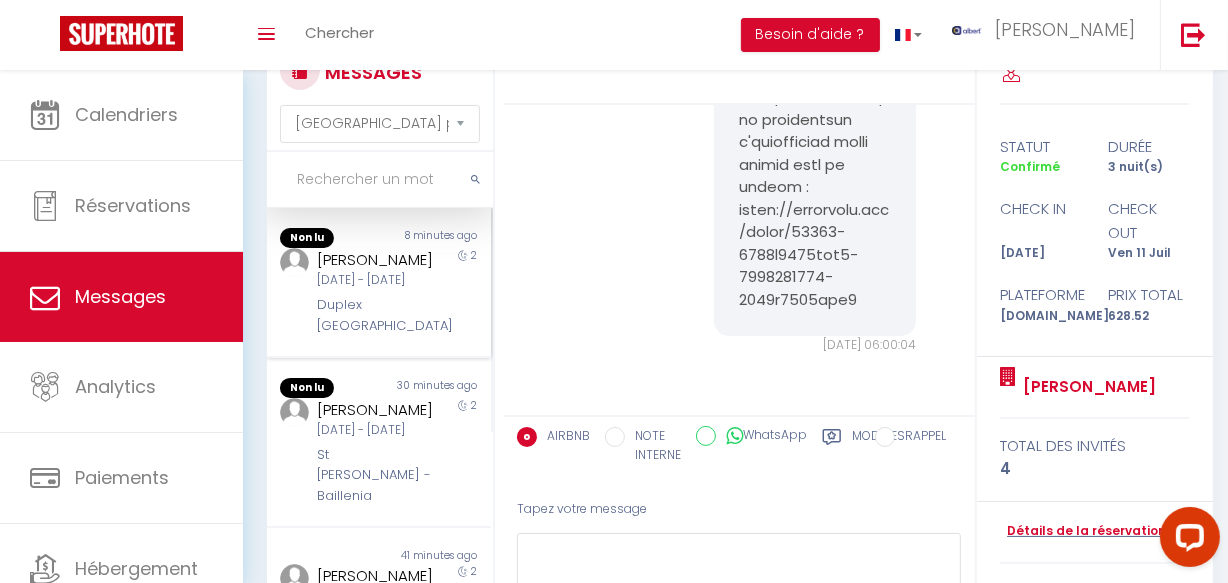 click on "[DATE] - [DATE]" at bounding box center [375, 280] 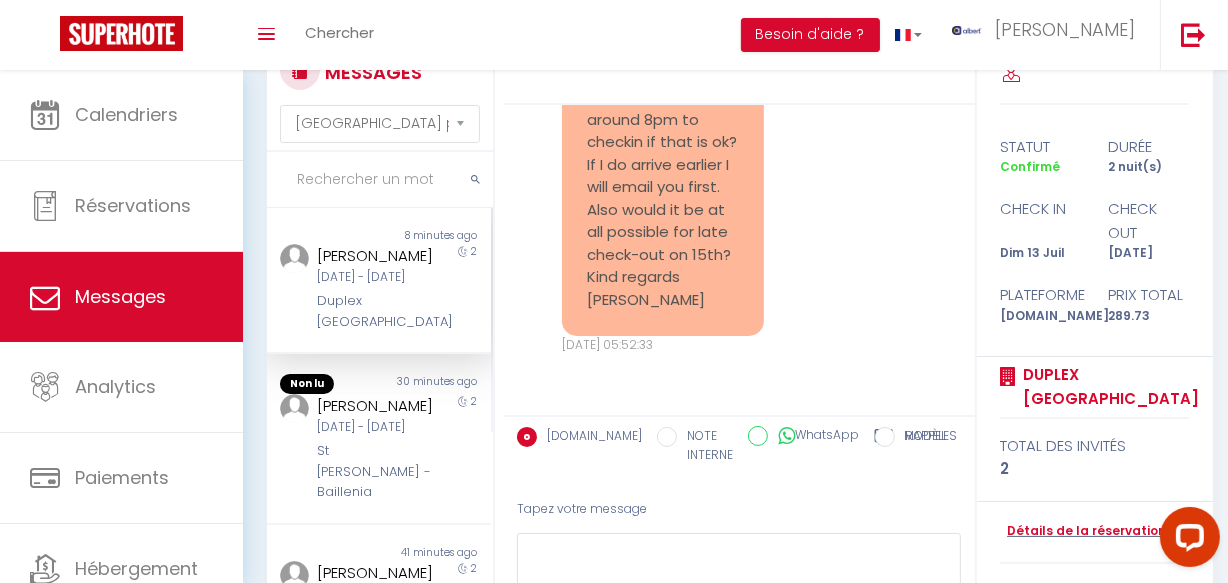 scroll, scrollTop: 7645, scrollLeft: 0, axis: vertical 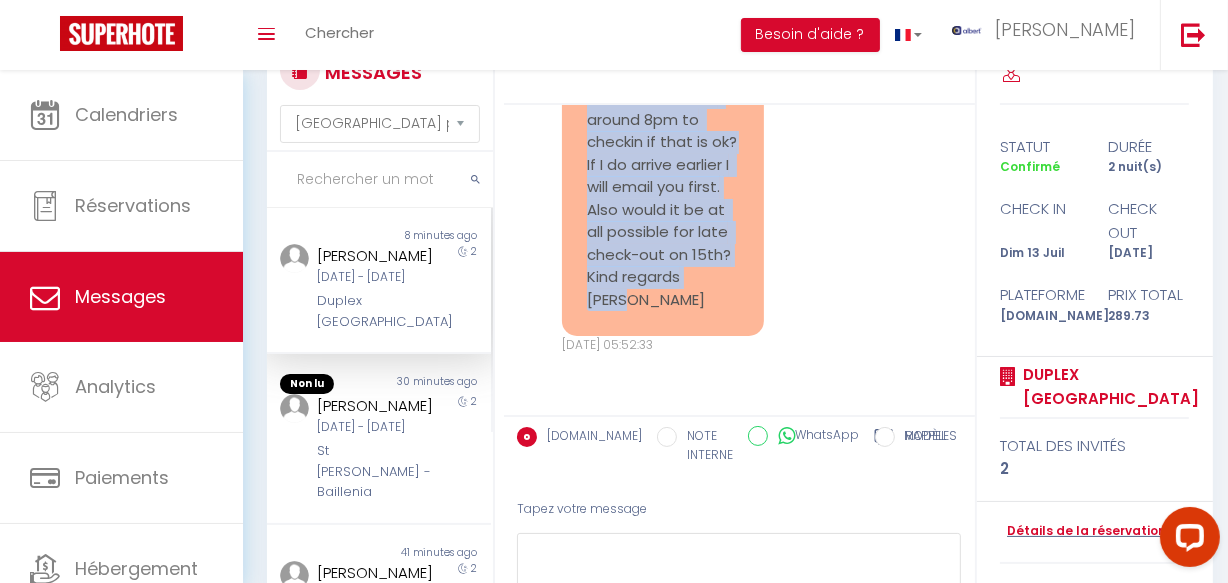 drag, startPoint x: 594, startPoint y: 274, endPoint x: 687, endPoint y: 311, distance: 100.08996 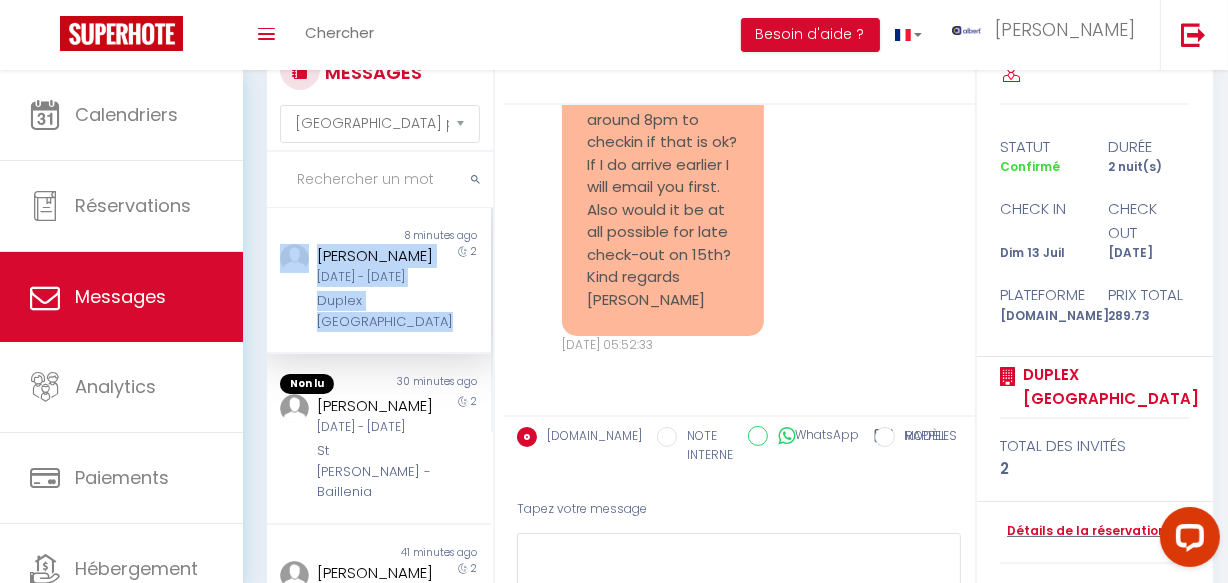 drag, startPoint x: 297, startPoint y: 436, endPoint x: 428, endPoint y: 439, distance: 131.03435 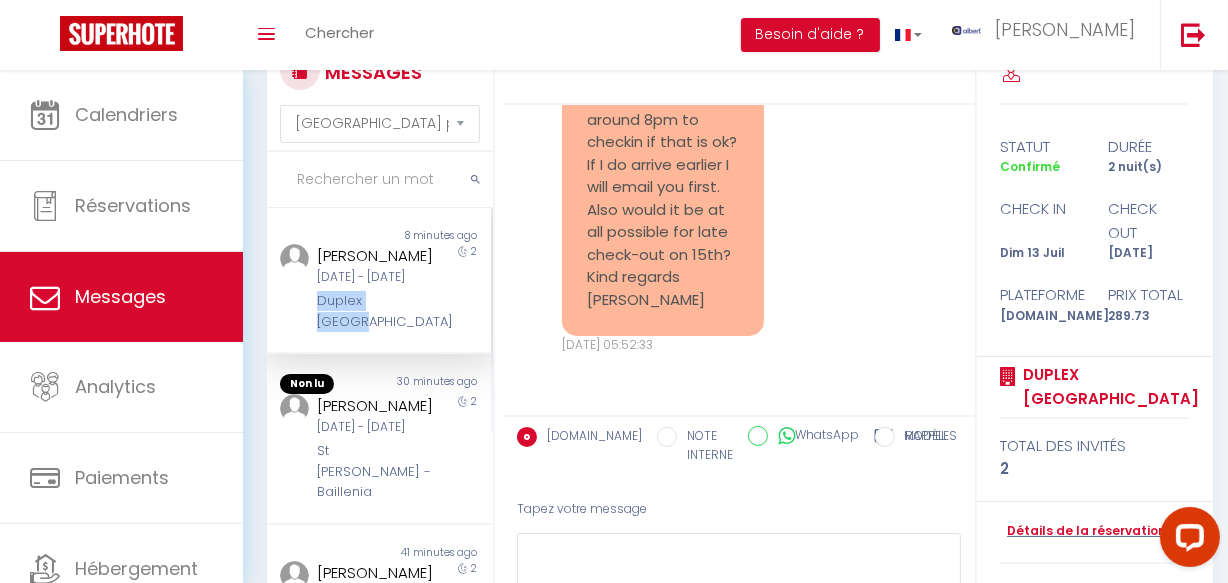copy on "Duplex [GEOGRAPHIC_DATA]" 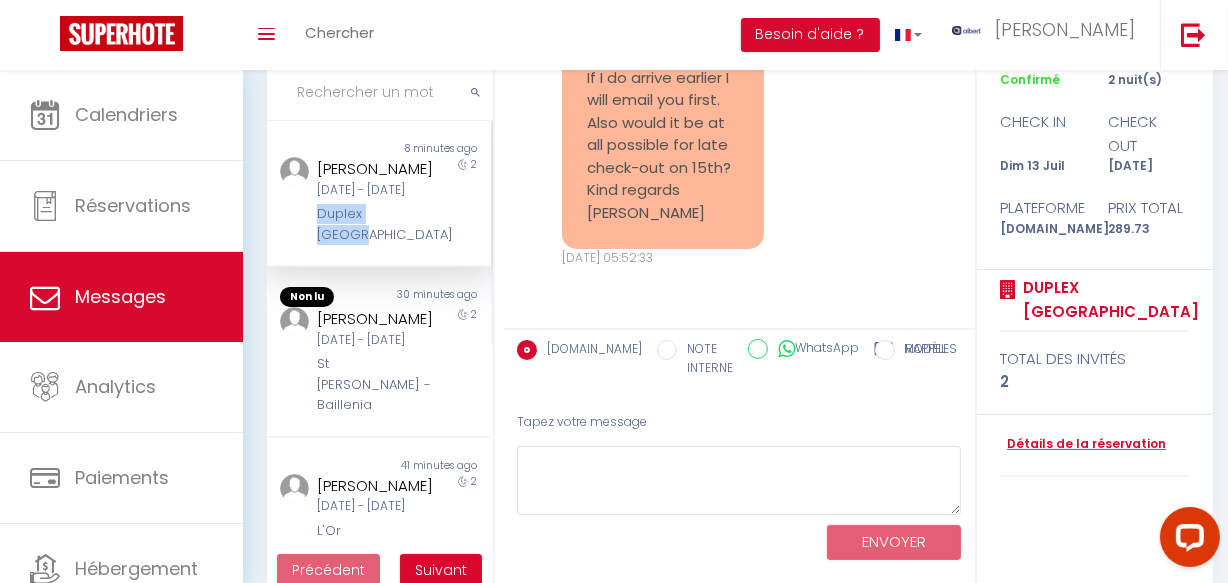 scroll, scrollTop: 193, scrollLeft: 0, axis: vertical 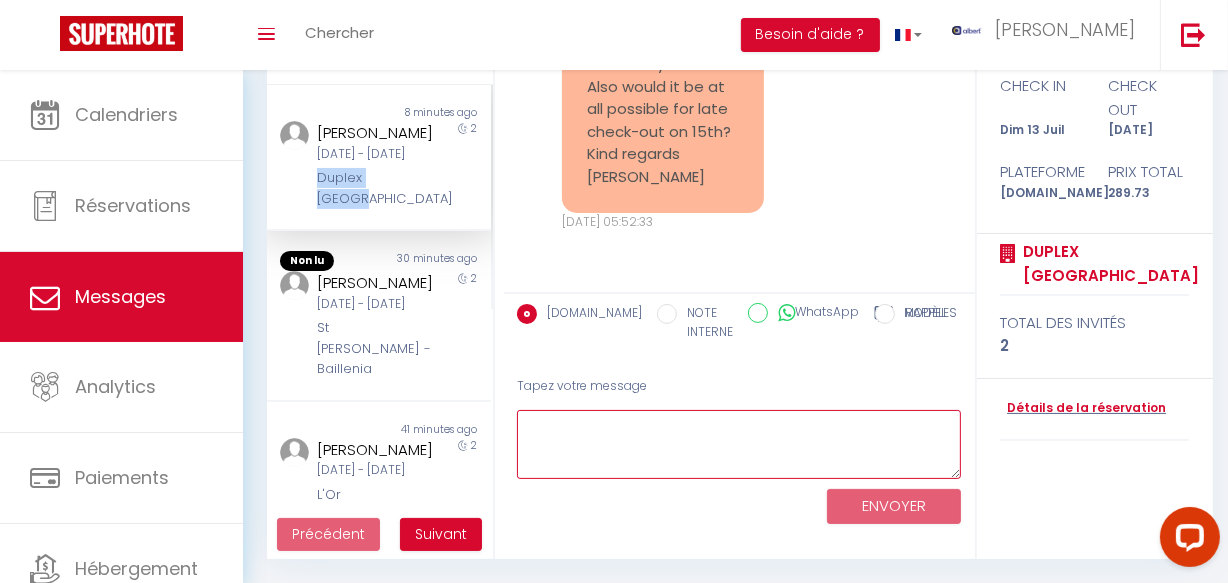 click at bounding box center (739, 444) 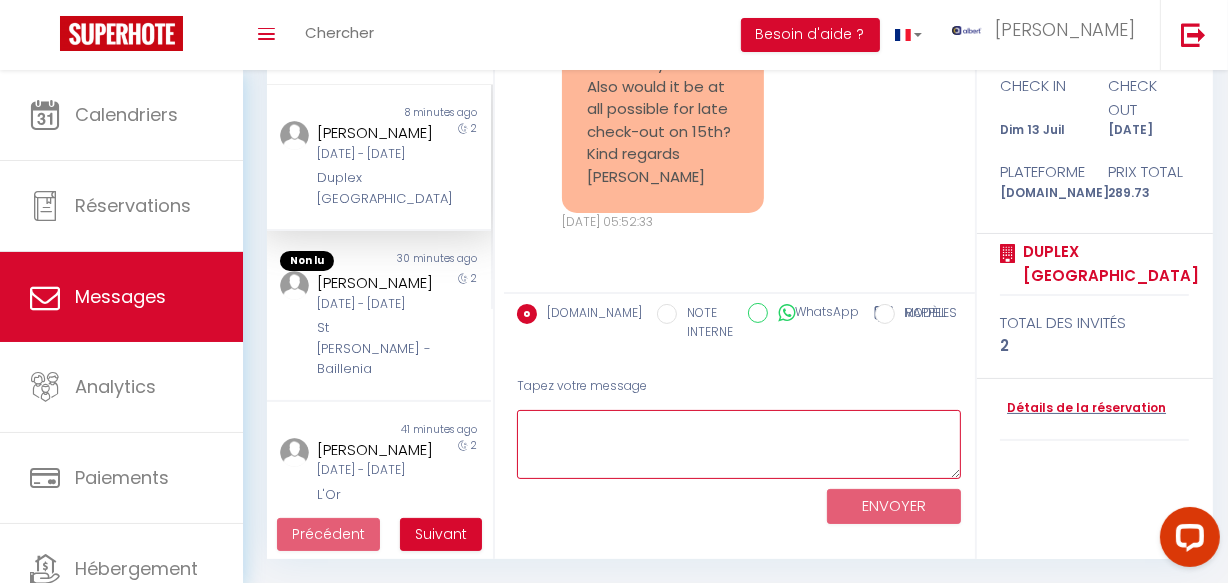 paste on "Hello [PERSON_NAME],
We hope you're well, we're delighted to welcome you 😊
No problem with your arrival time. You can arrive at your convenience from 4:00 PM. Check-in is completely independent.
Regarding your request, a late checkout is possible with our team's approval. We recommend resubmitting your request the day before your departure for better assistance.
Sincerely," 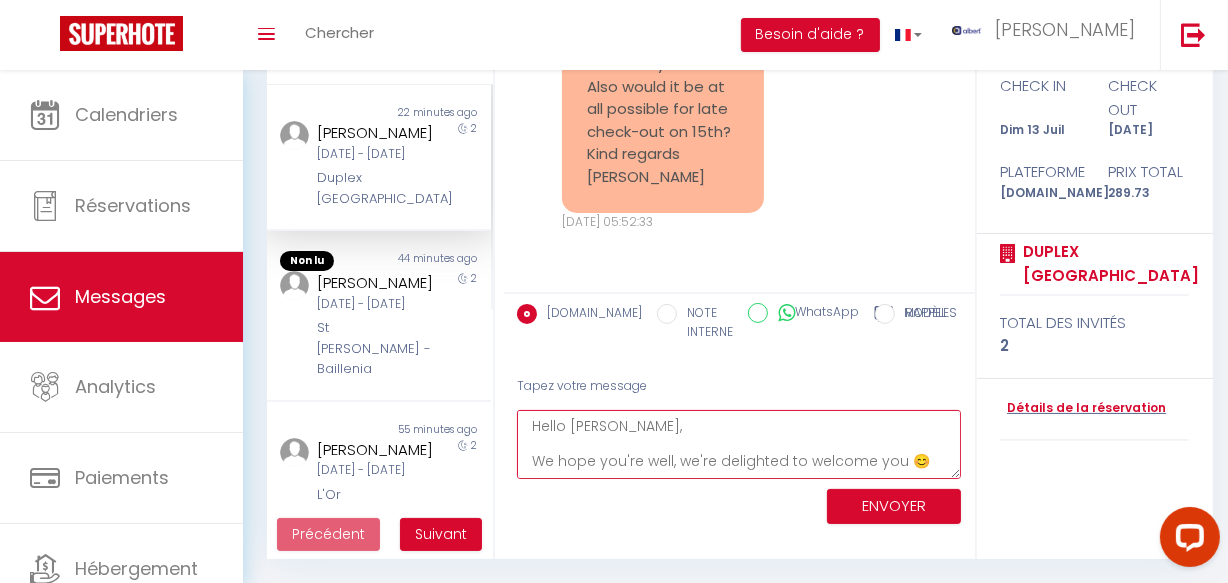 scroll, scrollTop: 186, scrollLeft: 0, axis: vertical 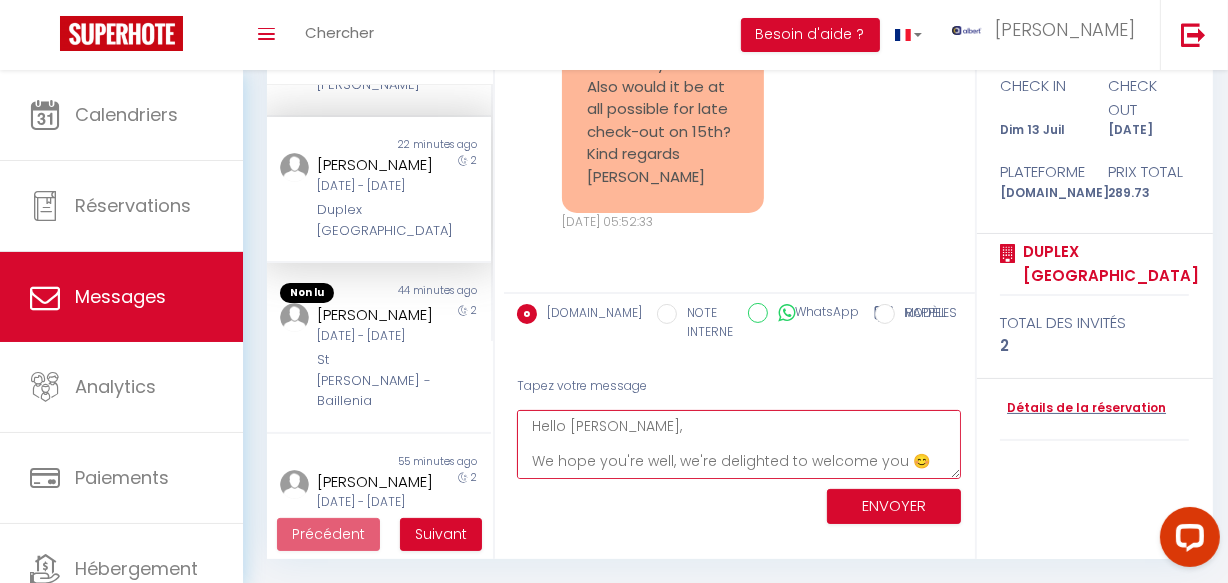 type on "Hello [PERSON_NAME],
We hope you're well, we're delighted to welcome you 😊
No problem with your arrival time. You can arrive at your convenience from 4:00 PM. Check-in is completely independent.
Regarding your request, a late checkout is possible with our team's approval. We recommend resubmitting your request the day before your departure for better assistance.
Sincerely 🍀" 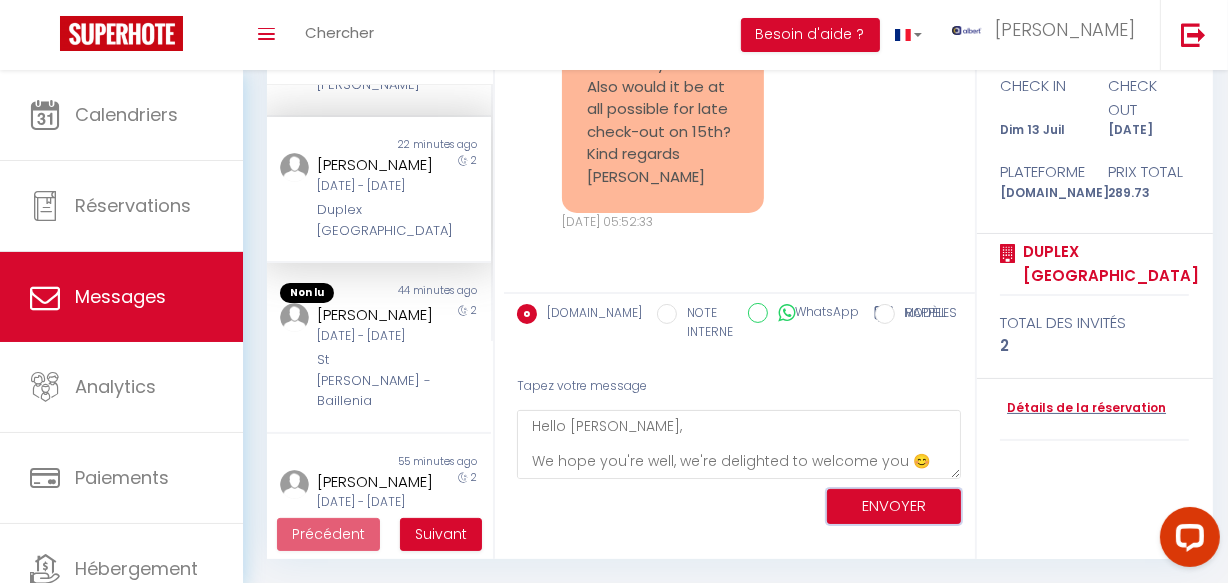 click on "ENVOYER" at bounding box center (894, 506) 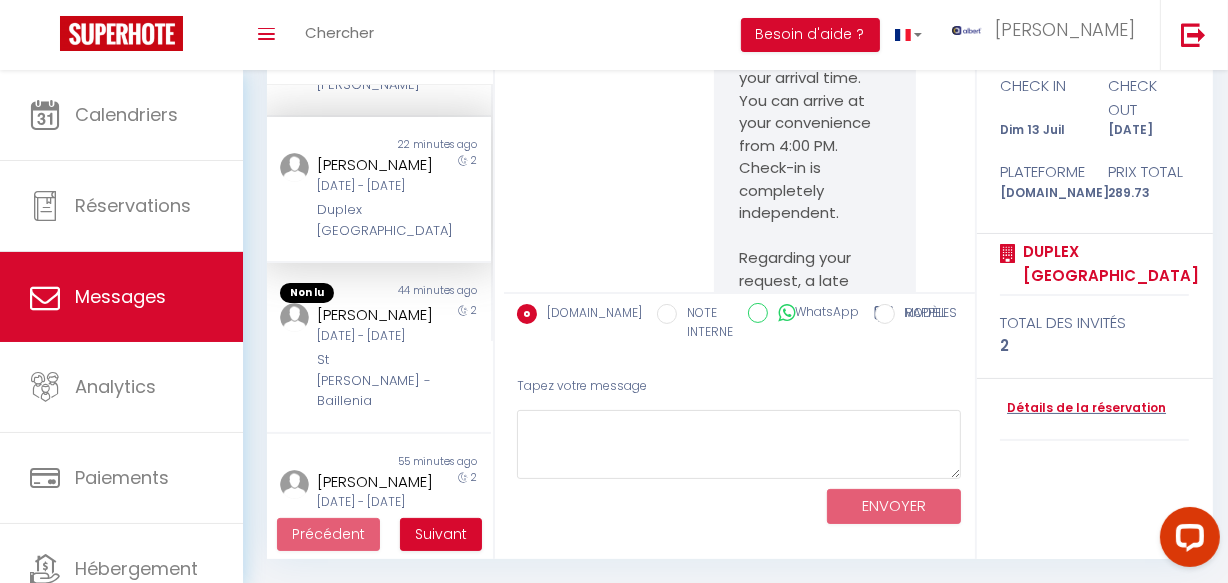scroll, scrollTop: 8720, scrollLeft: 0, axis: vertical 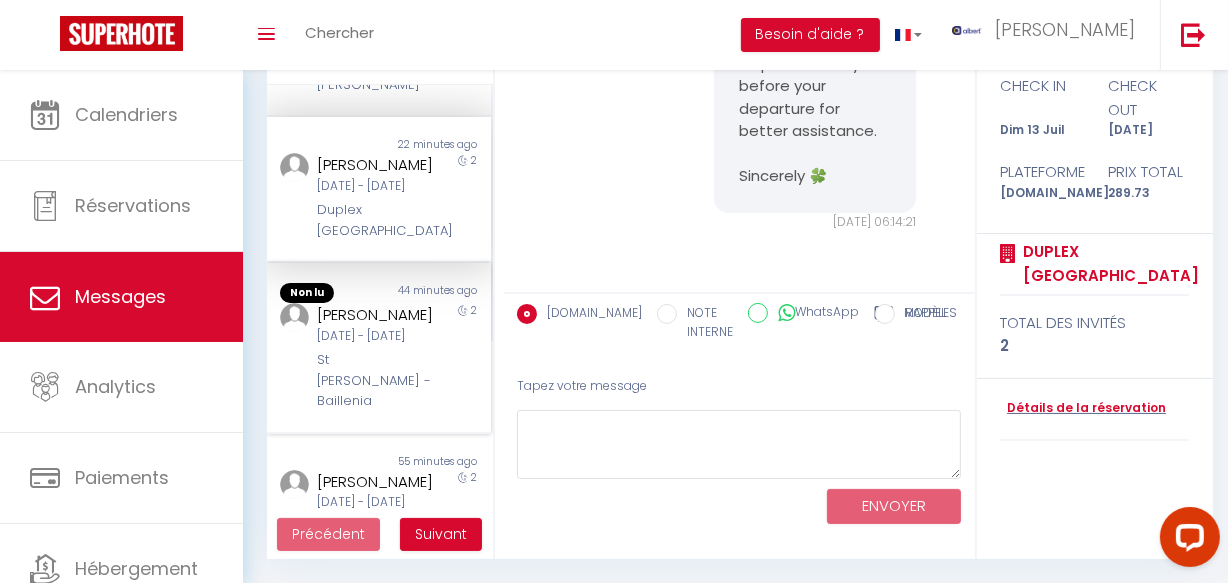 click on "[DATE] - [DATE]" at bounding box center [375, 336] 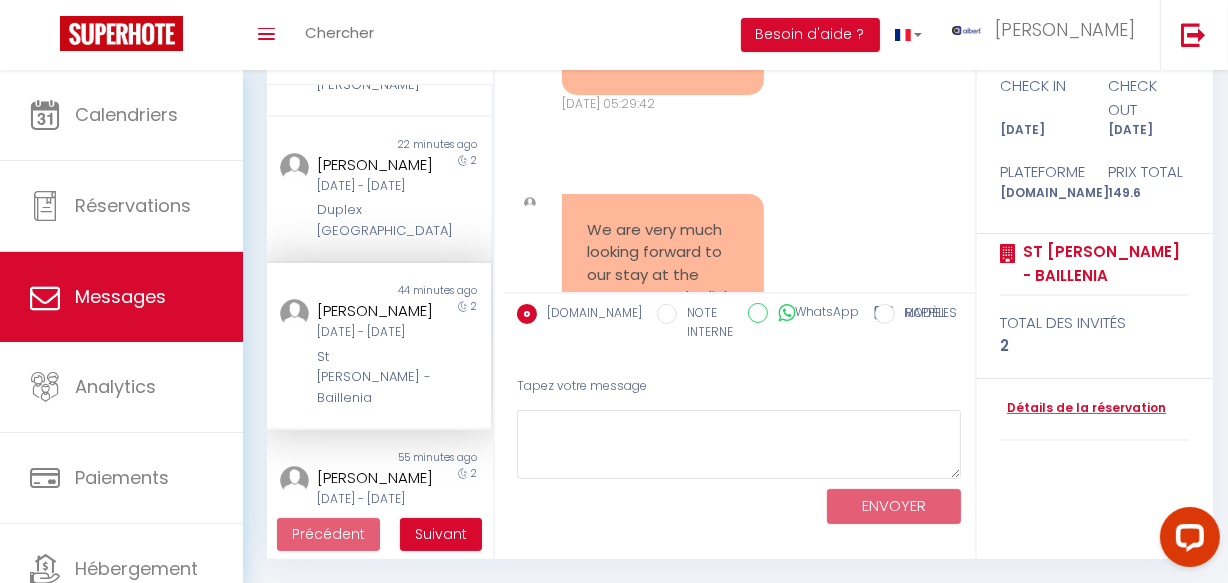 scroll, scrollTop: 3185, scrollLeft: 0, axis: vertical 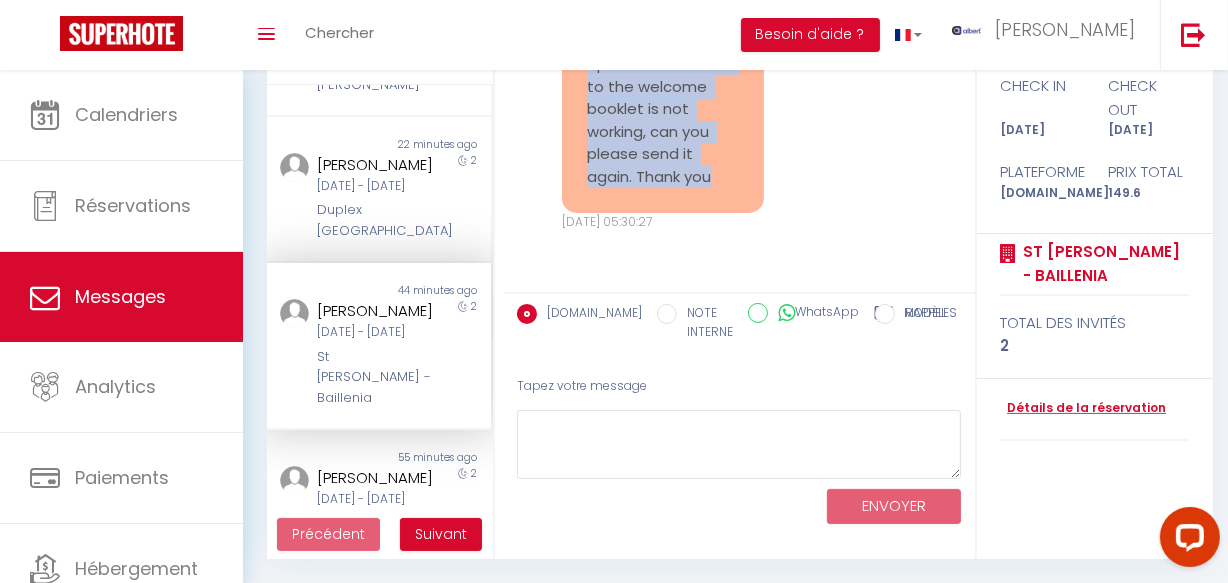 copy on "We are very much looking forward to our stay at the apartment. The link to the welcome booklet is not working, can you please send it again. Thank you" 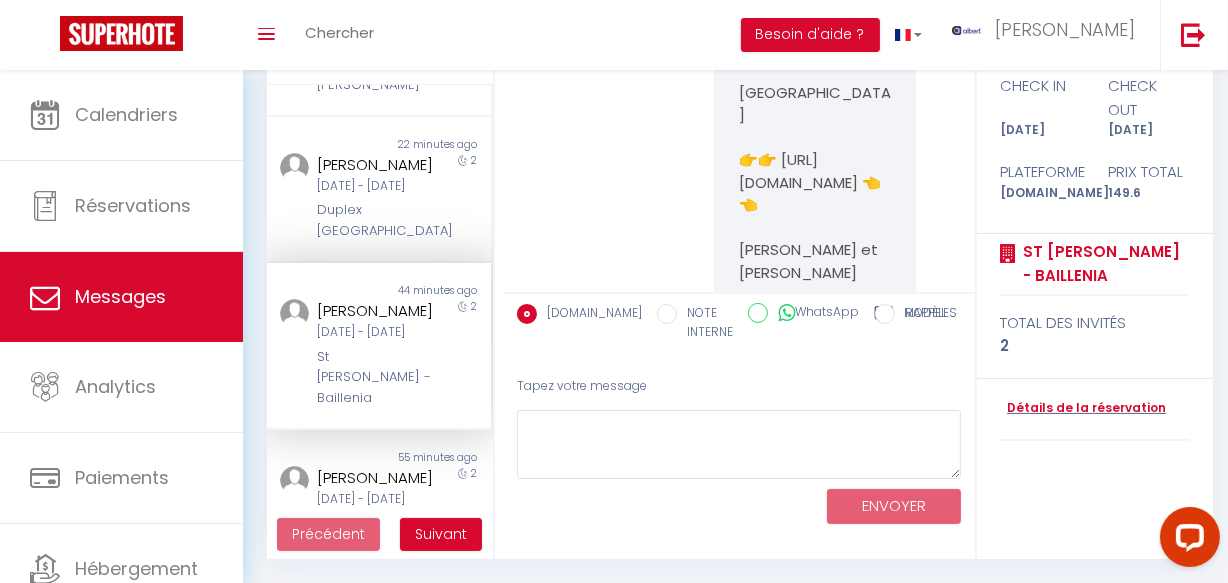 scroll, scrollTop: 2634, scrollLeft: 0, axis: vertical 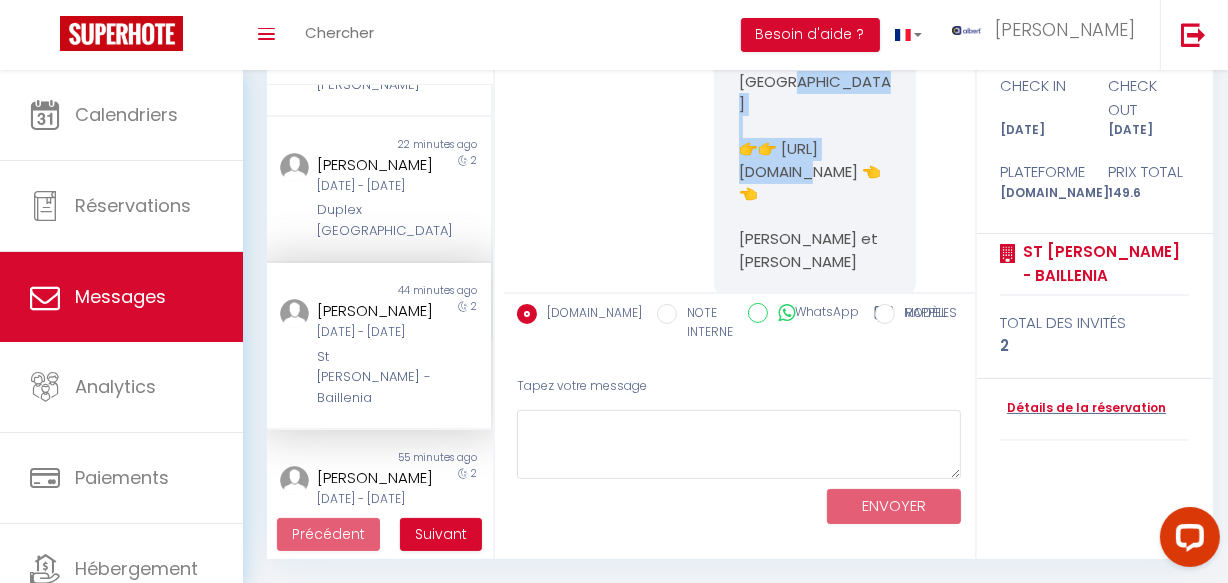 drag, startPoint x: 730, startPoint y: 214, endPoint x: 850, endPoint y: 244, distance: 123.69317 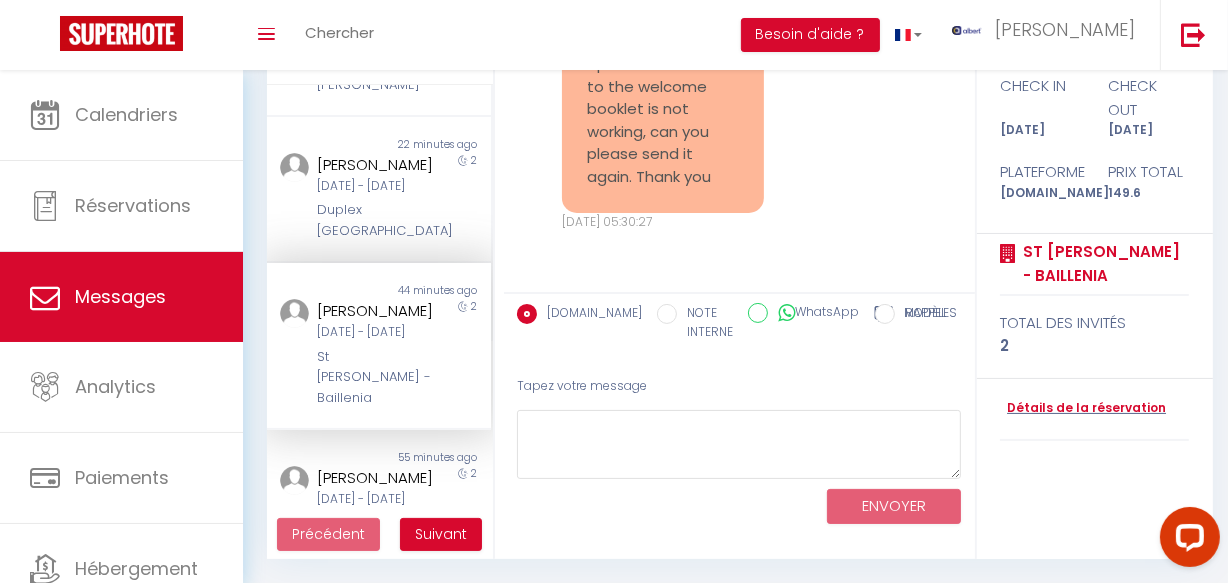 scroll, scrollTop: 3458, scrollLeft: 0, axis: vertical 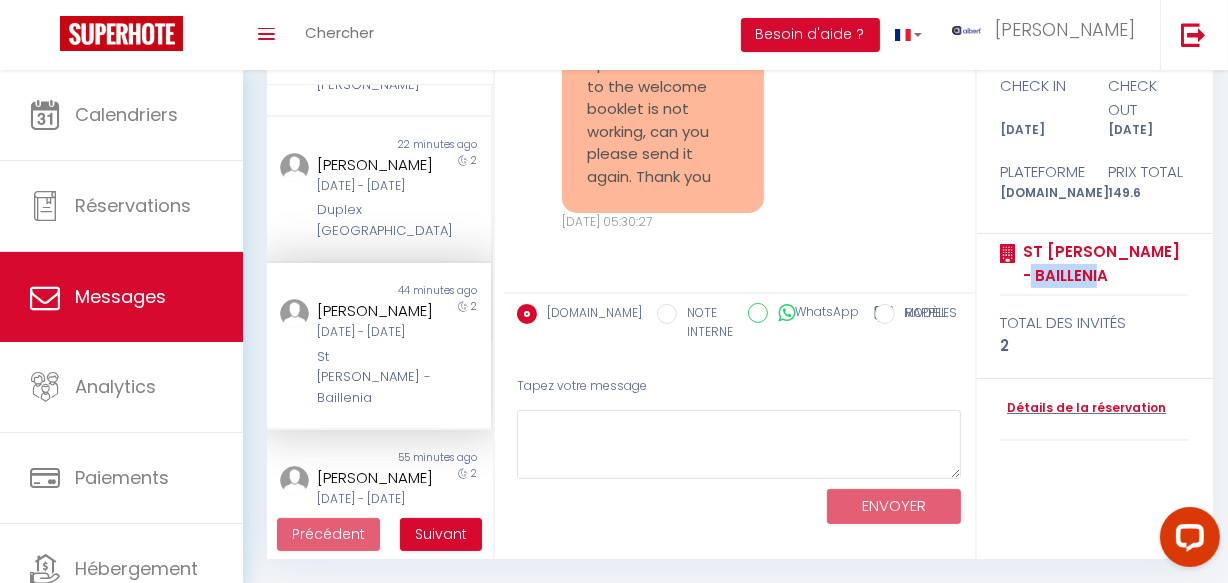 copy on "Baillenia" 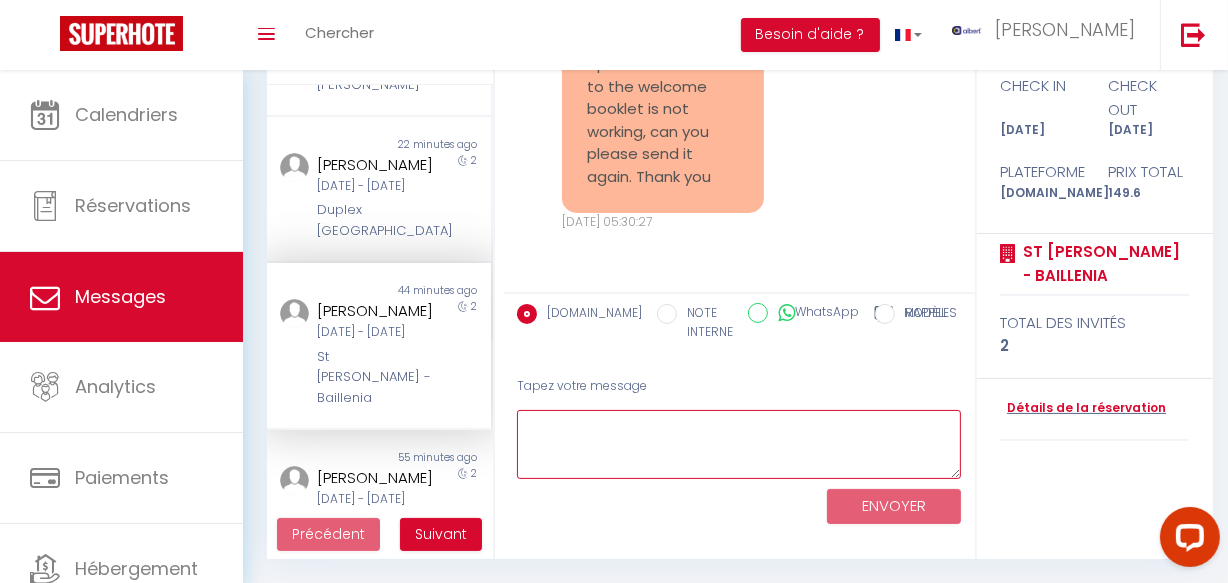 click at bounding box center [739, 444] 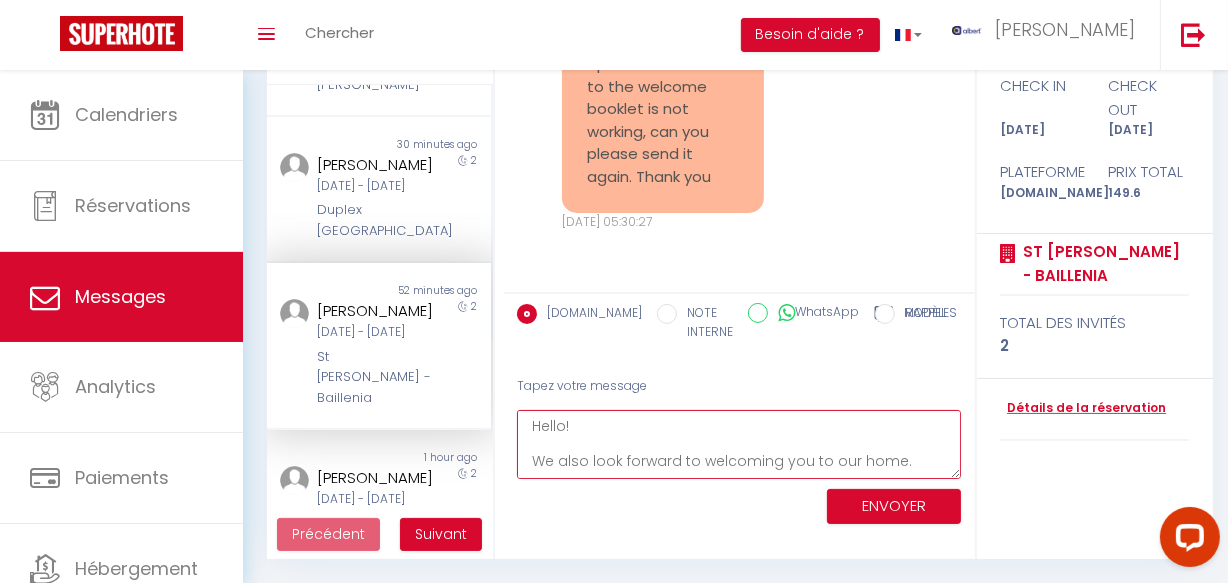 scroll, scrollTop: 99, scrollLeft: 0, axis: vertical 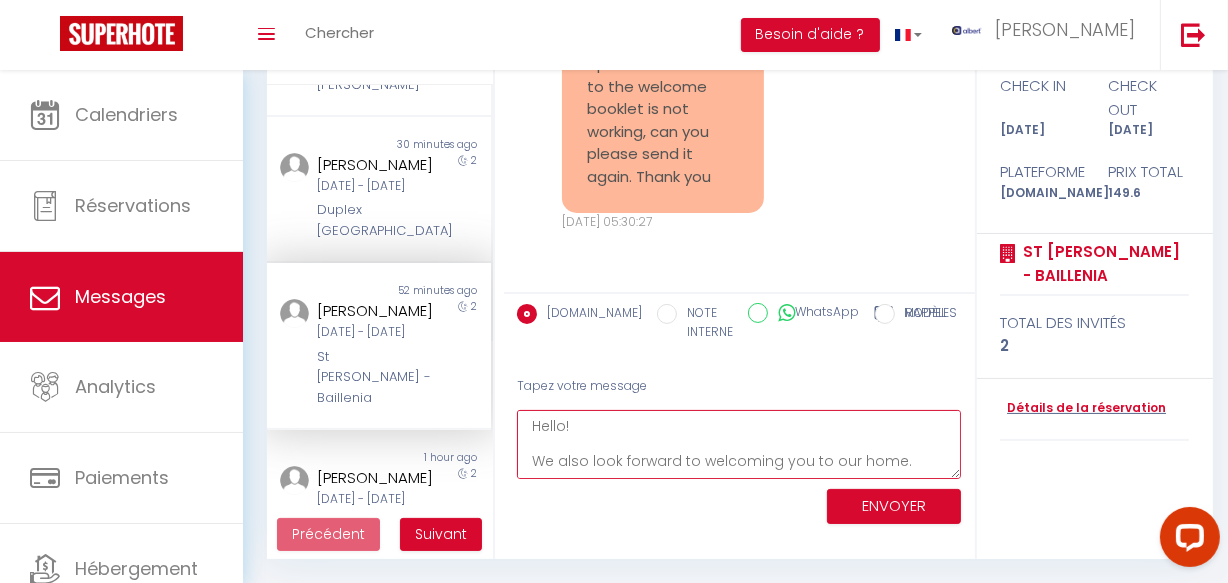 click on "Hello!
We also look forward to welcoming you to our home.
Regarding the link, please refer to the following guide:
[URL][DOMAIN_NAME]
Please feel free to contact us if you need any help 🍀" at bounding box center [739, 444] 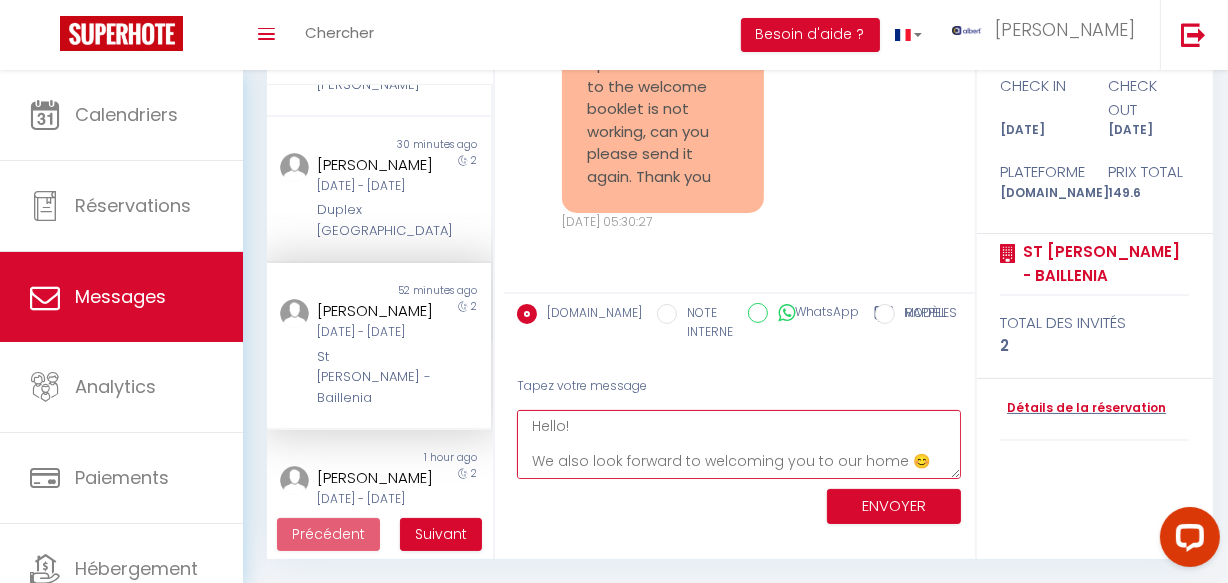 click on "Hello!
We also look forward to welcoming you to our home 😊
Regarding the link, please refer to the following guide:
[URL][DOMAIN_NAME]
Please feel free to contact us if you need any help 🍀" at bounding box center (739, 444) 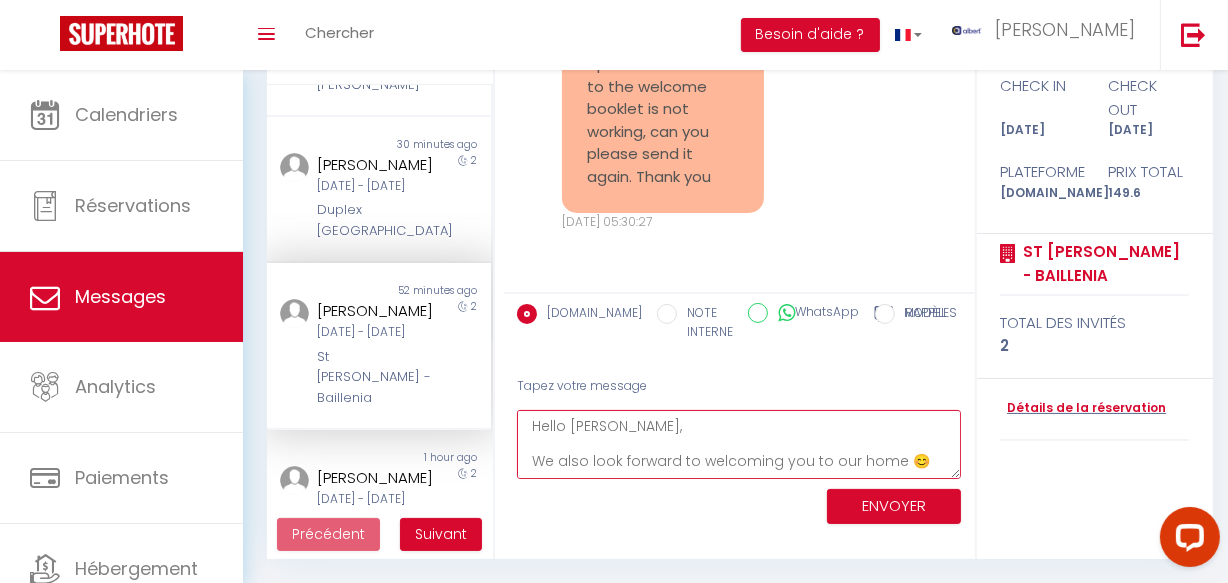 type on "Hello [PERSON_NAME],
We also look forward to welcoming you to our home 😊
Regarding the link, please refer to the following guide:
[URL][DOMAIN_NAME]
Please feel free to contact us if you need any help 🍀" 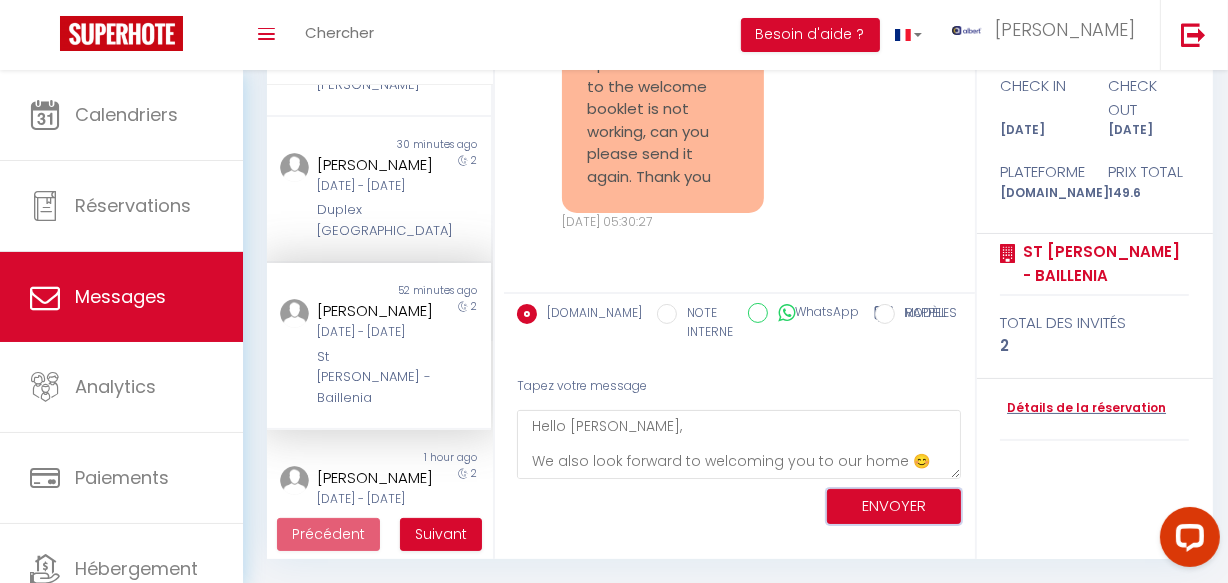 click on "ENVOYER" at bounding box center (894, 506) 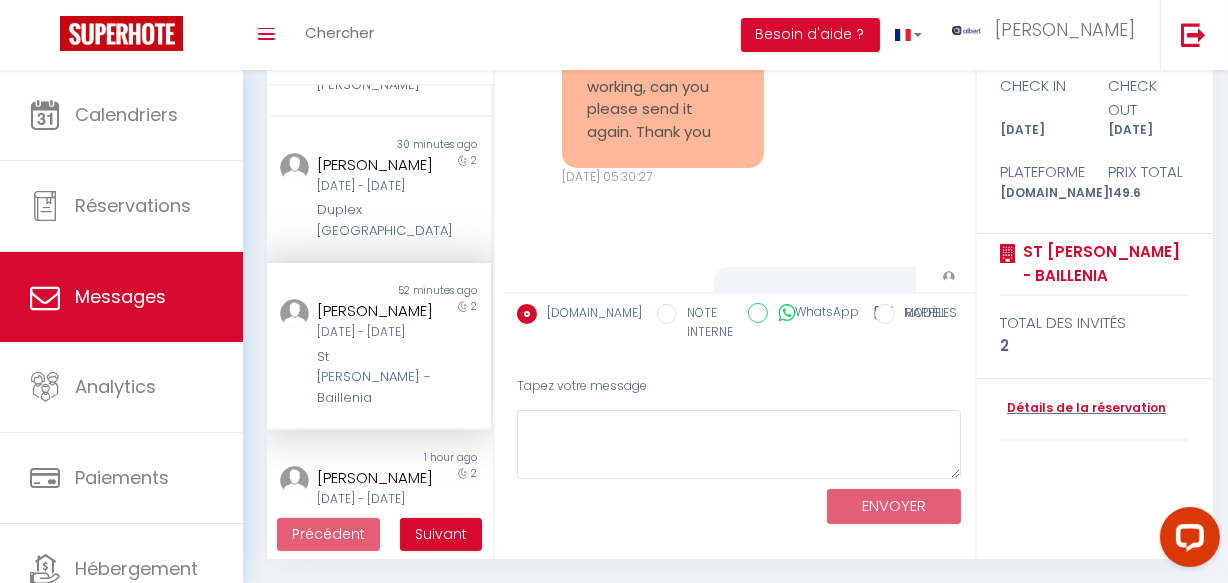 scroll, scrollTop: 4011, scrollLeft: 0, axis: vertical 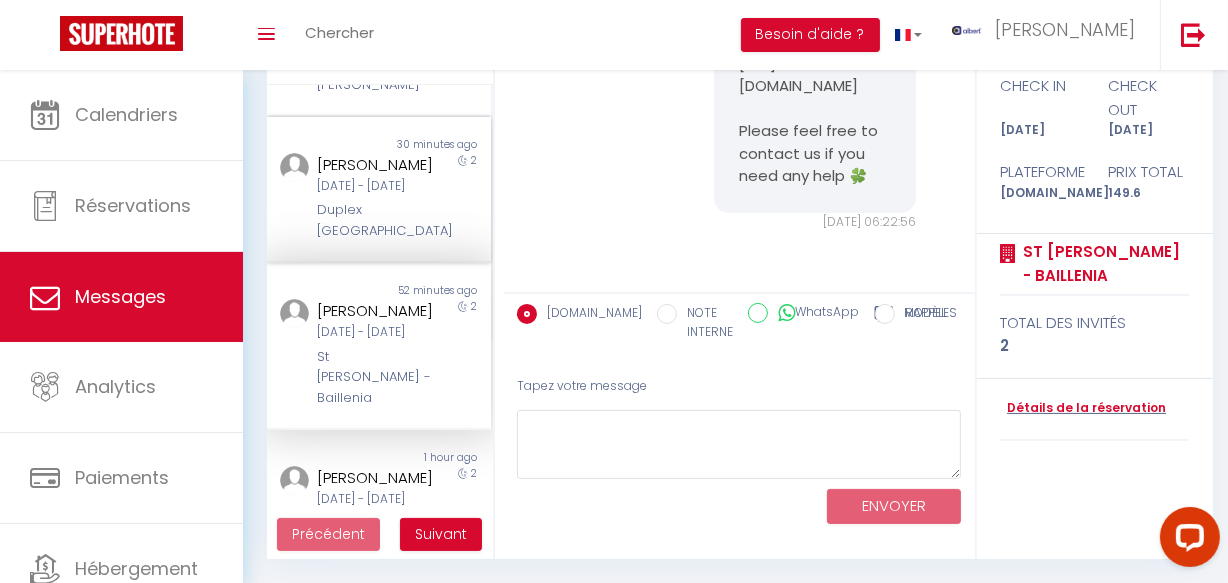 click on "30 minutes ago" at bounding box center (435, 145) 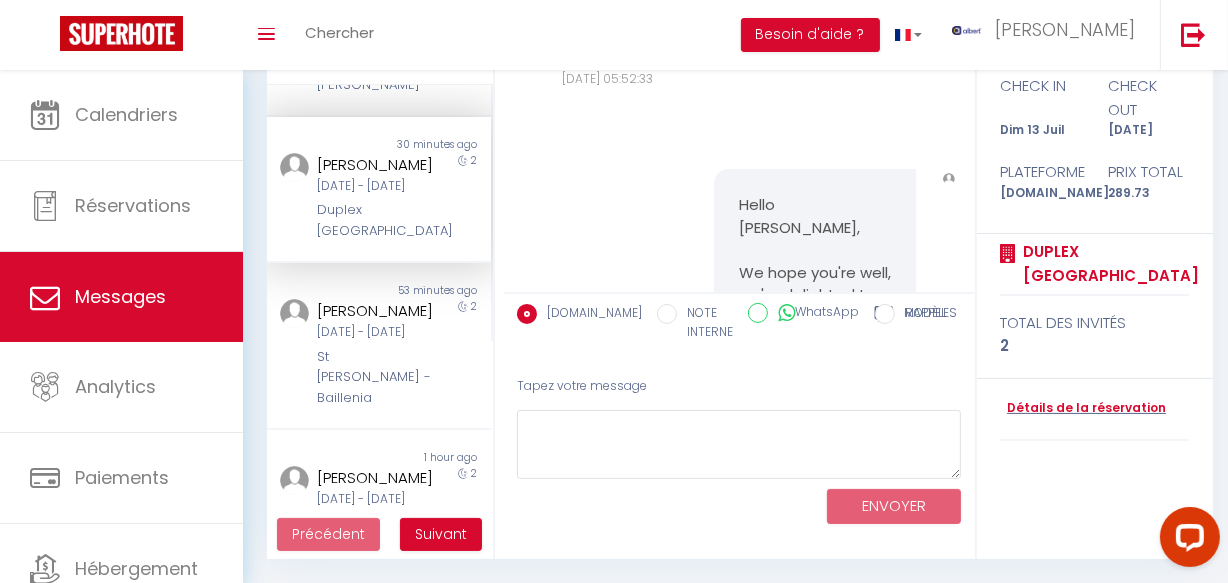 scroll, scrollTop: 8720, scrollLeft: 0, axis: vertical 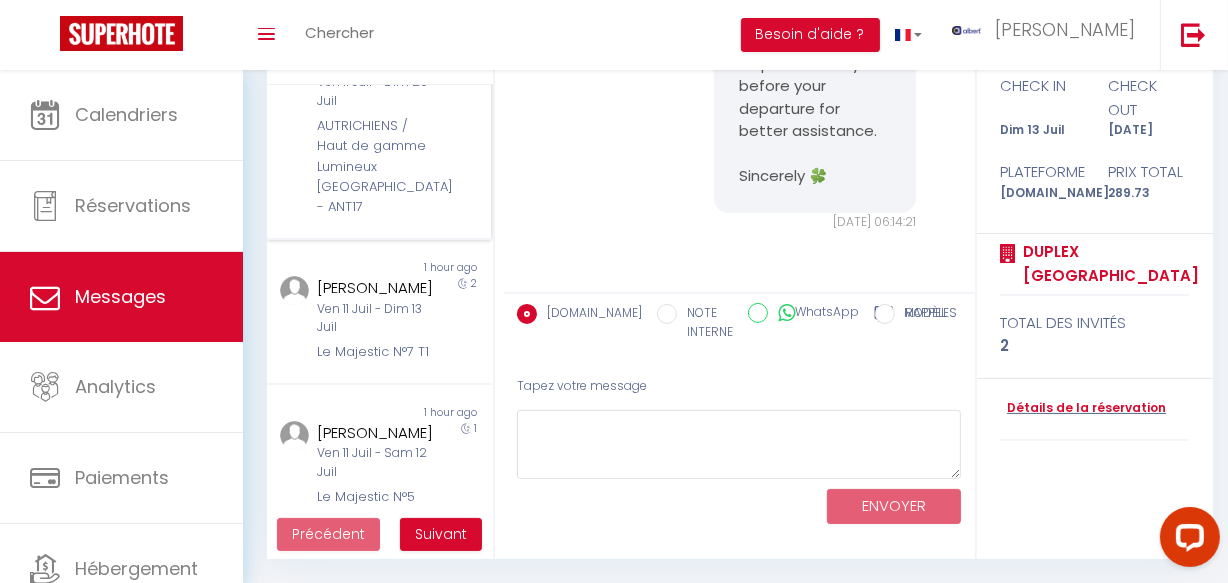 click on "9" at bounding box center [463, 134] 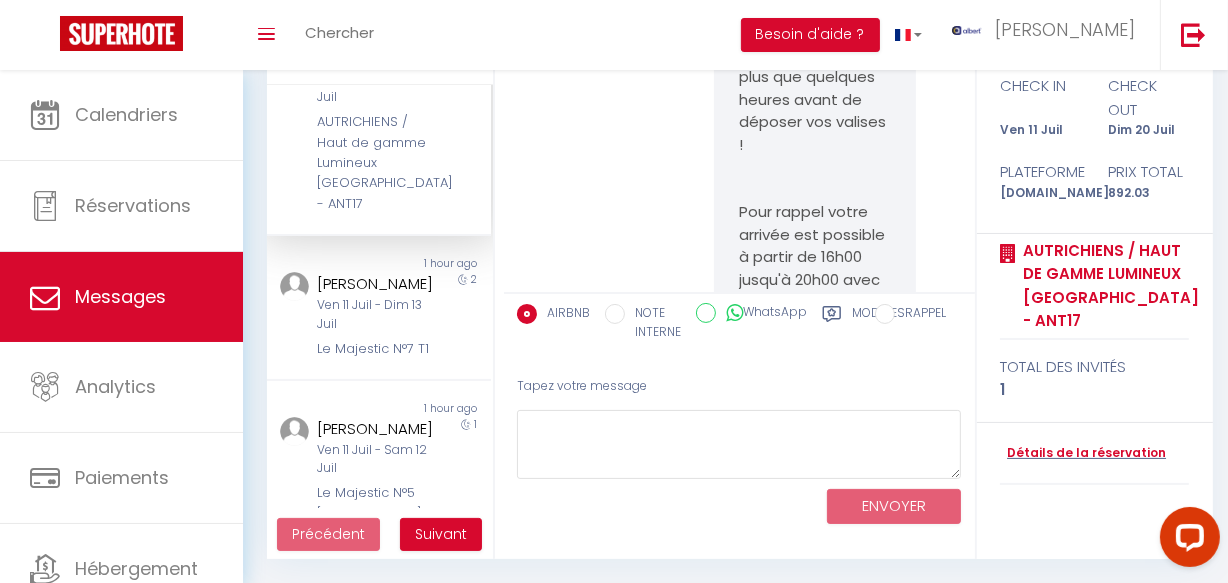 scroll, scrollTop: 4093, scrollLeft: 0, axis: vertical 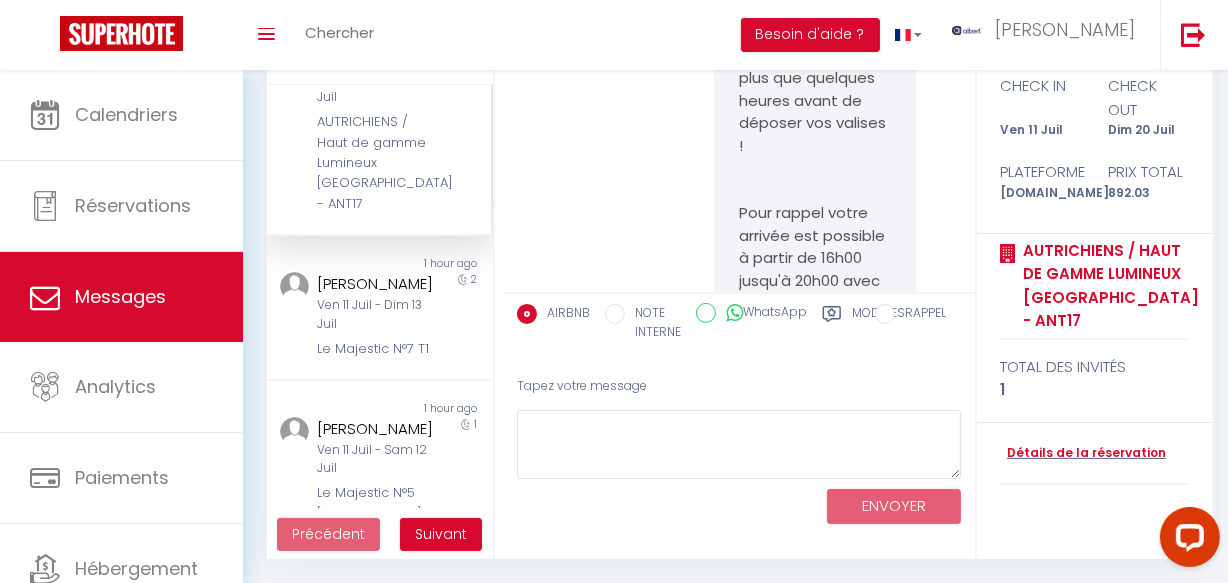 click on "2" at bounding box center [463, -46] 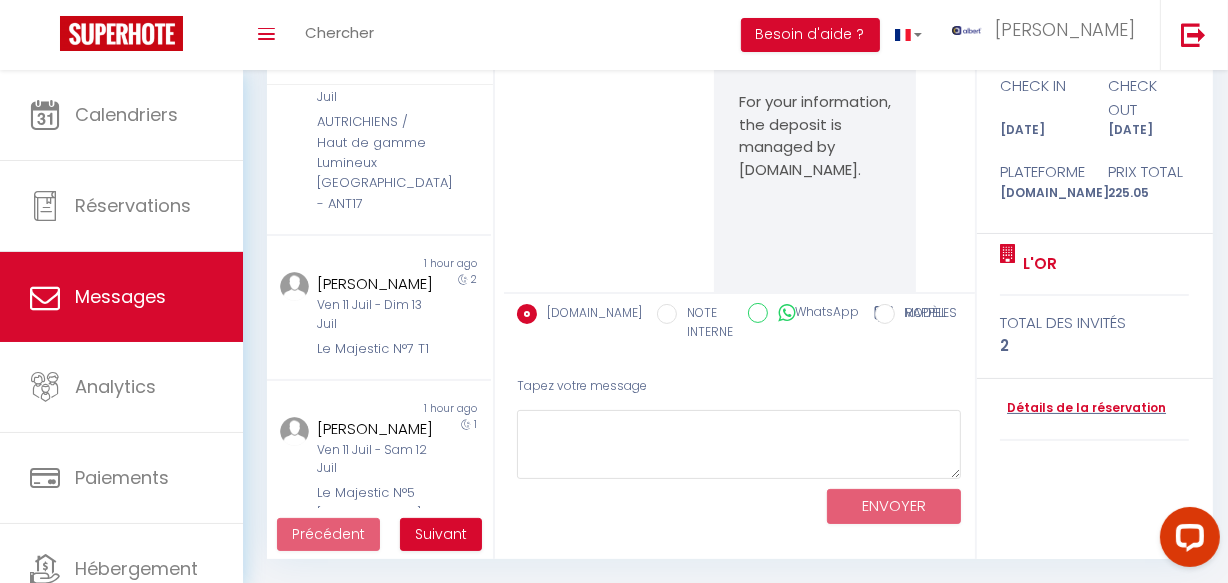 scroll, scrollTop: 770, scrollLeft: 0, axis: vertical 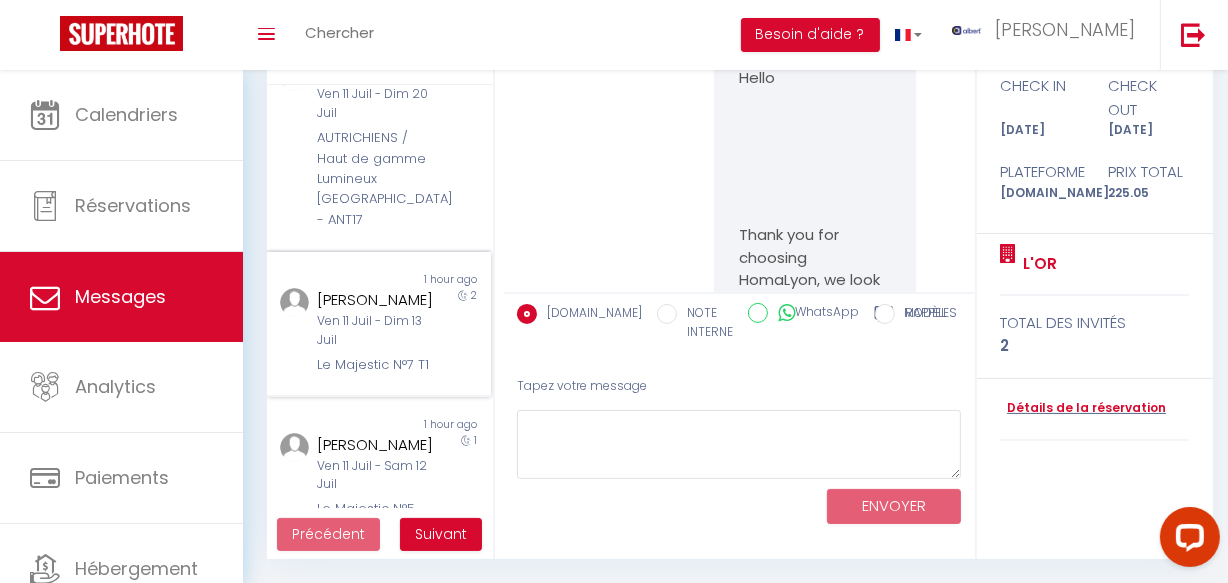 click on "[PERSON_NAME]" at bounding box center (375, 300) 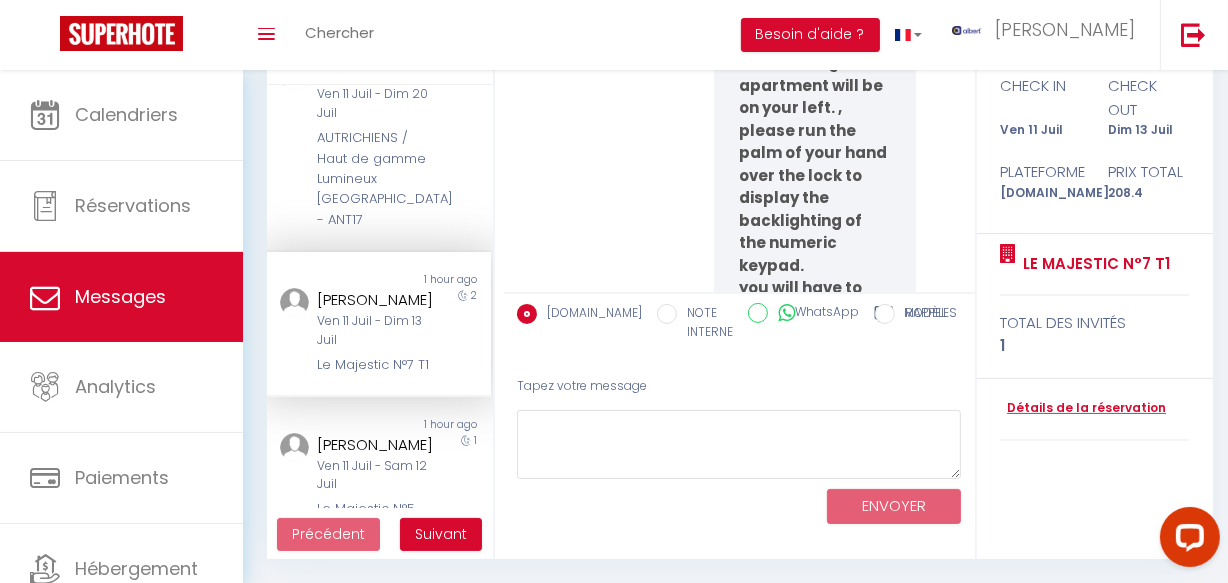 scroll, scrollTop: 5960, scrollLeft: 0, axis: vertical 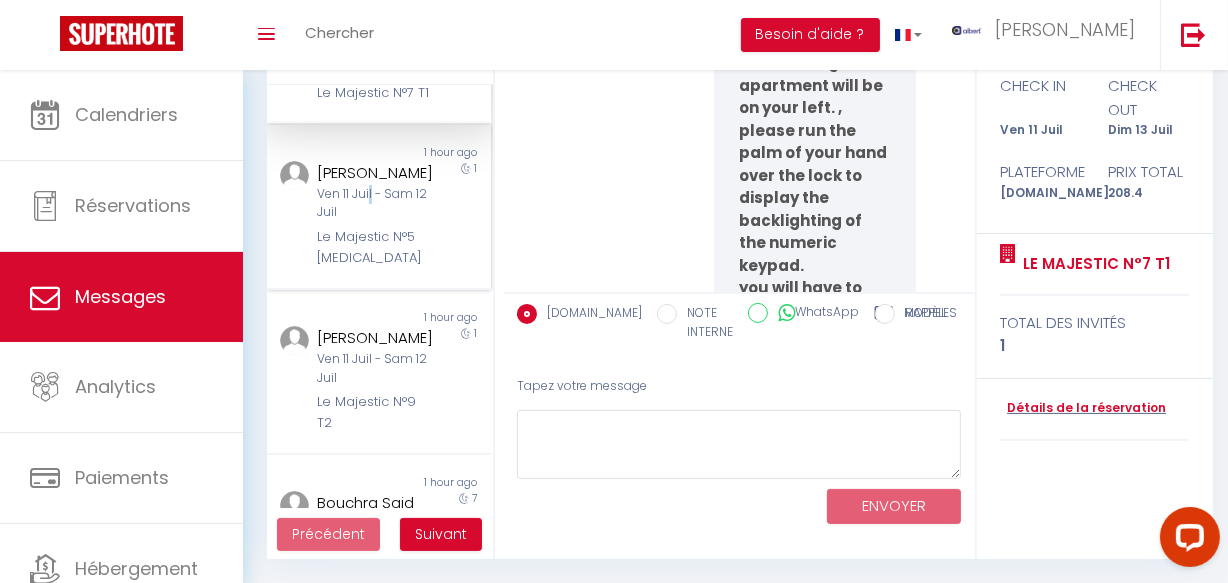 click on "Ven 11 Juil - Sam 12 Juil" at bounding box center (375, 204) 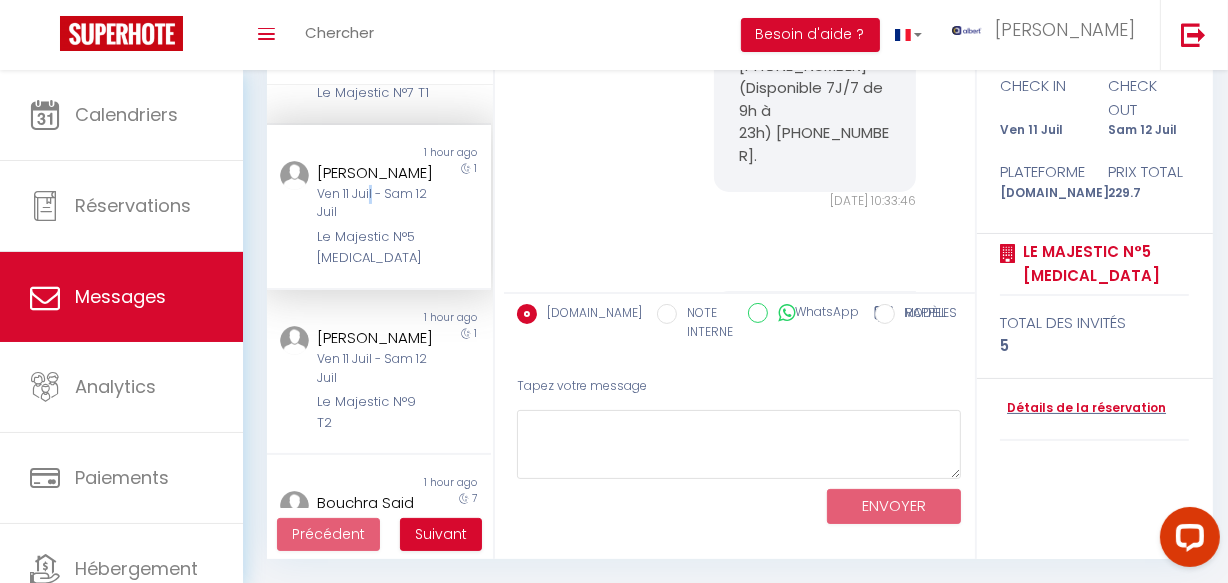 scroll, scrollTop: 2988, scrollLeft: 0, axis: vertical 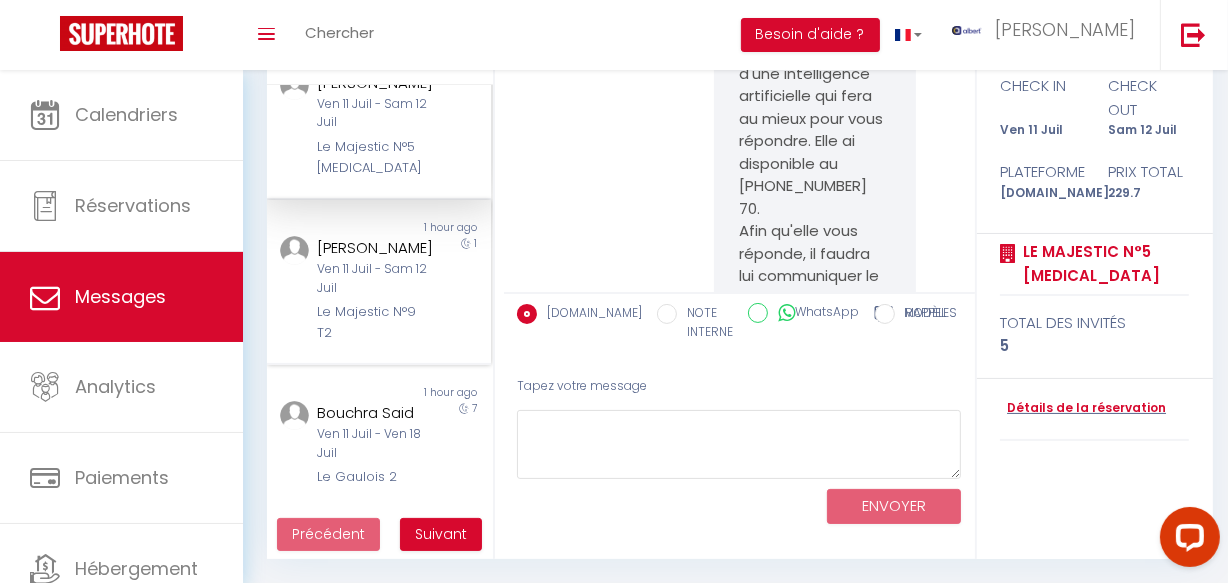 click on "Le Majestic N°9 T2" at bounding box center (375, 322) 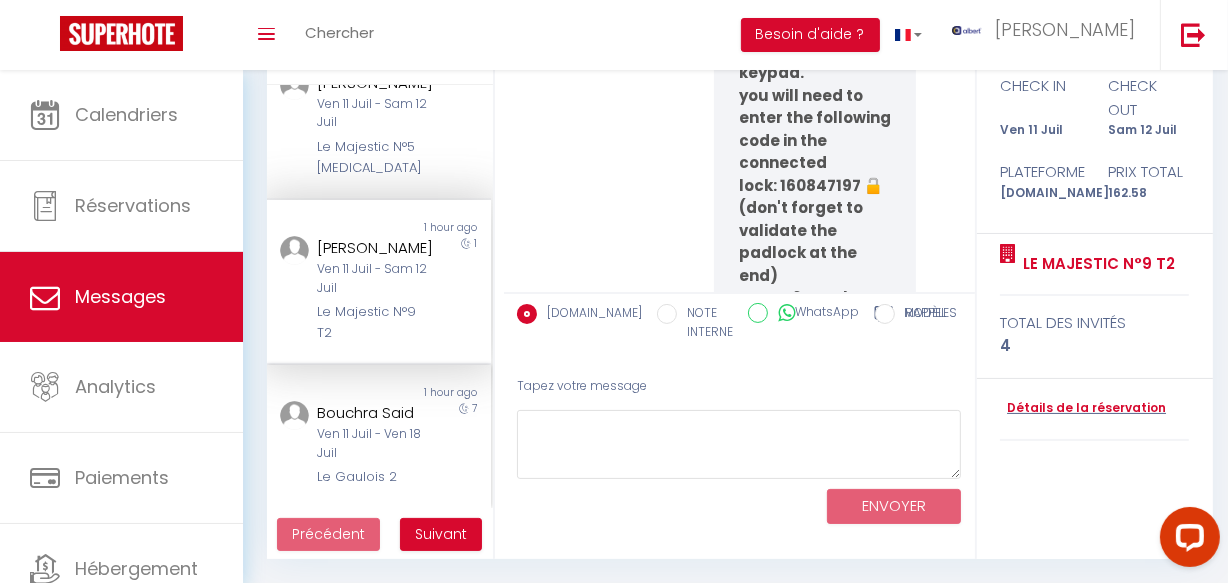 click on "Ven 11 Juil - Ven 18 Juil" at bounding box center (375, 444) 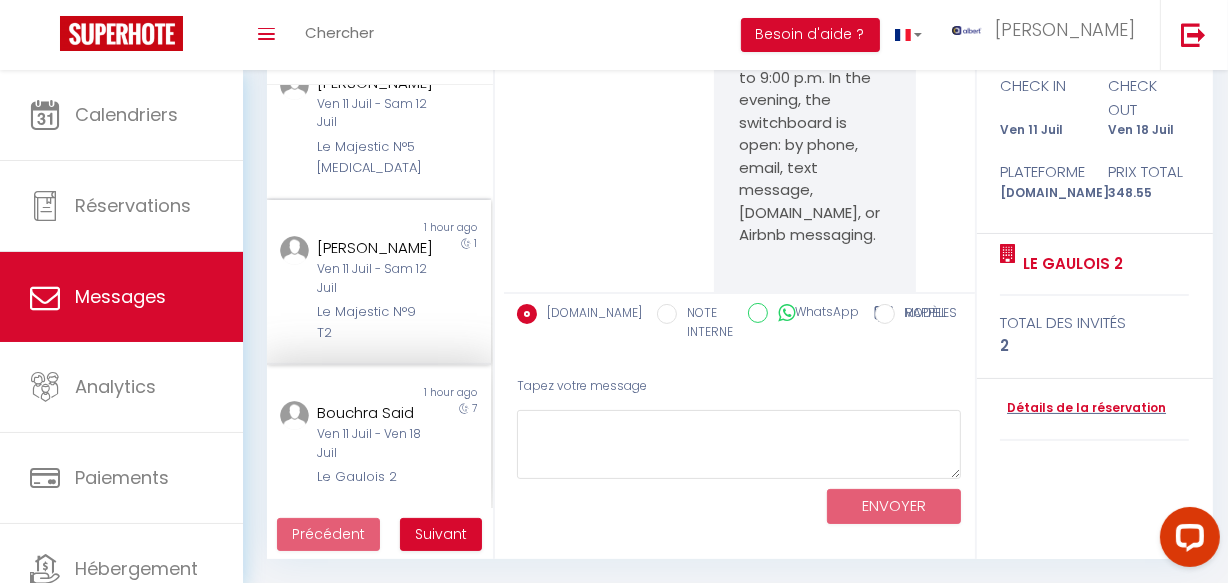 scroll, scrollTop: 3185, scrollLeft: 0, axis: vertical 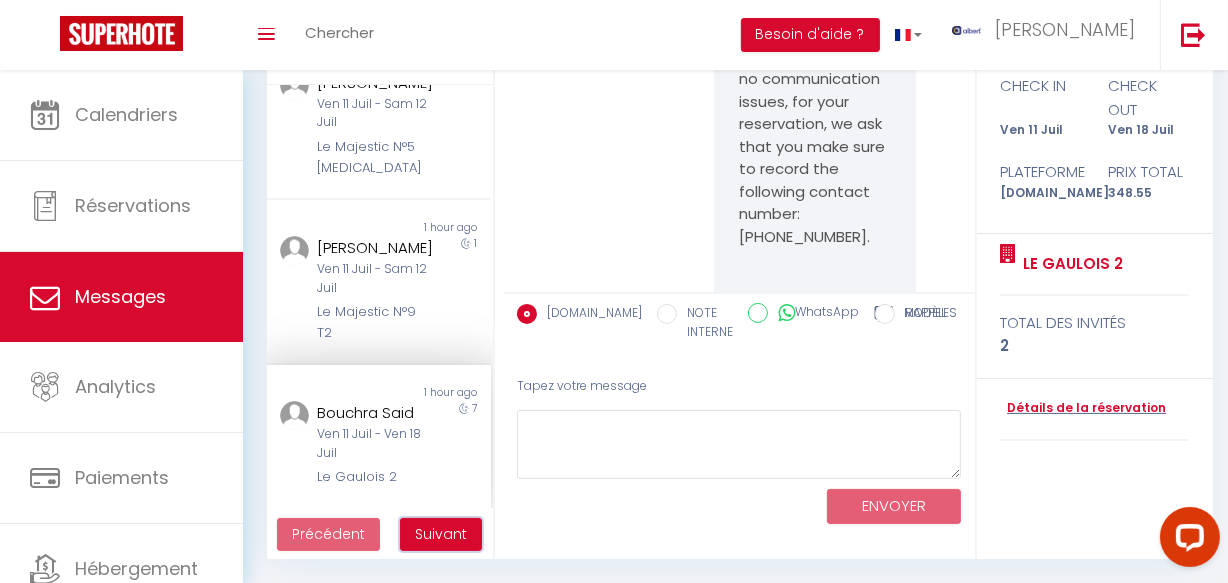 click on "Suivant" at bounding box center [441, 534] 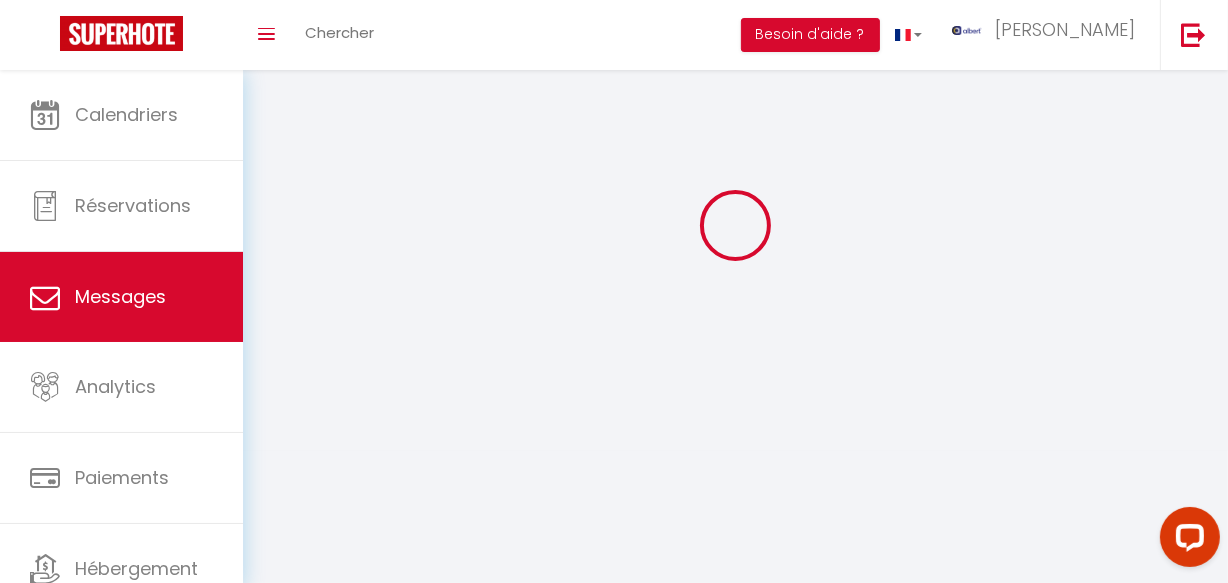 scroll, scrollTop: 70, scrollLeft: 0, axis: vertical 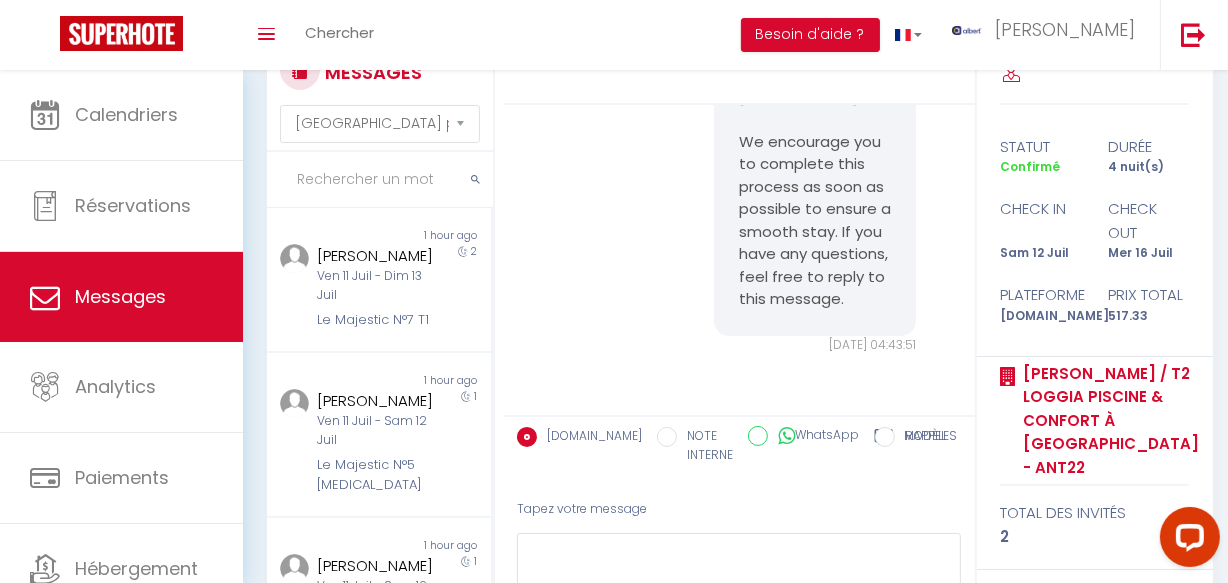 click on "Le Majestic N°7 T1" at bounding box center (375, 320) 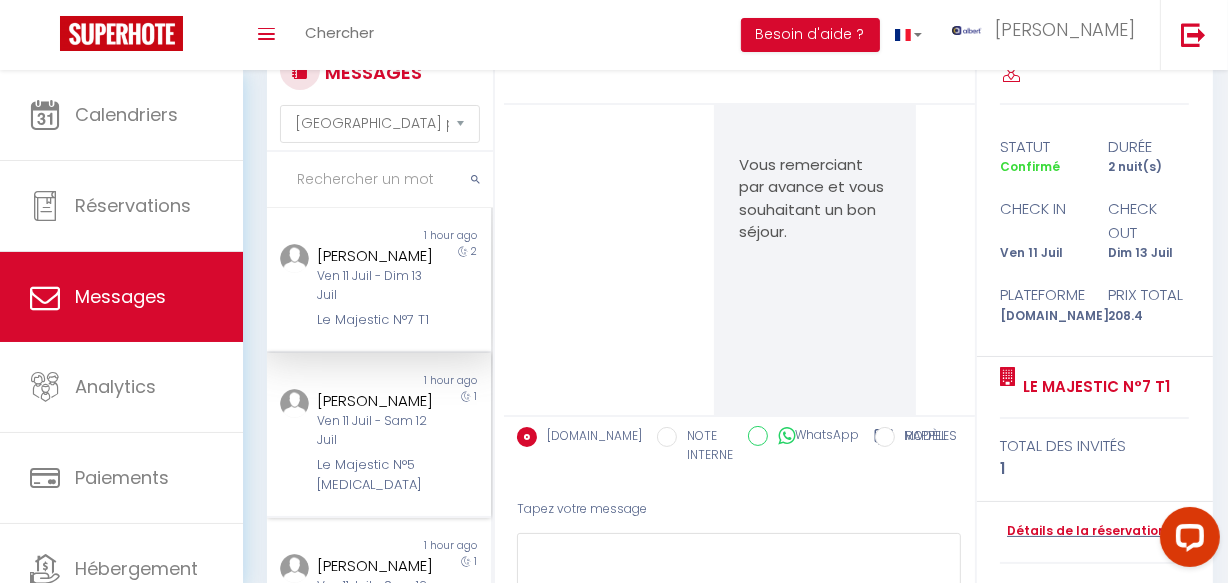 scroll, scrollTop: 10869, scrollLeft: 0, axis: vertical 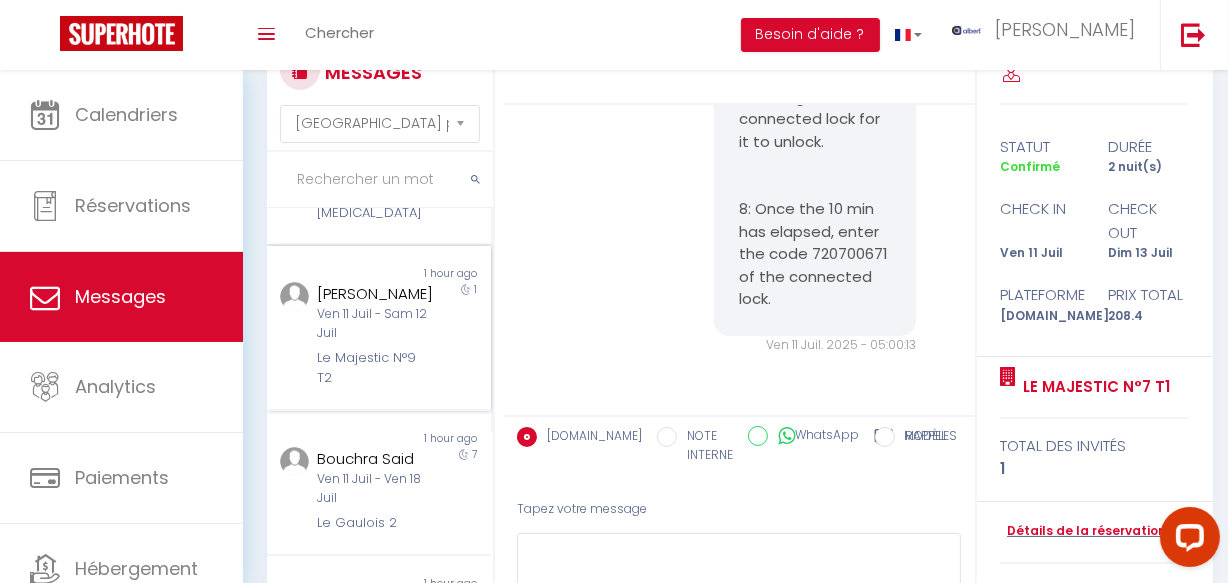 click on "Ven 11 Juil - Sam 12 Juil" at bounding box center [375, 324] 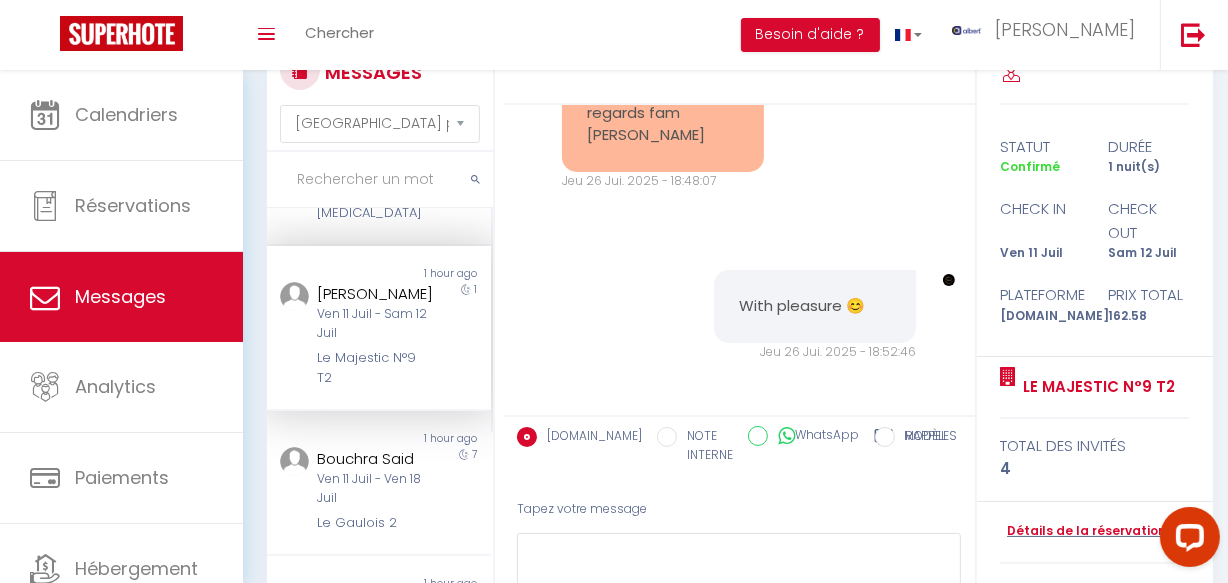 scroll, scrollTop: 28047, scrollLeft: 0, axis: vertical 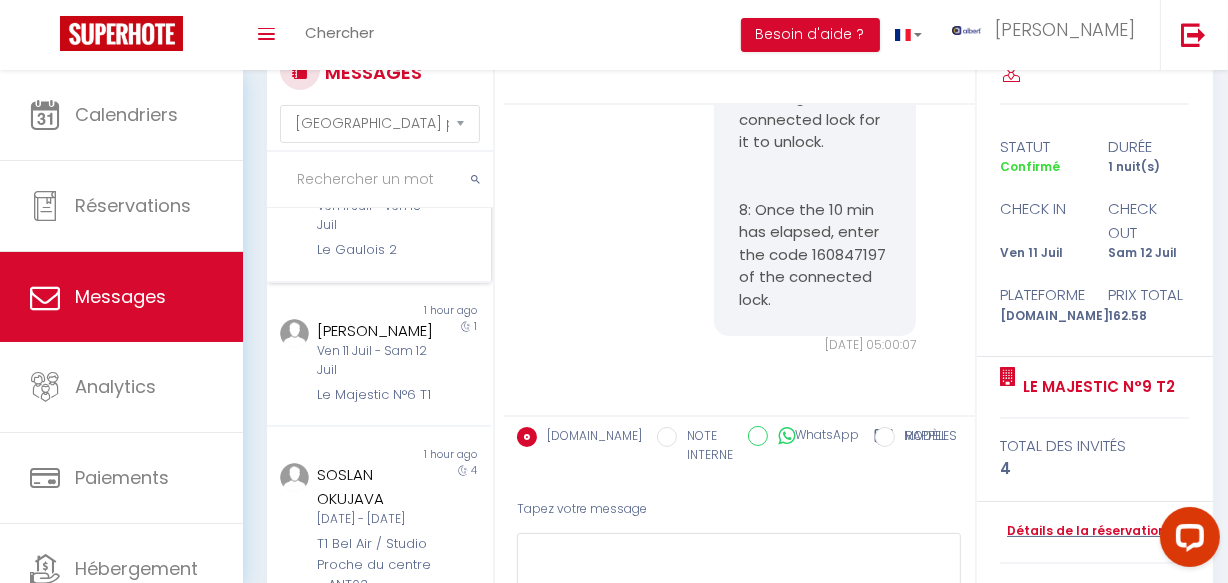 click on "Le Gaulois 2" at bounding box center (375, 250) 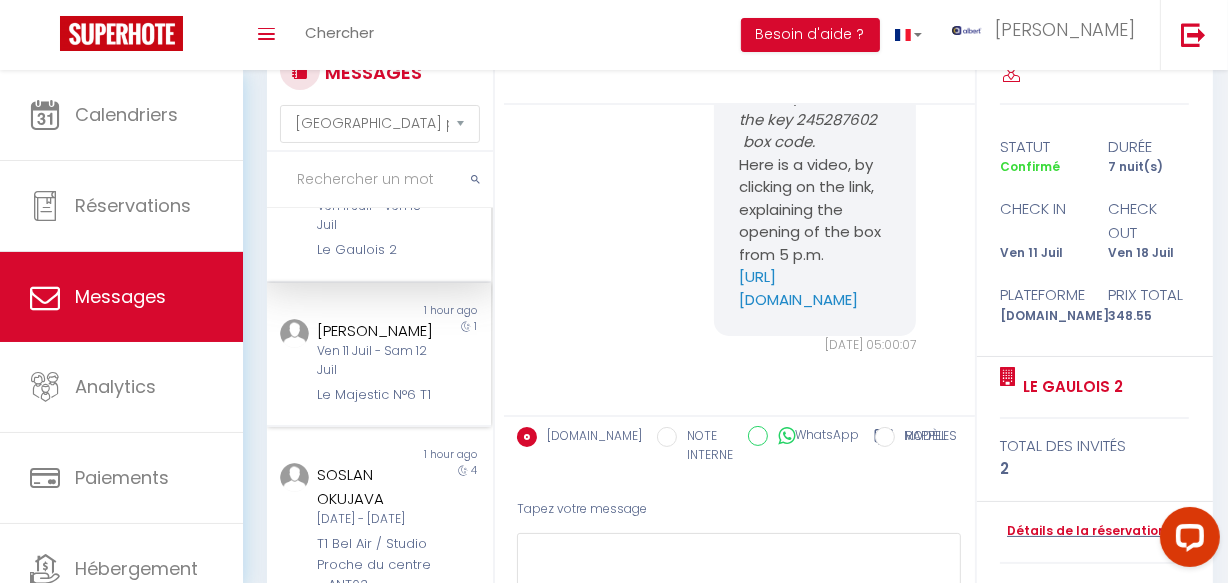 click on "Ven 11 Juil - Sam 12 Juil" at bounding box center (375, 361) 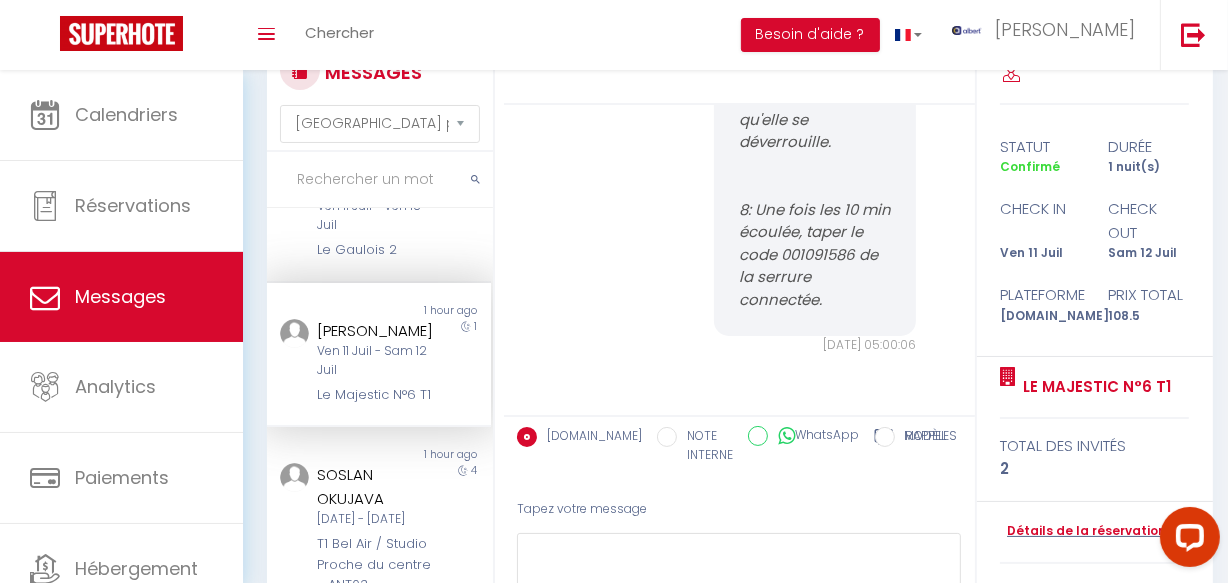 scroll, scrollTop: 12232, scrollLeft: 0, axis: vertical 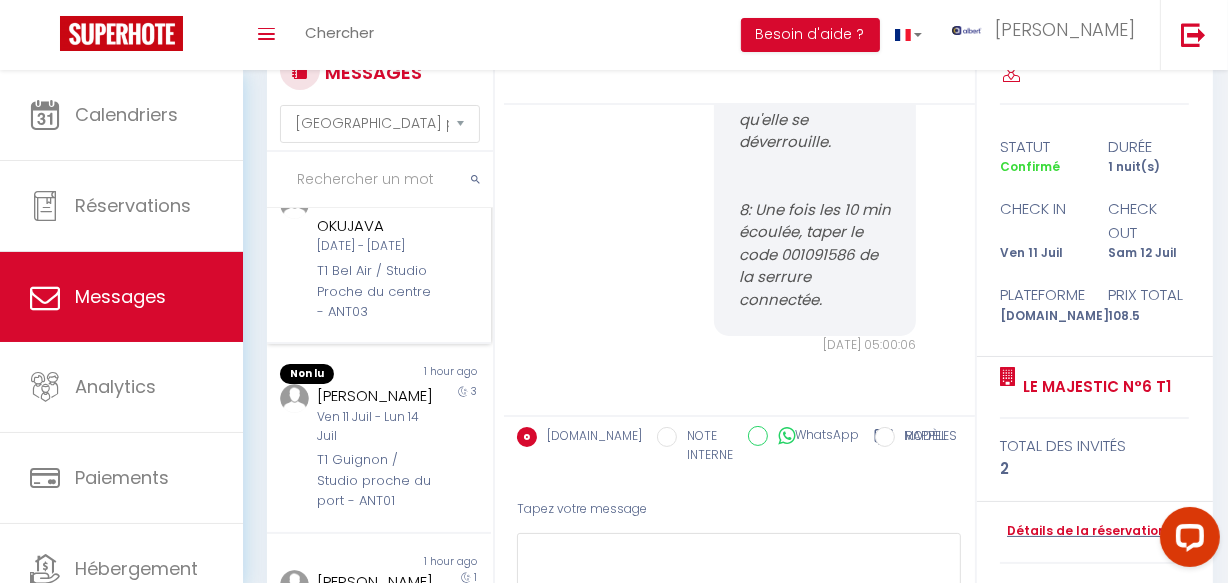 click on "T1 Bel Air / Studio Proche du centre - ANT03" at bounding box center [375, 291] 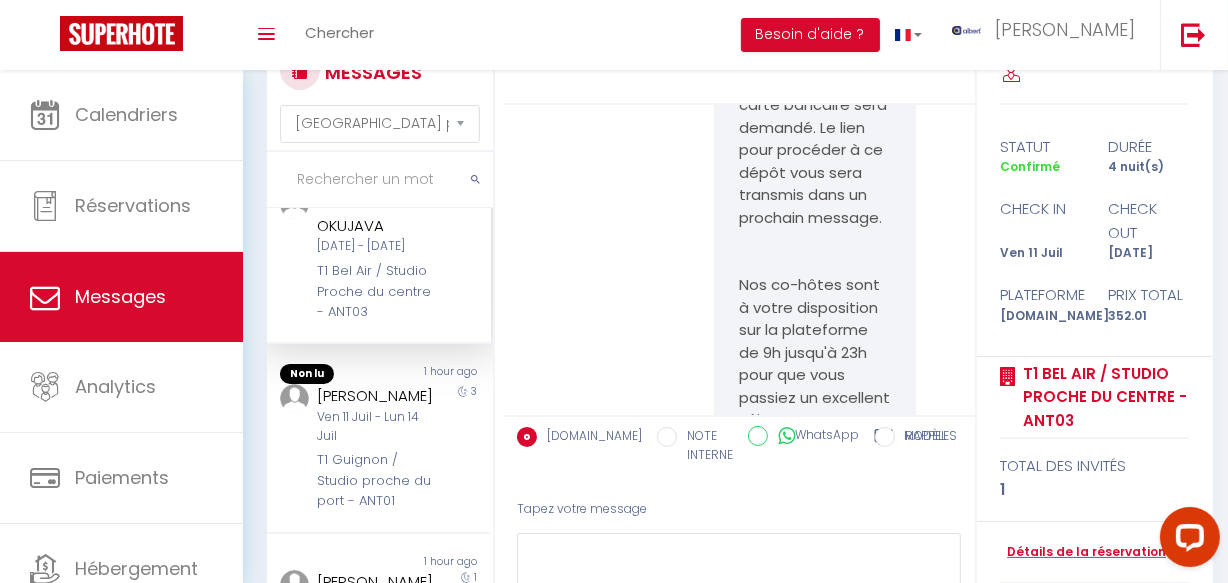scroll, scrollTop: 0, scrollLeft: 0, axis: both 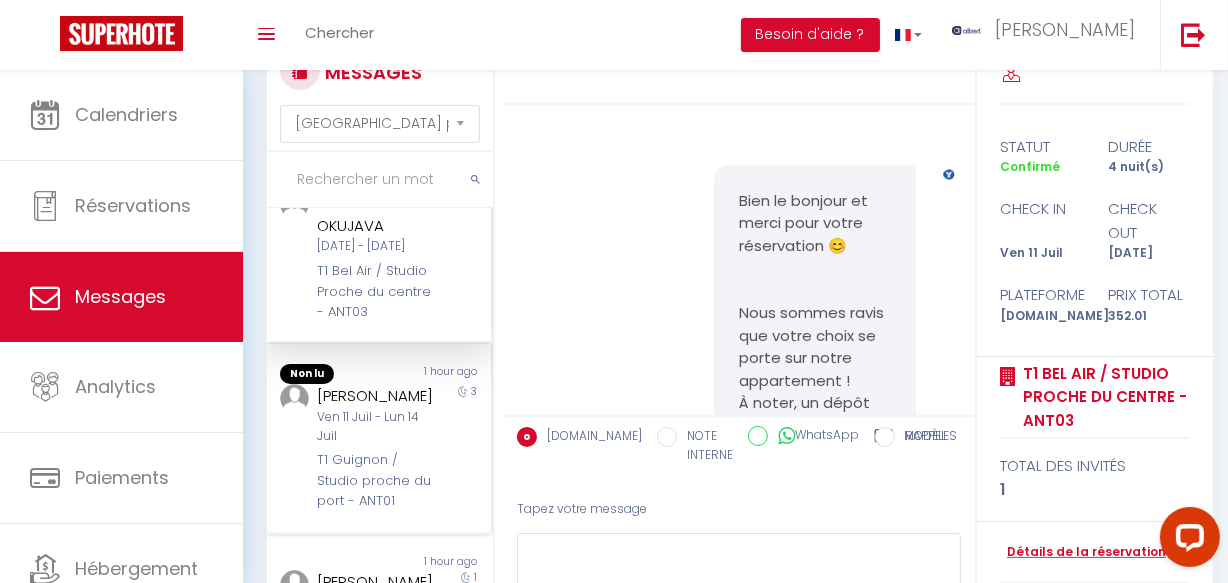 click on "Ven 11 Juil - Lun 14 Juil" at bounding box center (375, 427) 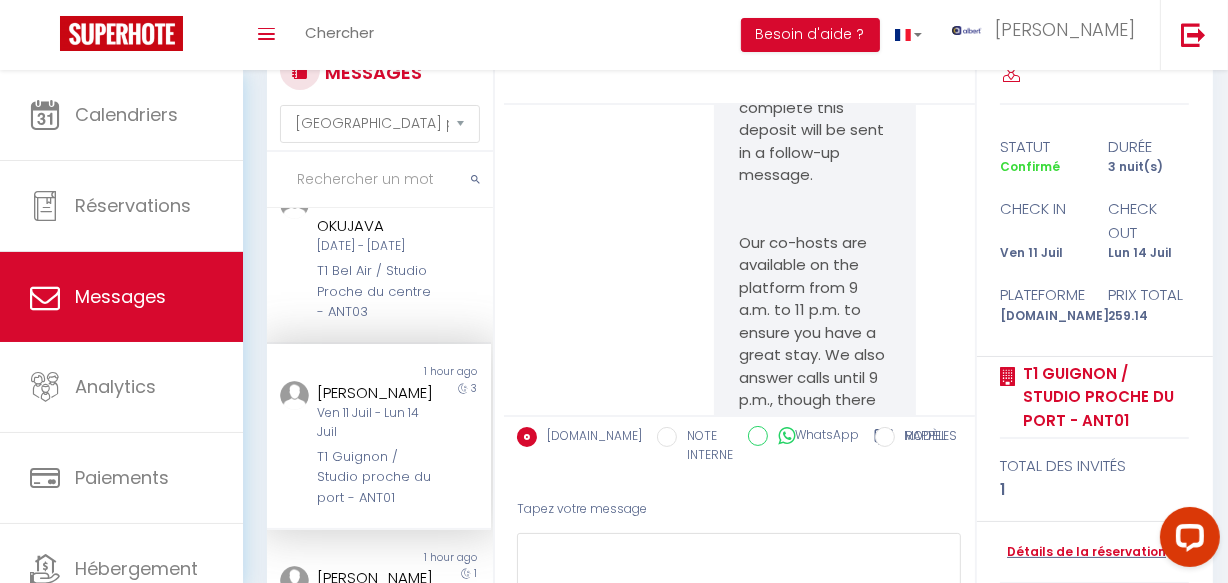 scroll, scrollTop: 0, scrollLeft: 0, axis: both 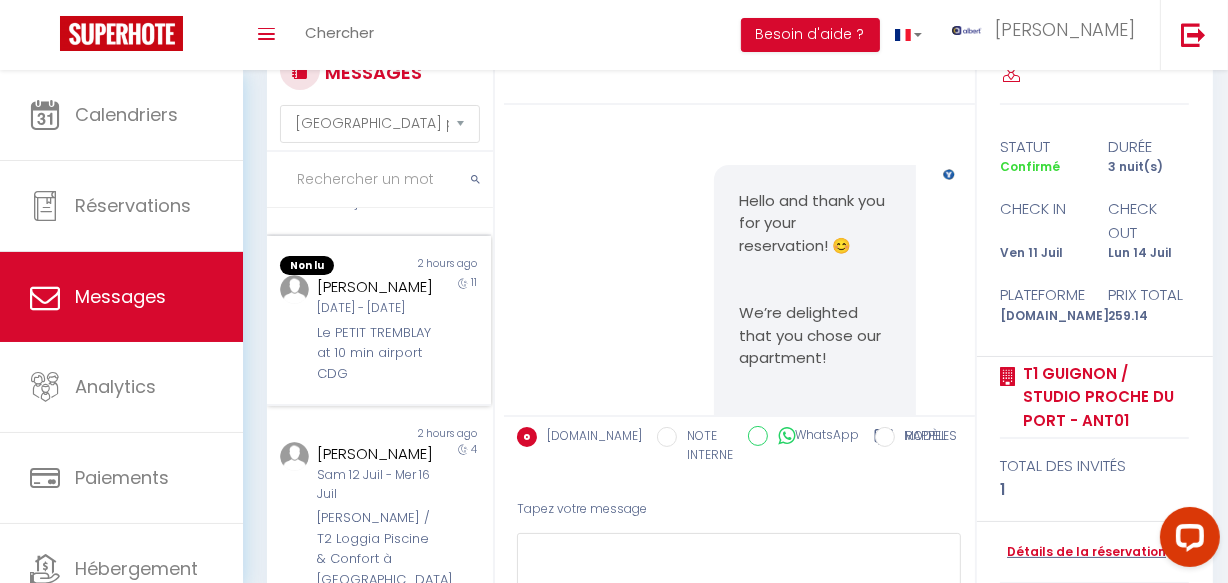 click on "[DATE] - [DATE]" at bounding box center (375, 308) 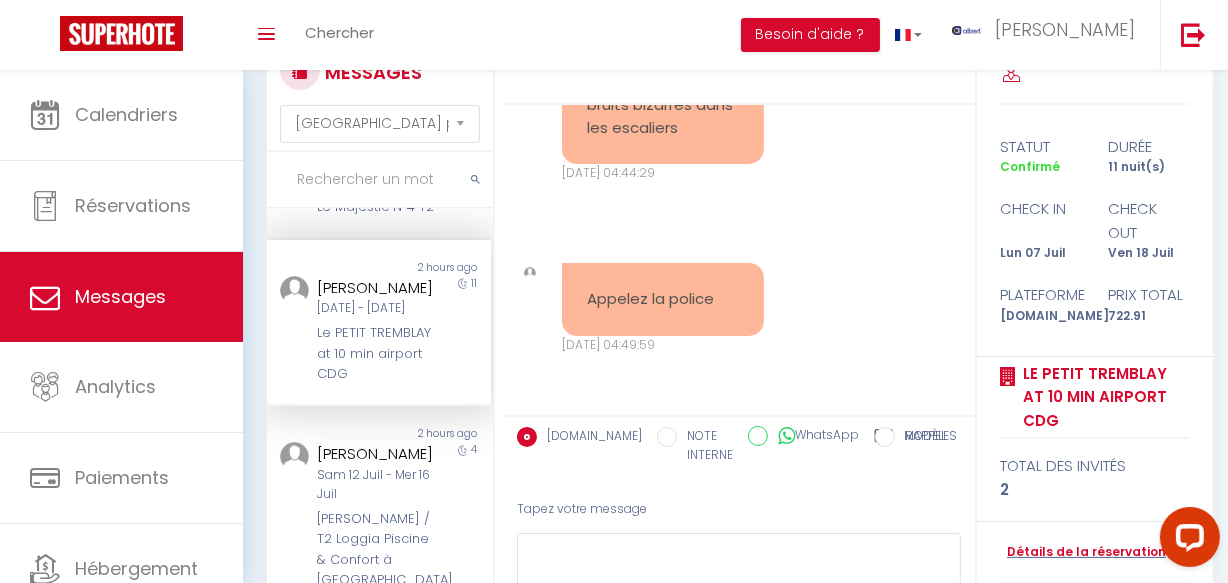 scroll, scrollTop: 10320, scrollLeft: 0, axis: vertical 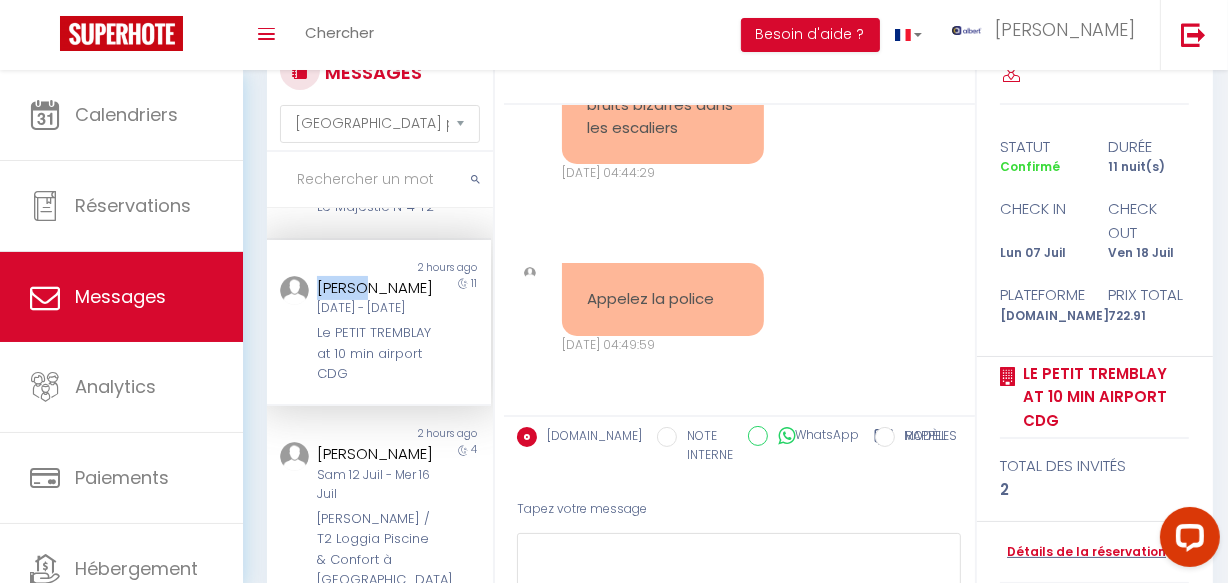 copy on "Elisee" 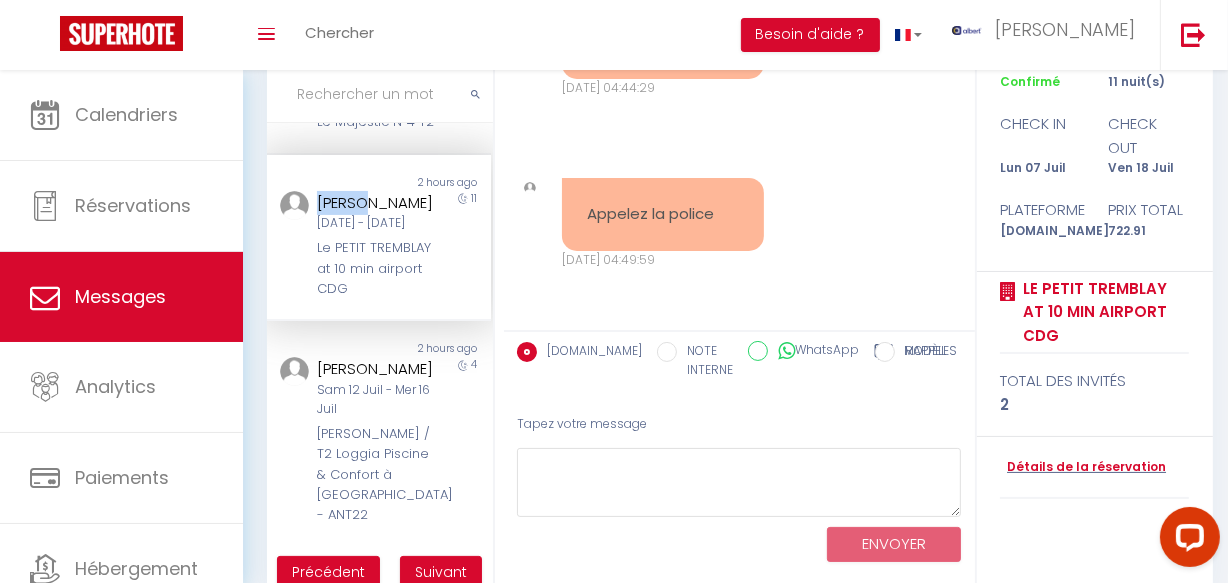 scroll, scrollTop: 193, scrollLeft: 0, axis: vertical 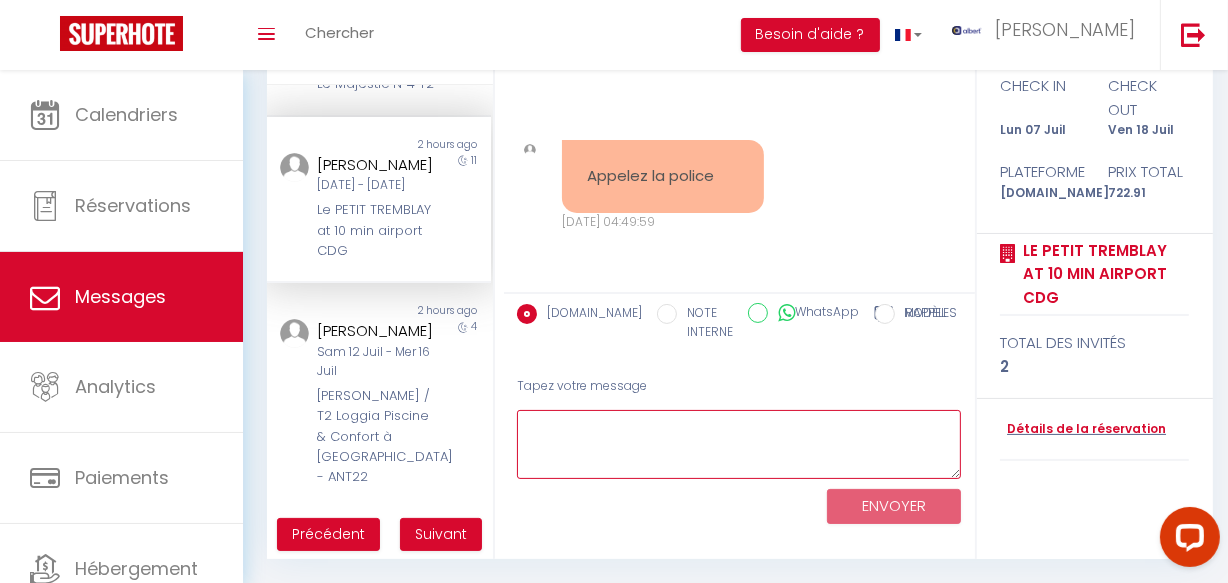 click at bounding box center (739, 444) 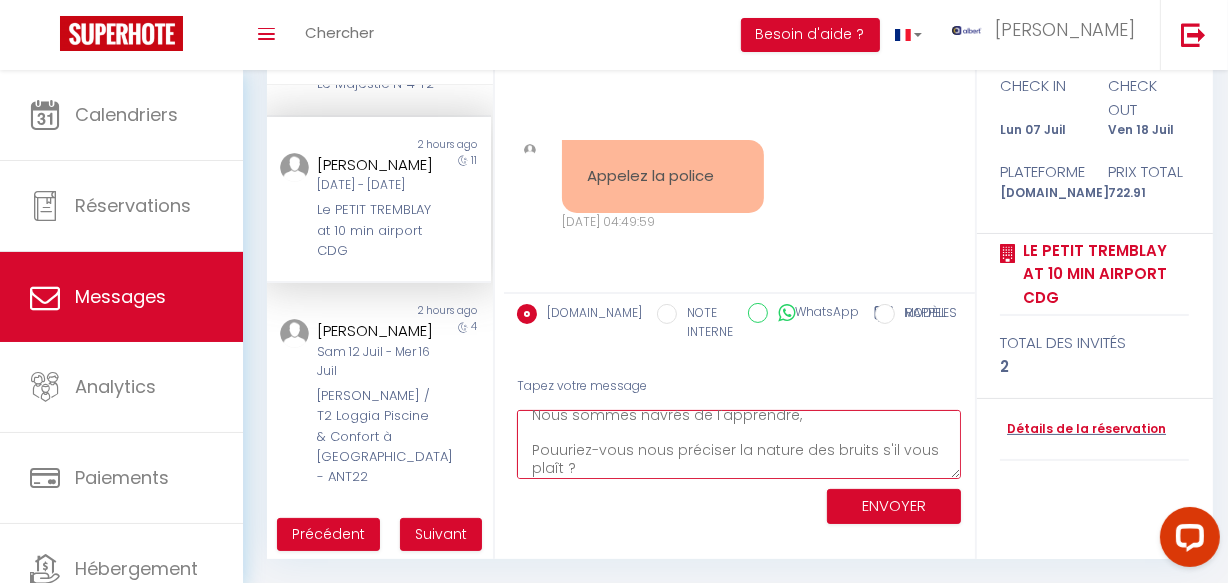 scroll, scrollTop: 81, scrollLeft: 0, axis: vertical 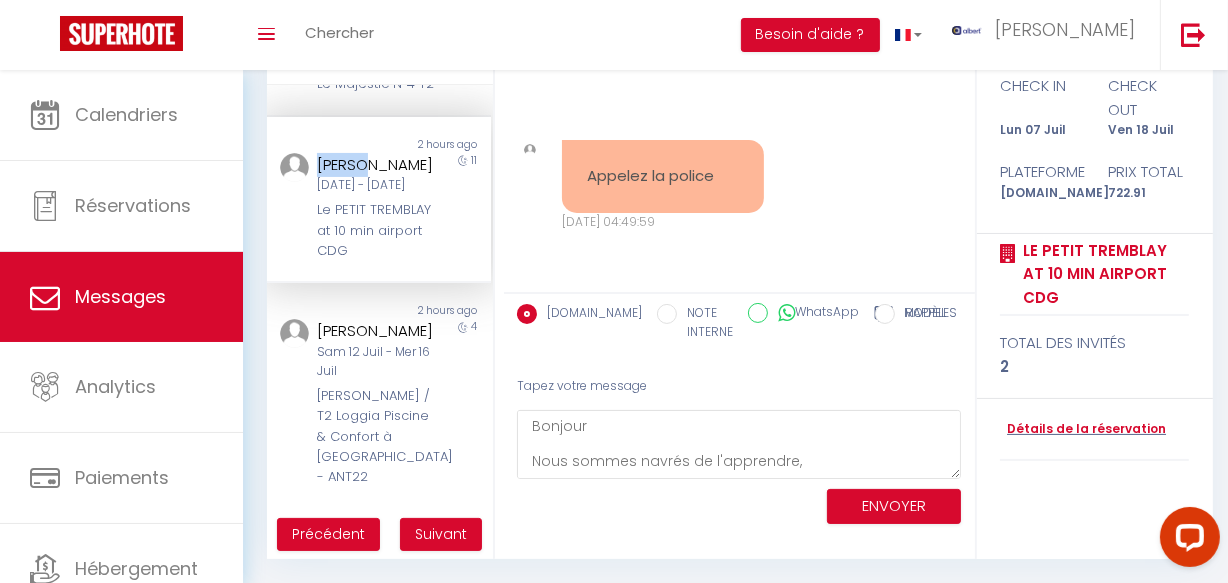 drag, startPoint x: 308, startPoint y: 178, endPoint x: 352, endPoint y: 179, distance: 44.011364 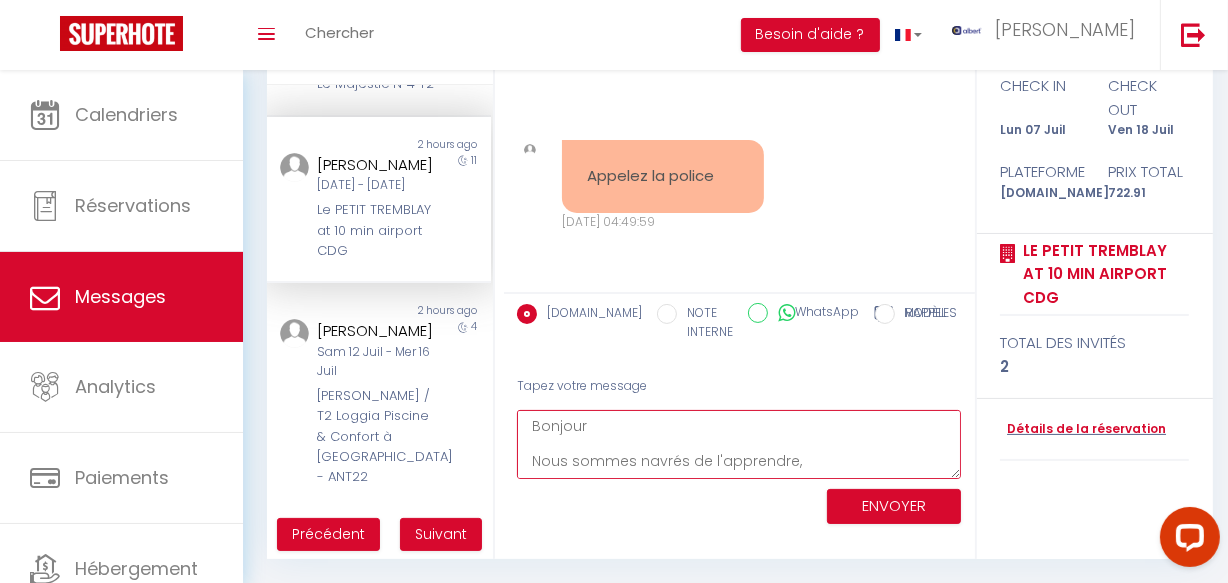 click on "Bonjour
Nous sommes navrés de l'apprendre,
Pourriez-vous nous préciser la nature des bruits s'il vous plaît ?
Dans l'attente de votre retour 🍀" at bounding box center (739, 444) 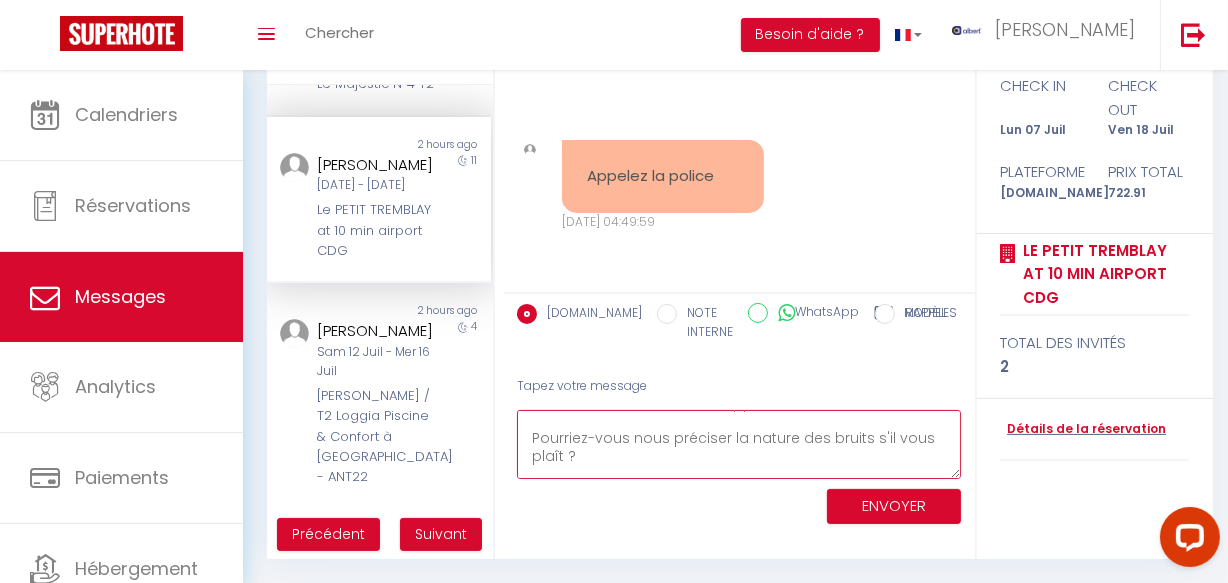 scroll, scrollTop: 87, scrollLeft: 0, axis: vertical 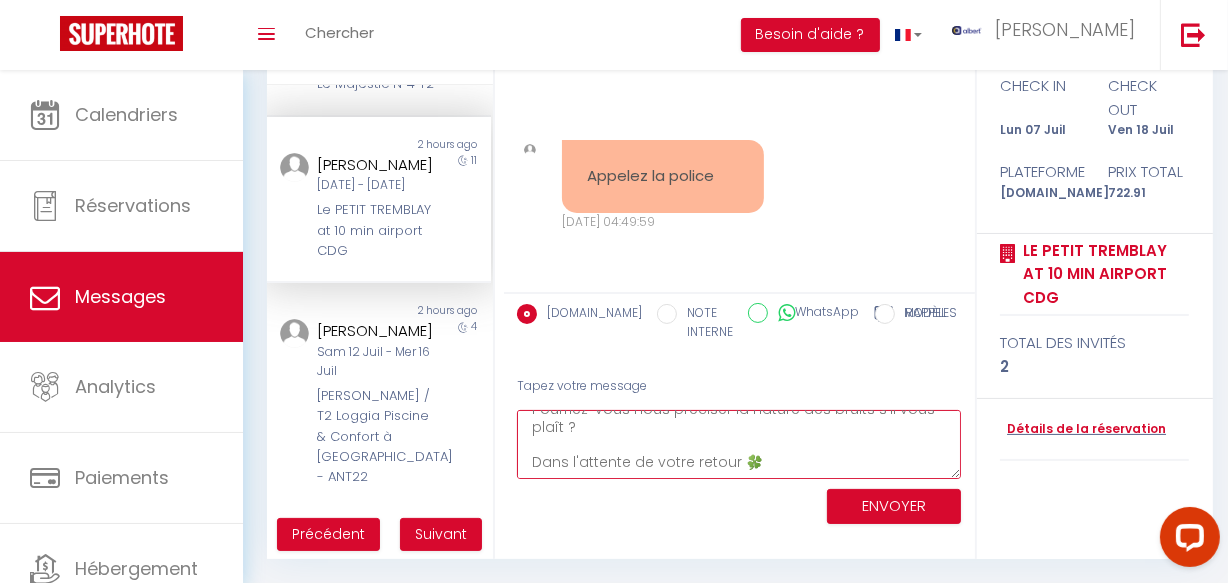 type on "Bonjour [PERSON_NAME],
Nous sommes navrés de l'apprendre,
Pourriez-vous nous préciser la nature des bruits s'il vous plaît ?
Dans l'attente de votre retour 🍀" 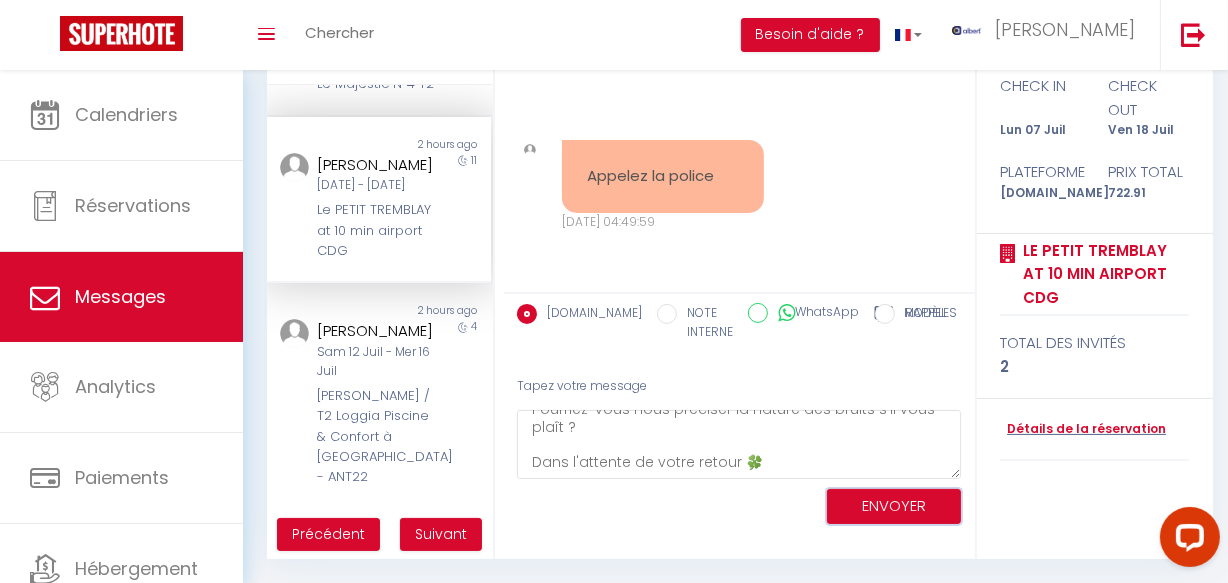 drag, startPoint x: 908, startPoint y: 498, endPoint x: 869, endPoint y: 480, distance: 42.953465 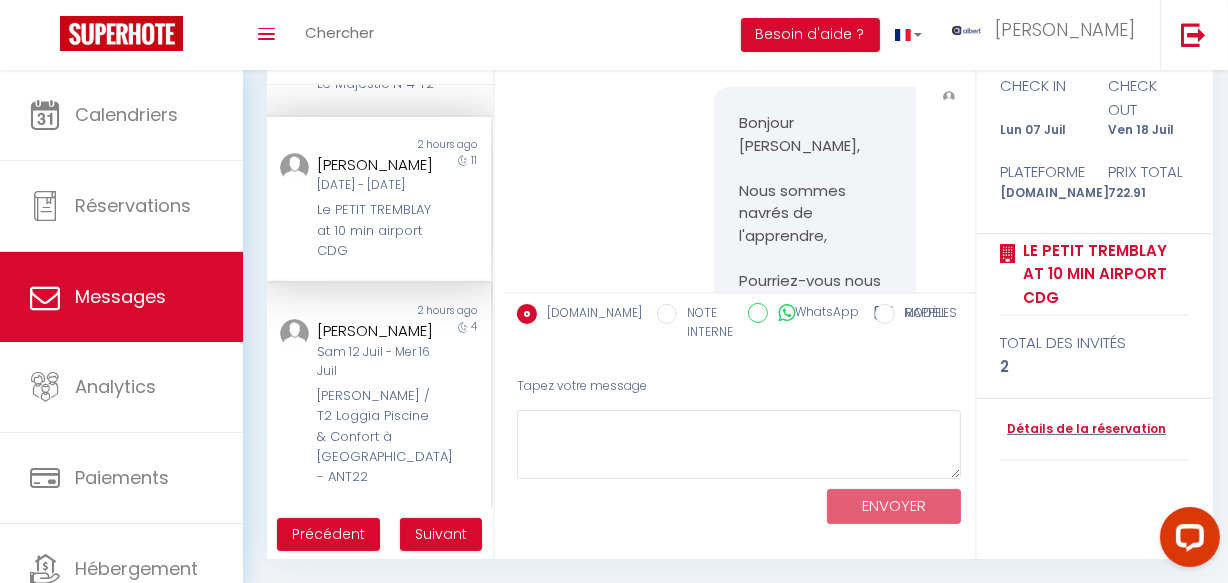 scroll, scrollTop: 0, scrollLeft: 0, axis: both 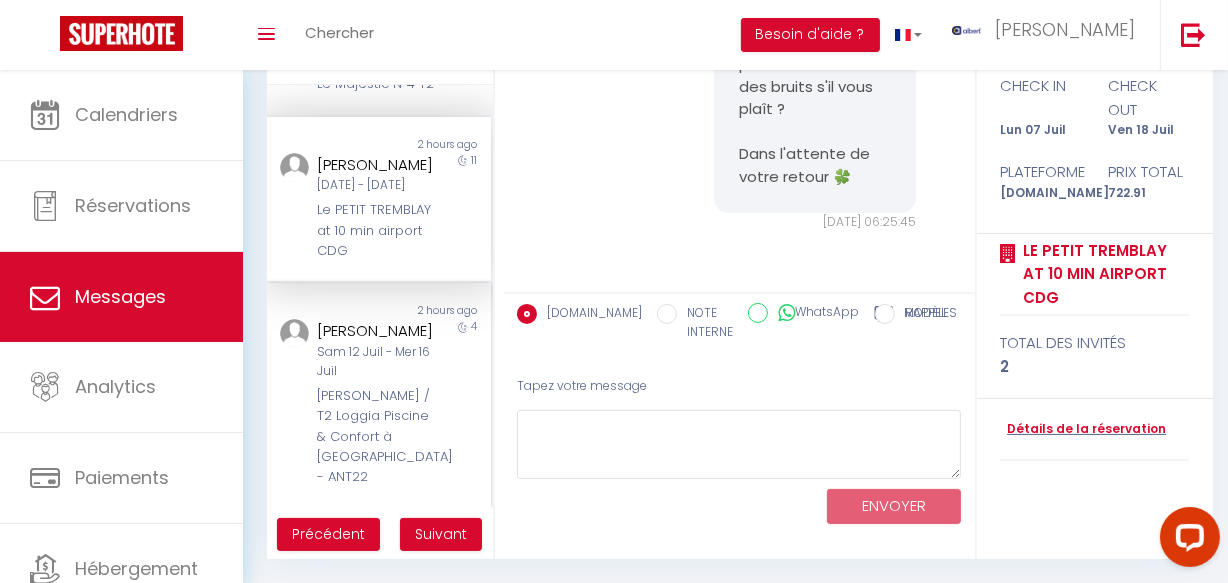 click on "Sam 12 Juil - Mer 16 Juil" at bounding box center (375, 362) 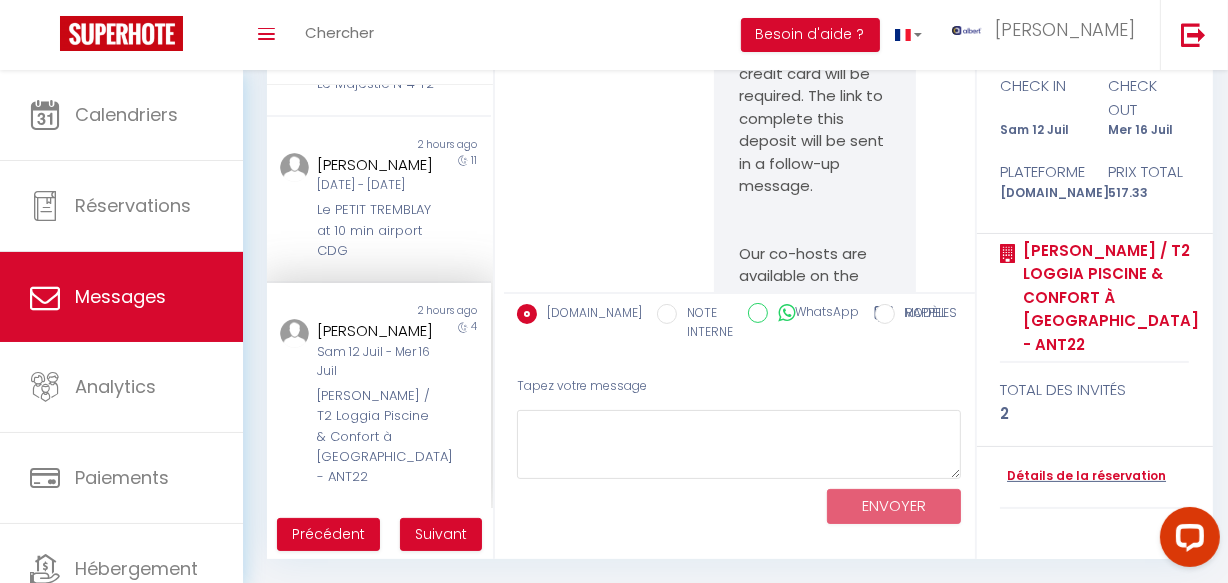 scroll, scrollTop: 59, scrollLeft: 0, axis: vertical 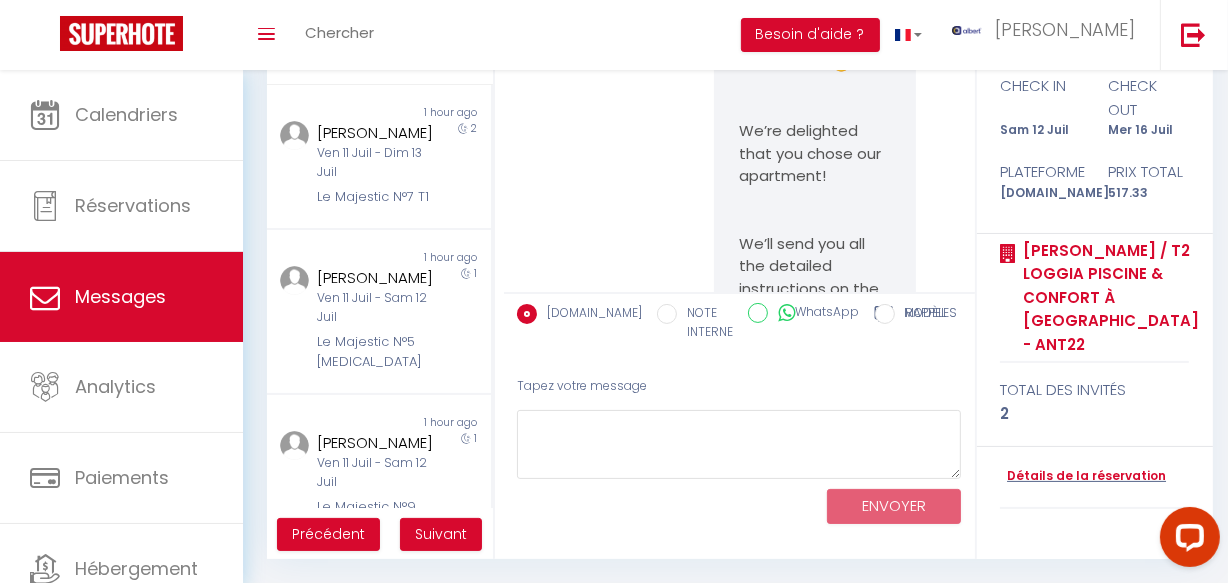click on "Précédent     Suivant" at bounding box center [380, 534] 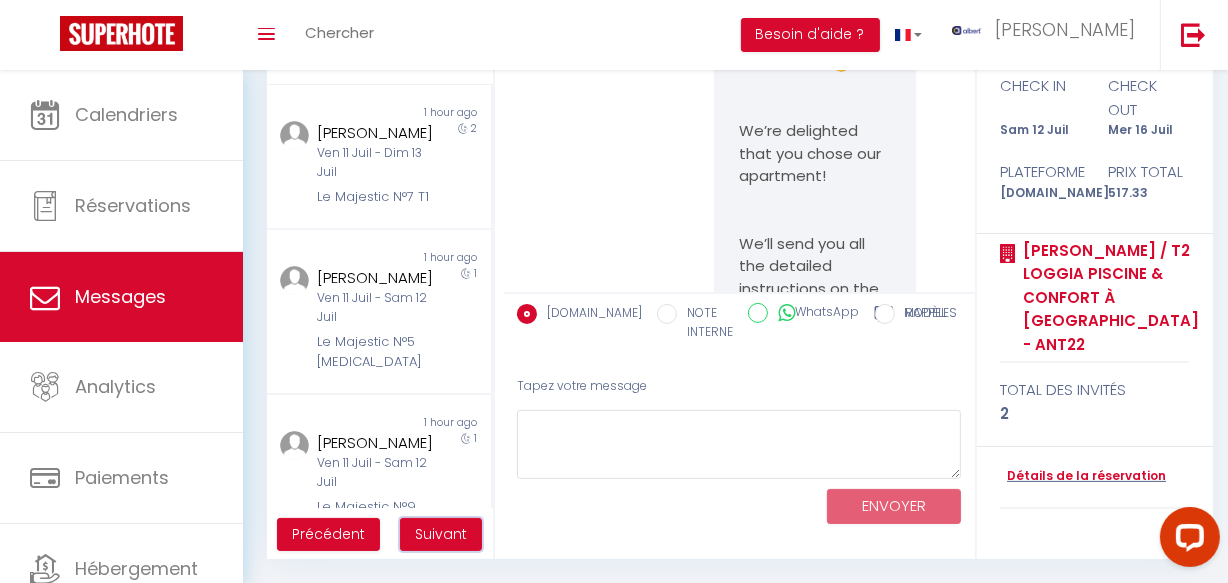 click on "Suivant" at bounding box center [441, 535] 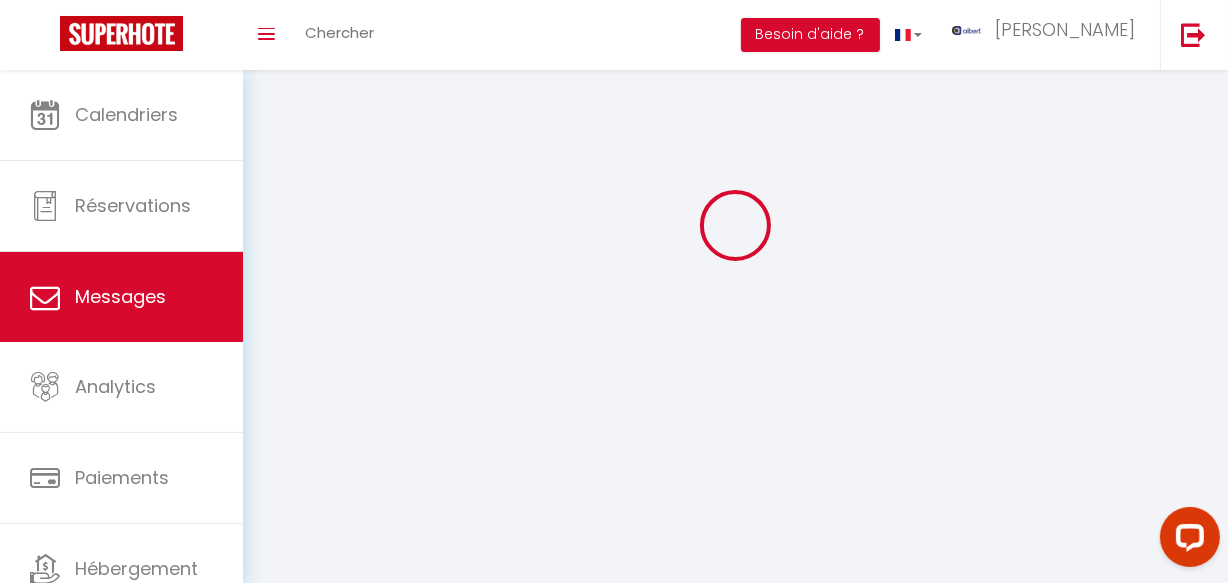 scroll, scrollTop: 70, scrollLeft: 0, axis: vertical 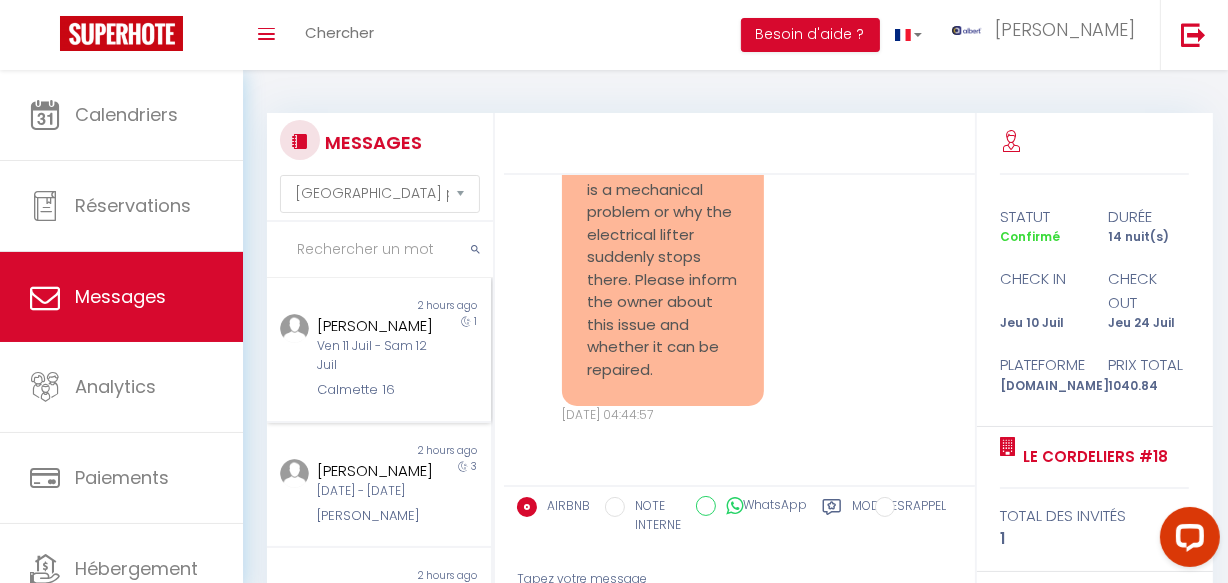click on "Ven 11 Juil - Sam 12 Juil" at bounding box center (375, 356) 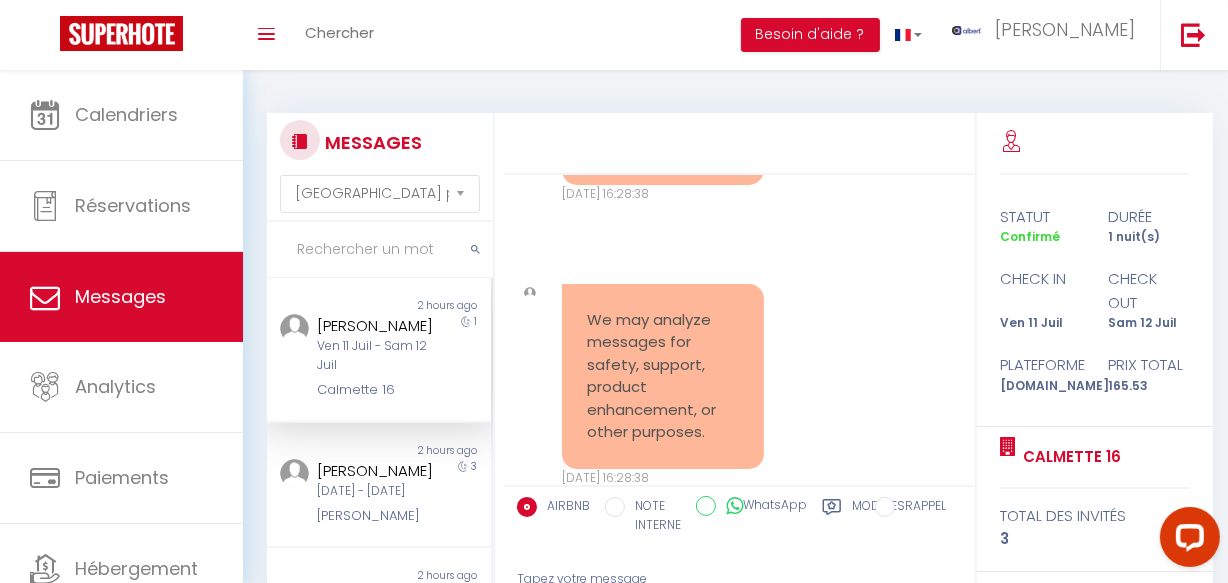 scroll, scrollTop: 0, scrollLeft: 0, axis: both 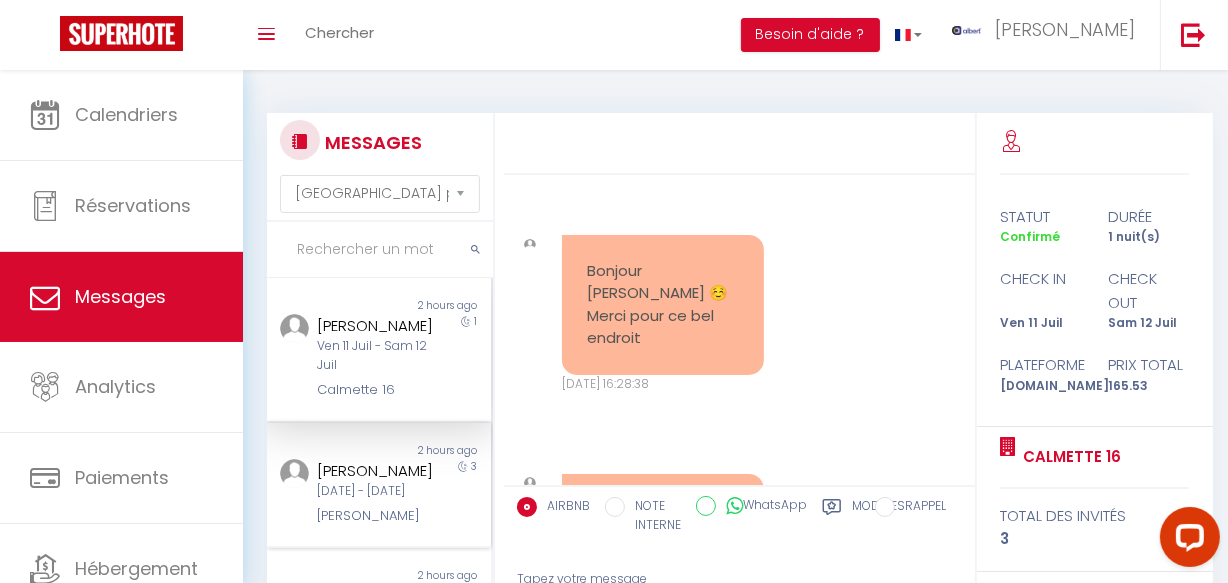 click on "Non lu
2 hours ago
[PERSON_NAME]   [DATE] - [DATE][PERSON_NAME]     3" at bounding box center (379, 486) 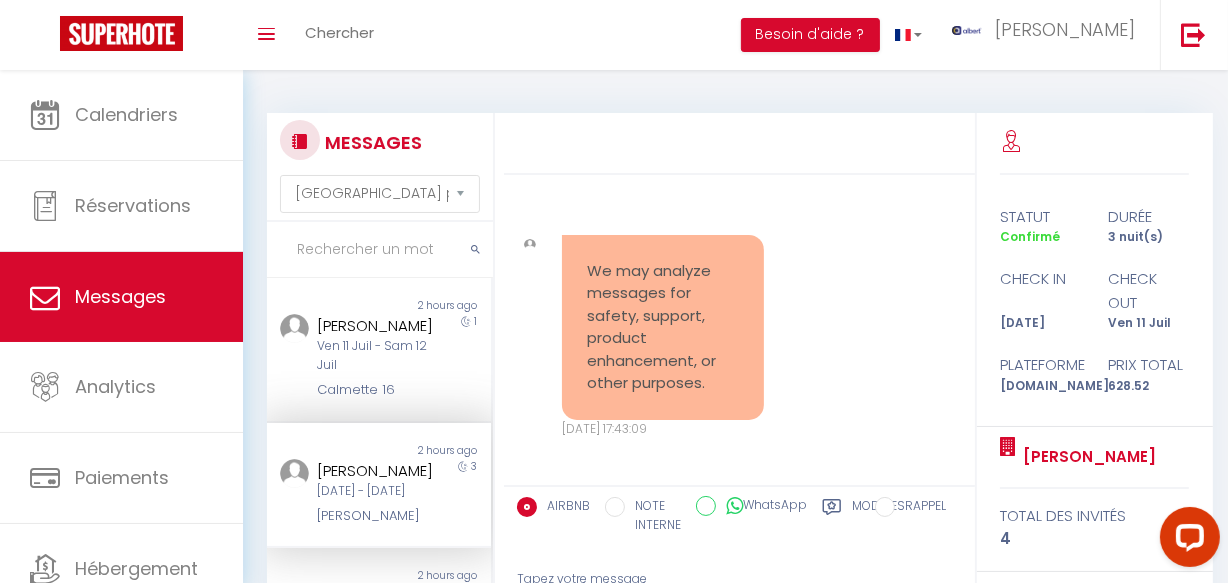 scroll, scrollTop: 10869, scrollLeft: 0, axis: vertical 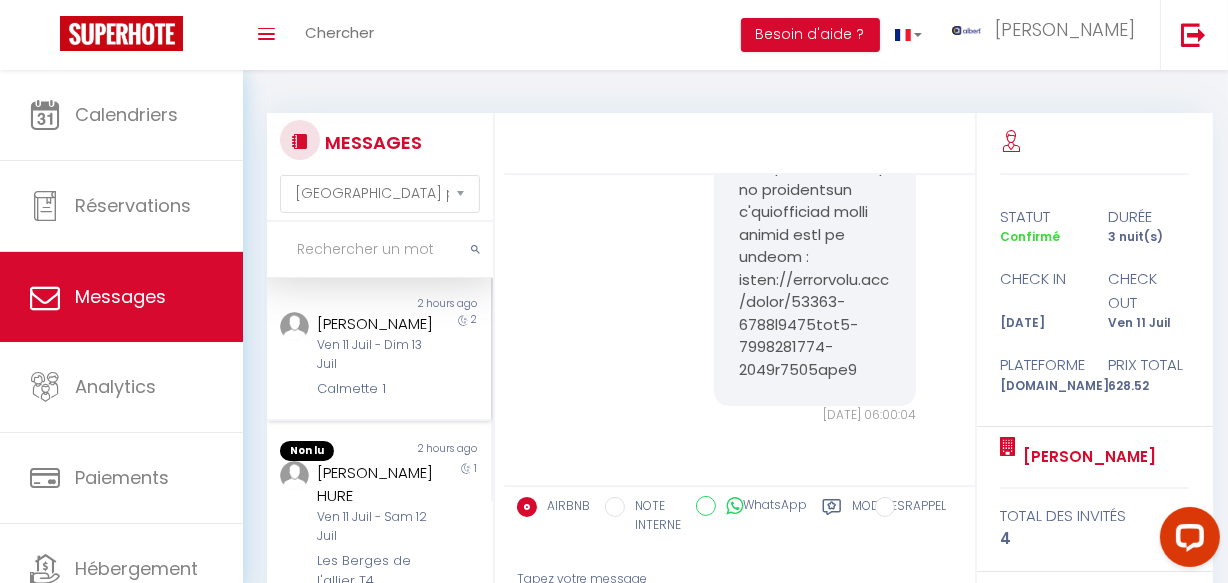 click on "Ven 11 Juil - Dim 13 Juil" at bounding box center [375, 355] 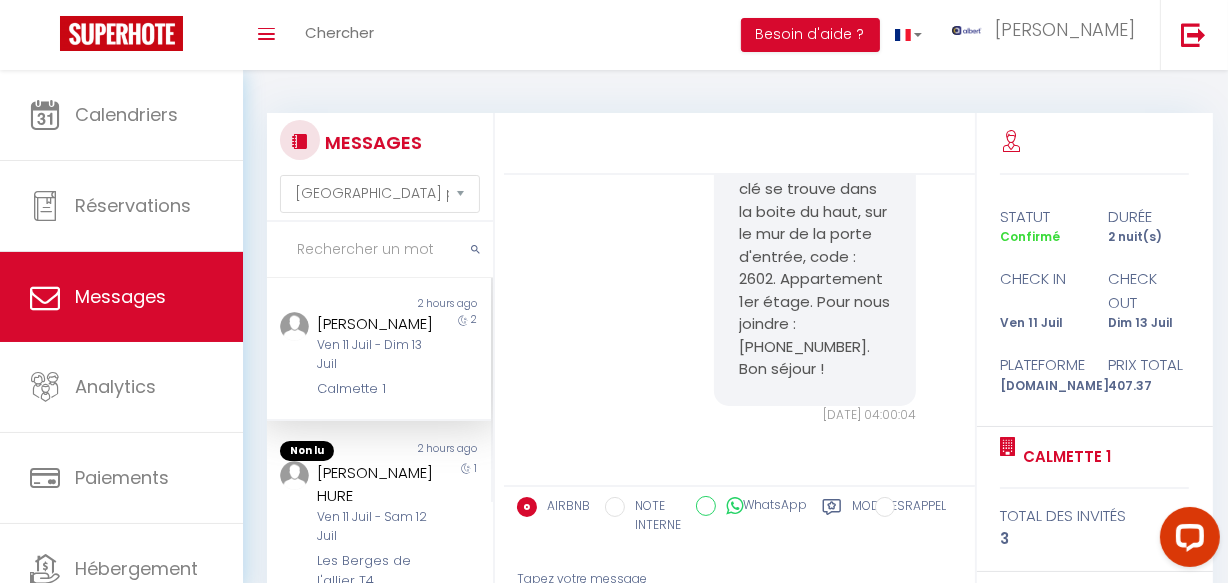 scroll, scrollTop: 545, scrollLeft: 0, axis: vertical 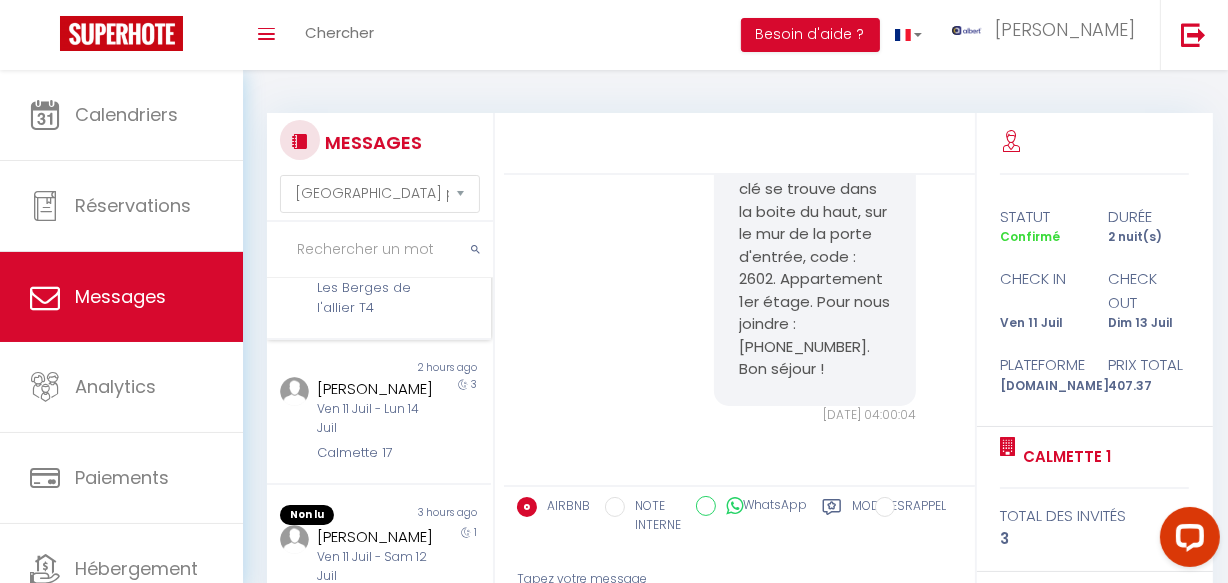 click on "Ven 11 Juil - Sam 12 Juil" at bounding box center (375, 254) 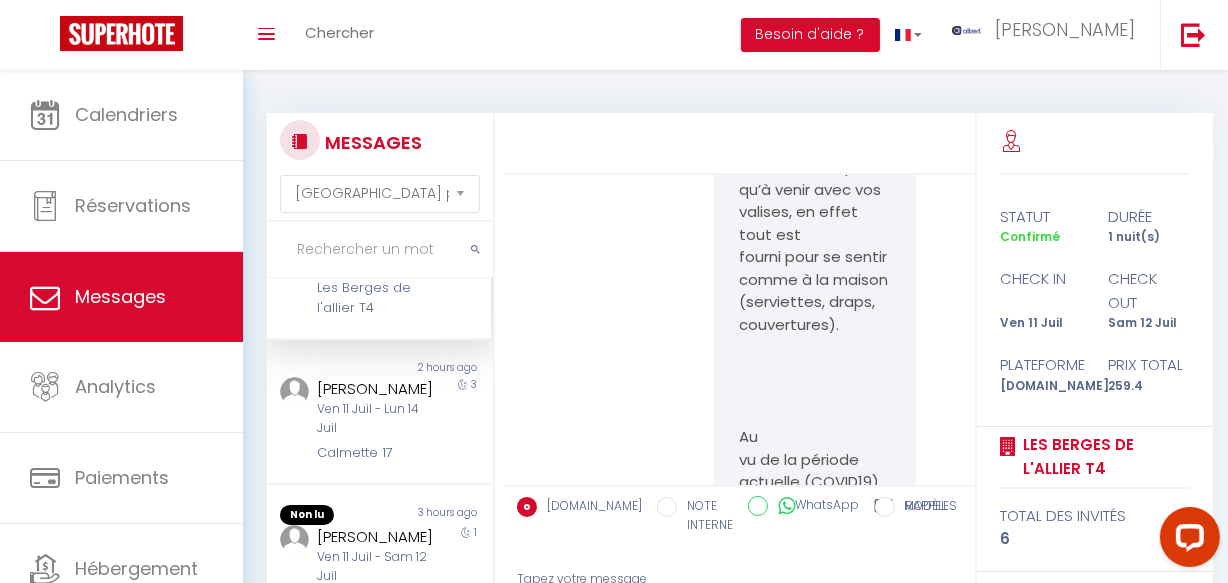 scroll, scrollTop: 27379, scrollLeft: 0, axis: vertical 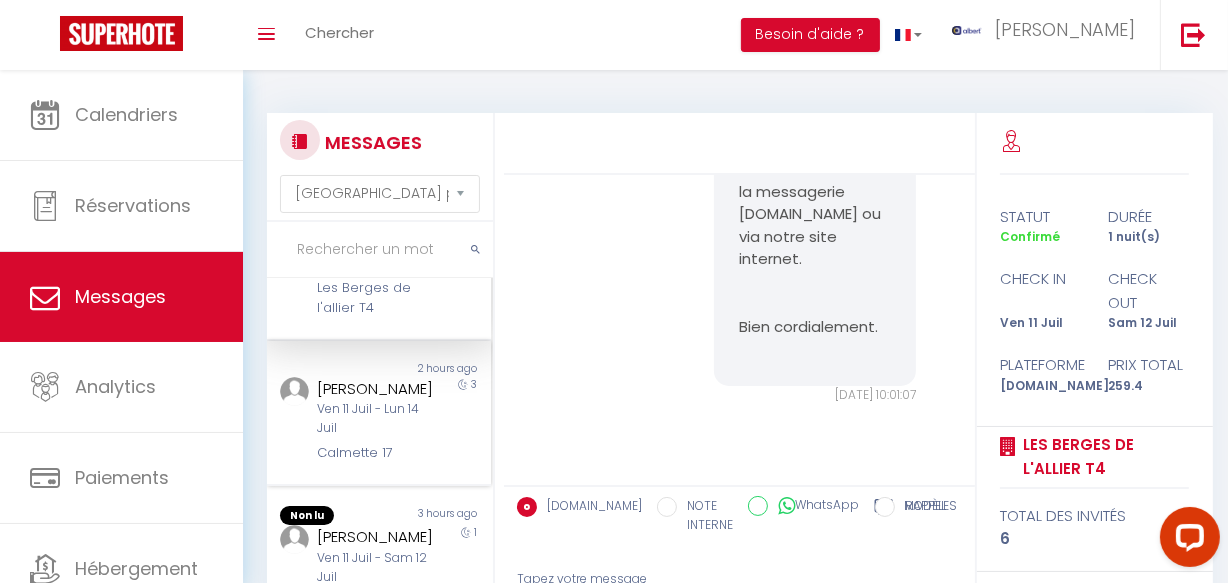 click on "[PERSON_NAME]" at bounding box center (375, 389) 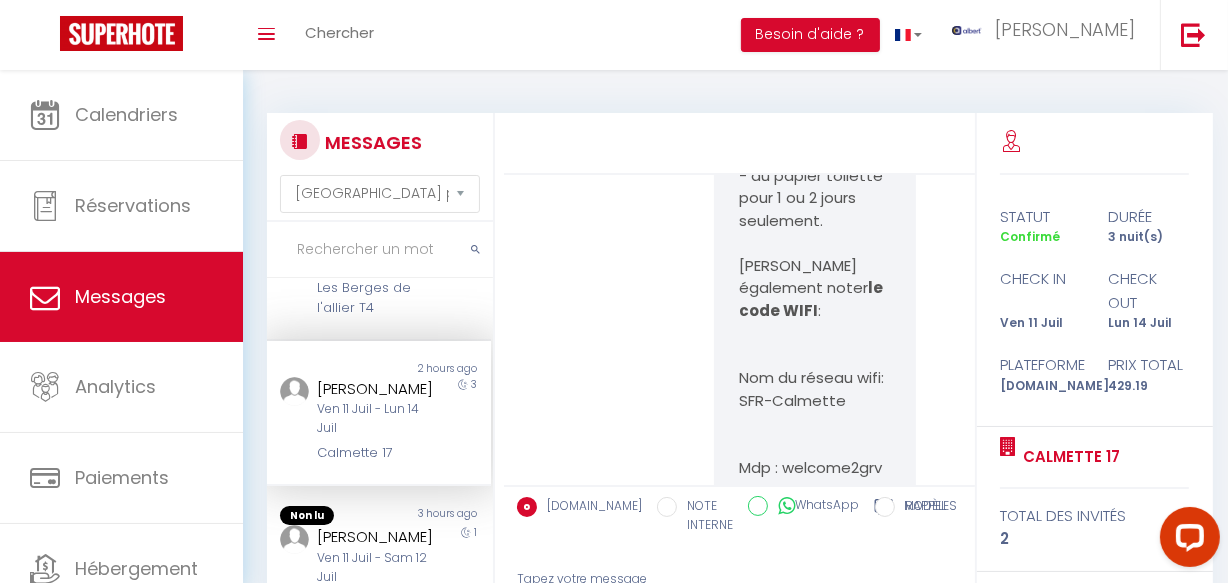 scroll, scrollTop: 5398, scrollLeft: 0, axis: vertical 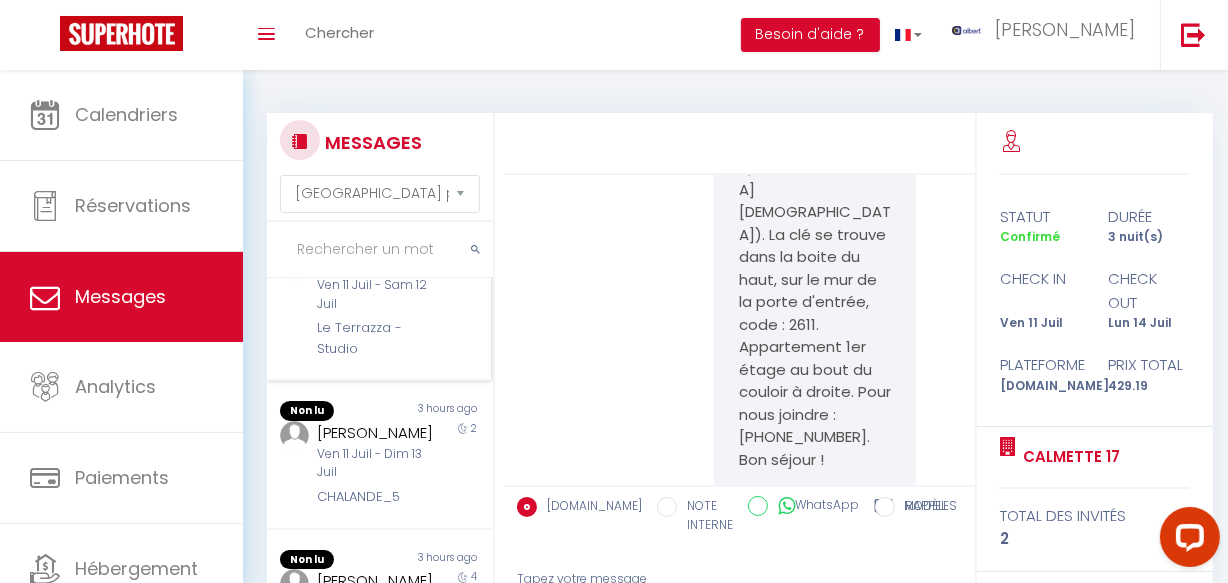click on "Le Terrazza - Studio" at bounding box center (375, 338) 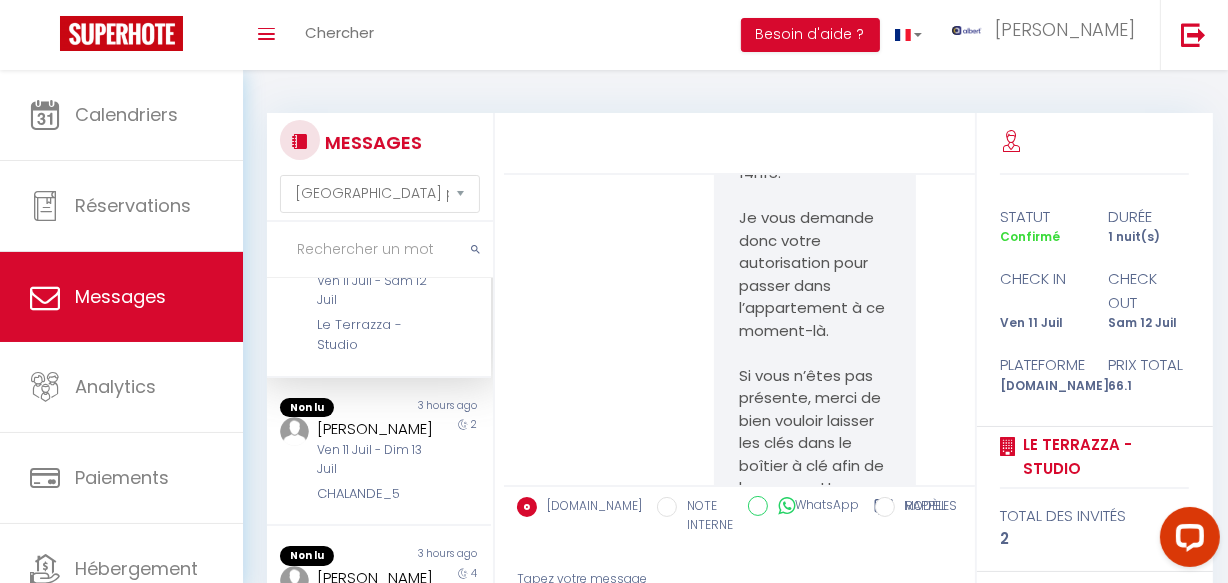scroll, scrollTop: 2038, scrollLeft: 0, axis: vertical 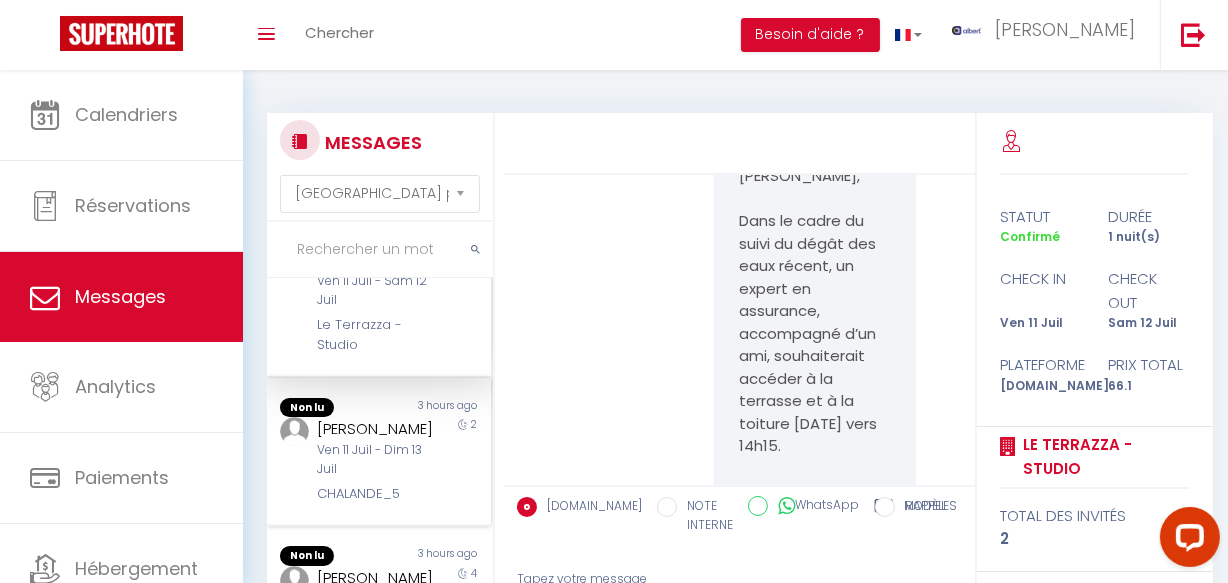 click on "Ven 11 Juil - Dim 13 Juil" at bounding box center (375, 460) 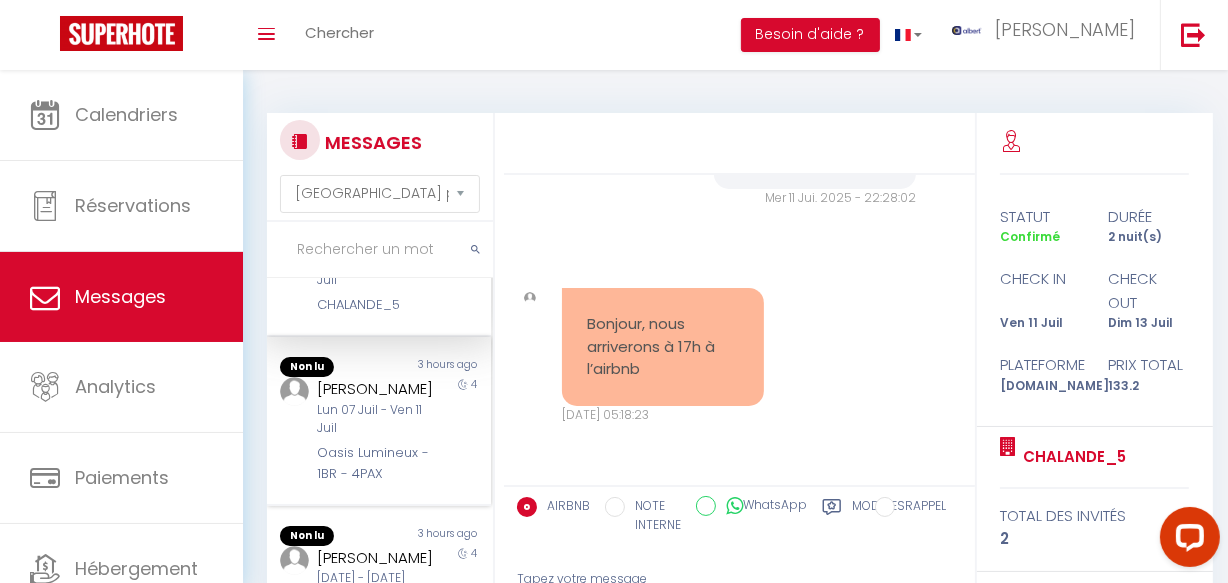 click on "[PERSON_NAME]" at bounding box center [375, 389] 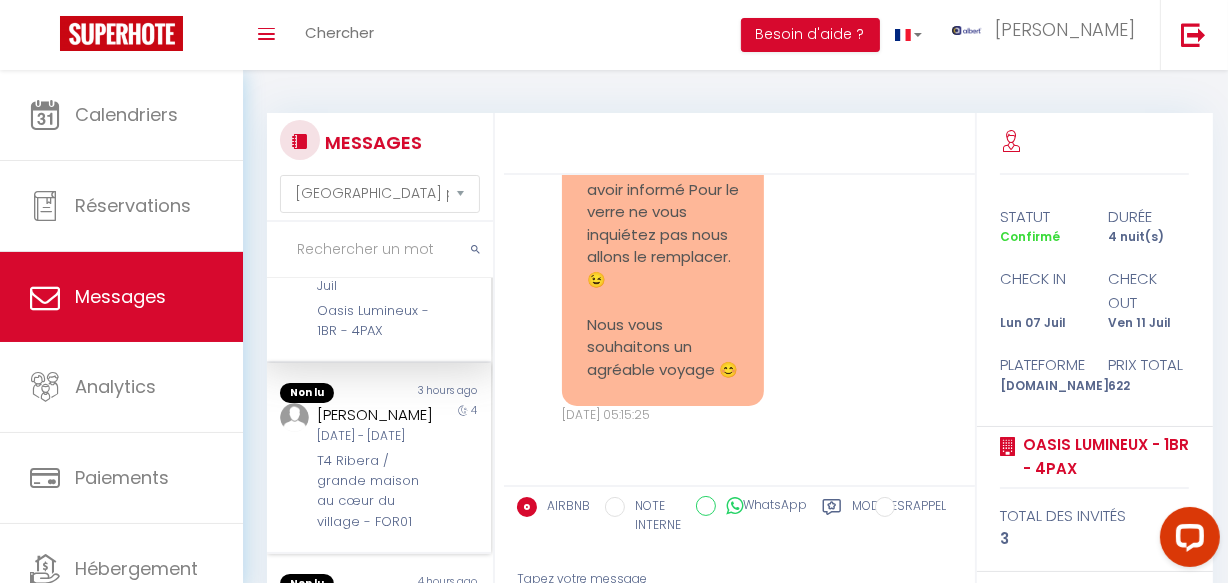 click on "[DATE] - [DATE]" at bounding box center (375, 436) 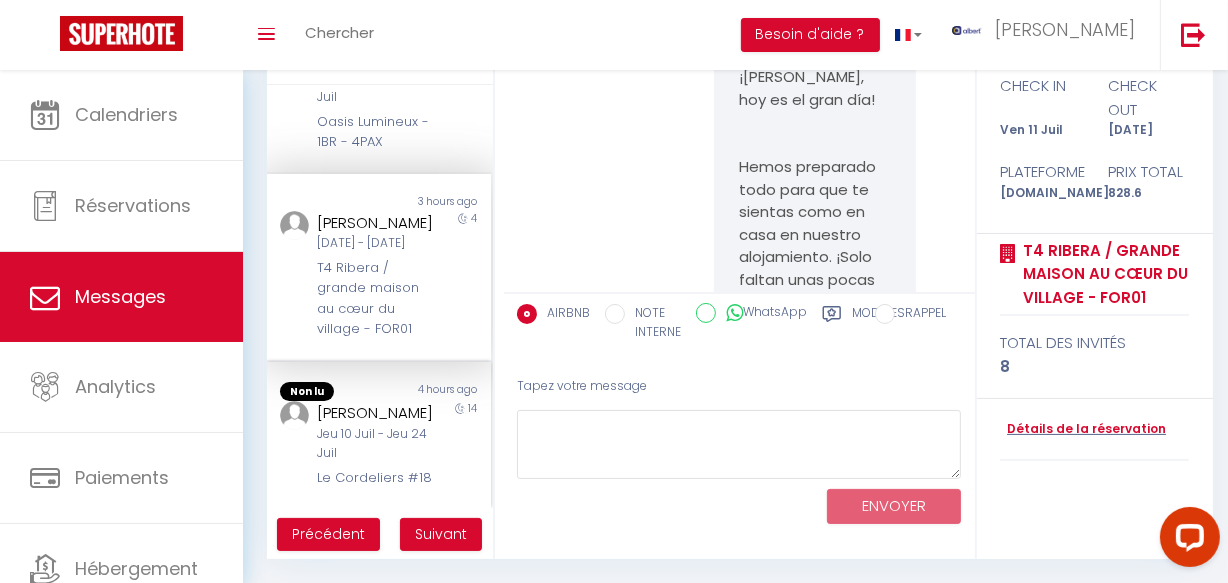 click on "Jeu 10 Juil - Jeu 24 Juil" at bounding box center (375, 444) 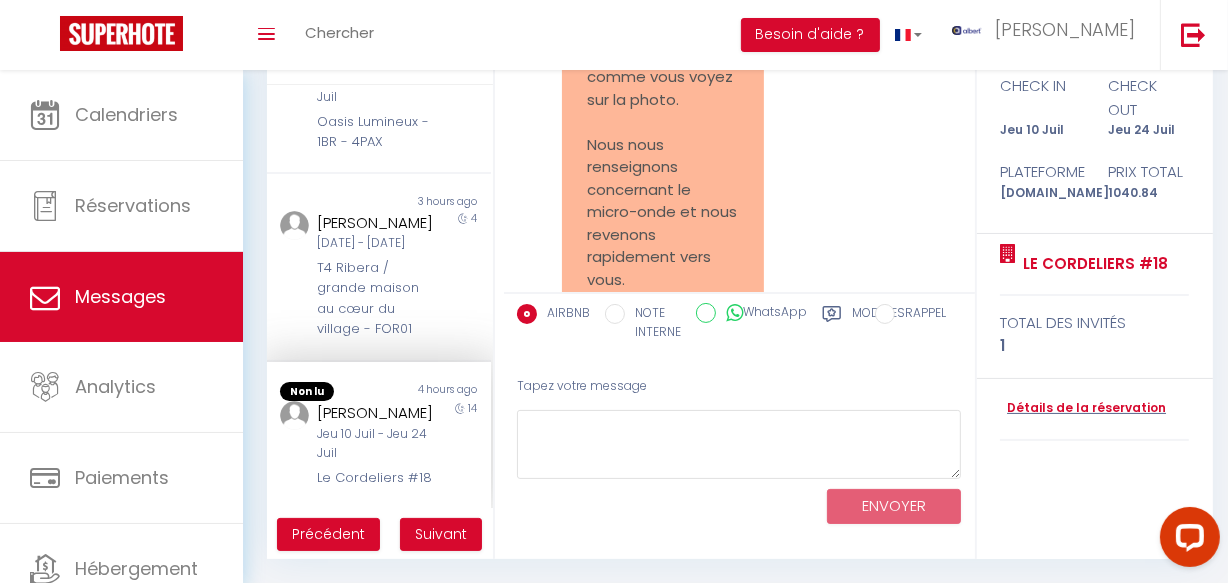 click on "Jeu 10 Juil - Jeu 24 Juil" at bounding box center (375, 444) 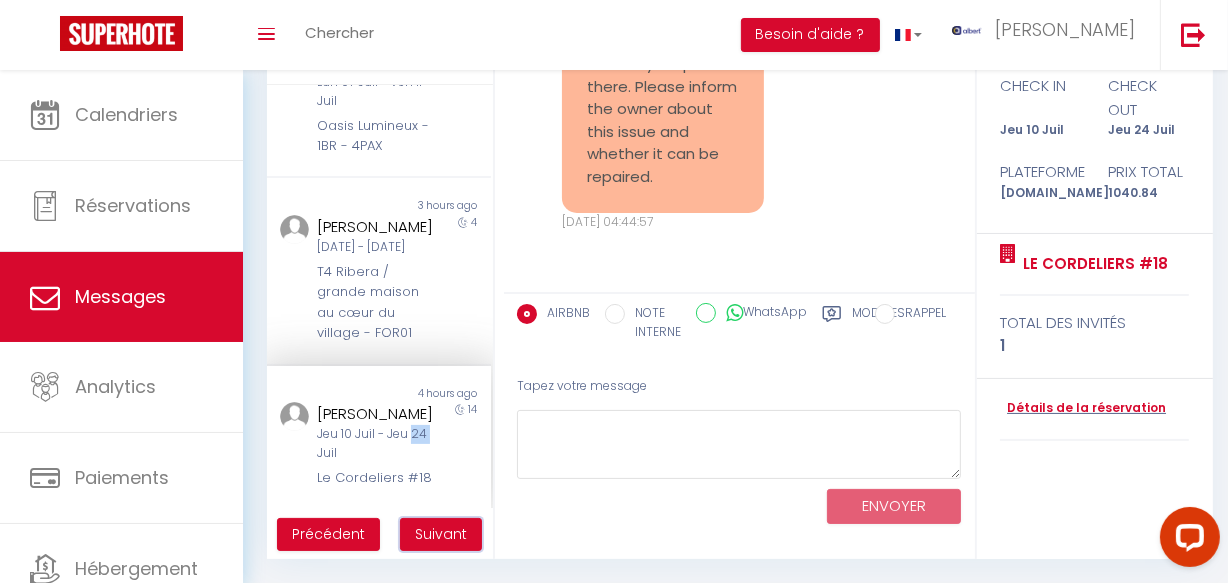 click on "Suivant" at bounding box center [441, 534] 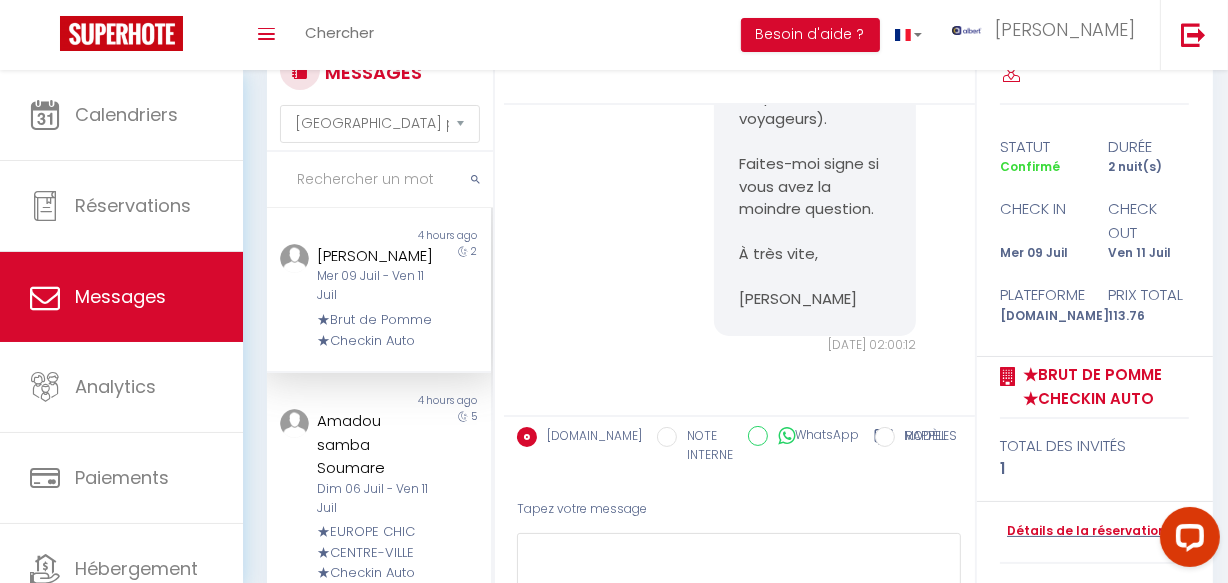 click on "★Brut de Pomme ★Checkin Auto" at bounding box center (375, 330) 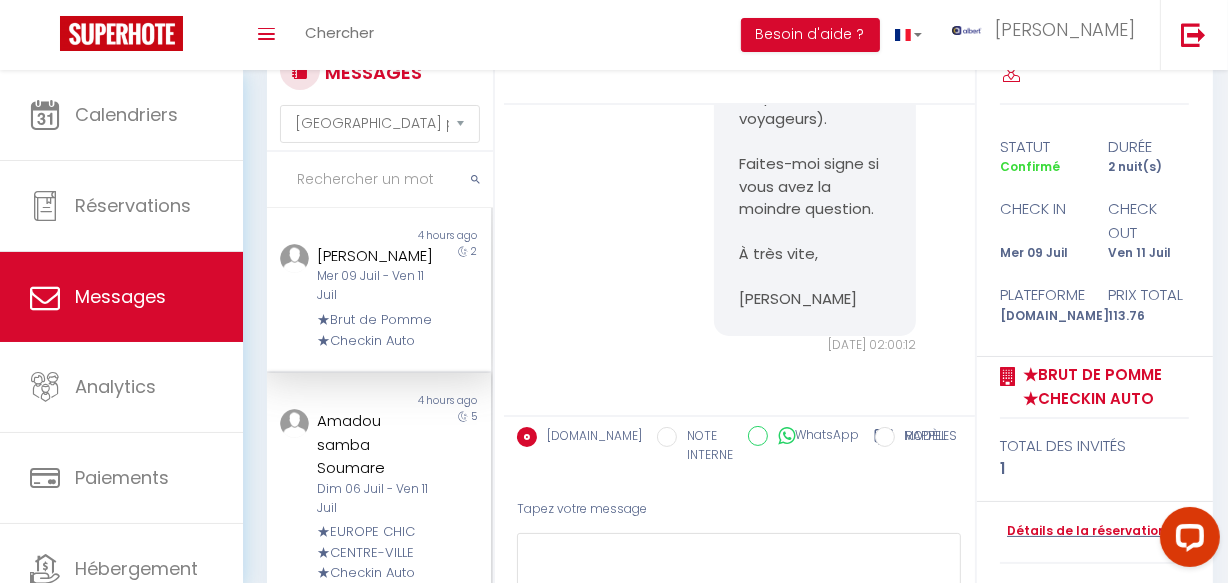 click on "Amadou samba Soumare" at bounding box center (375, 444) 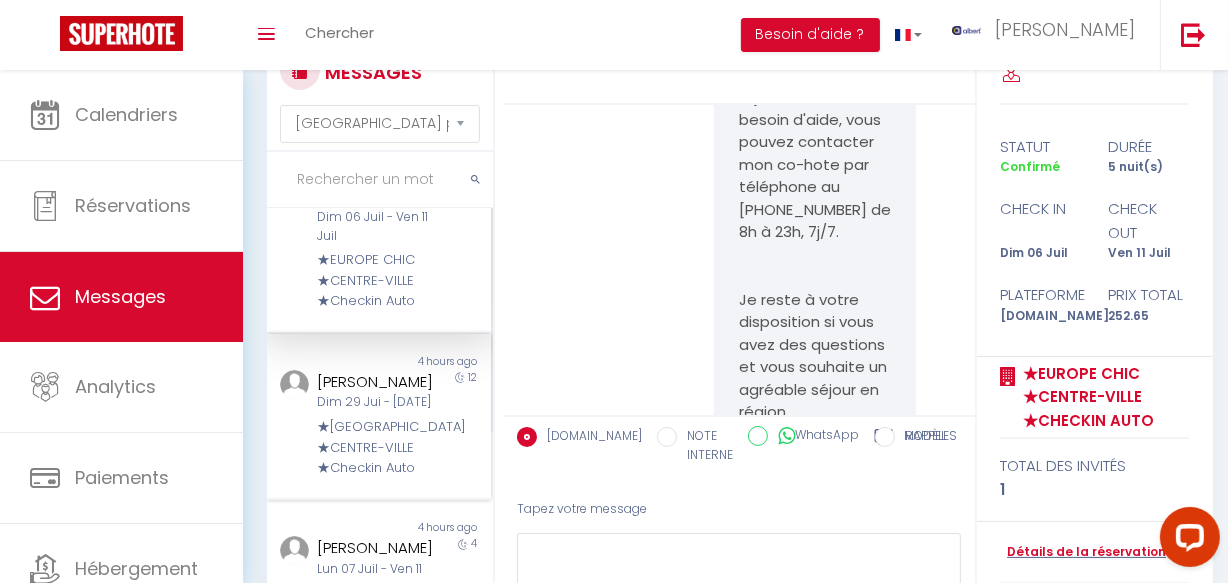 click on "[PERSON_NAME]" at bounding box center [375, 382] 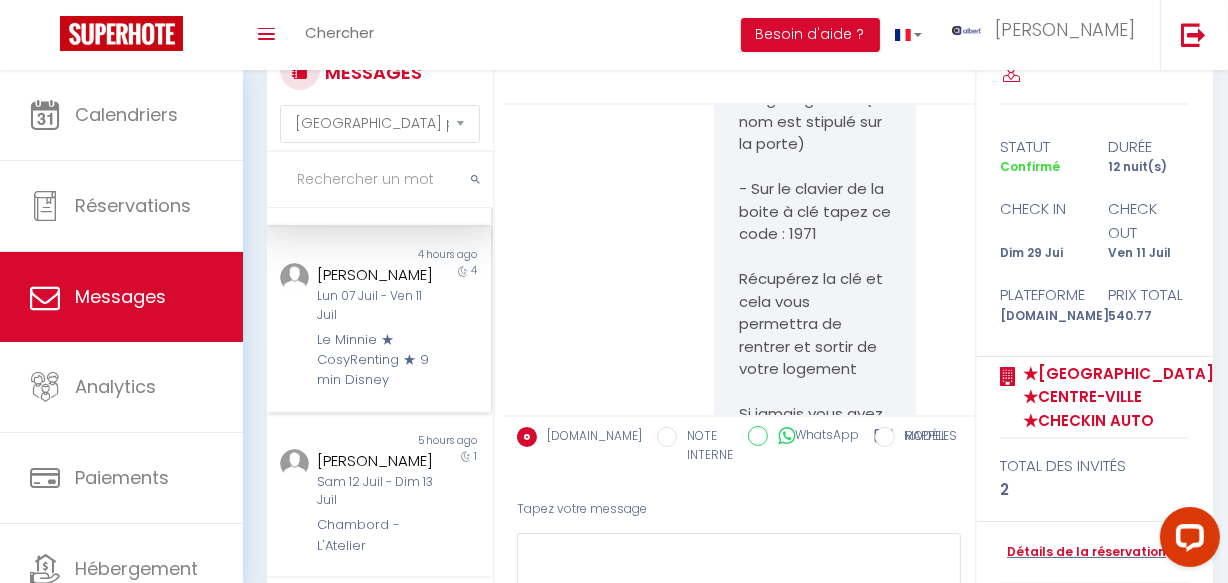 click on "Lun 07 Juil - Ven 11 Juil" at bounding box center (375, 306) 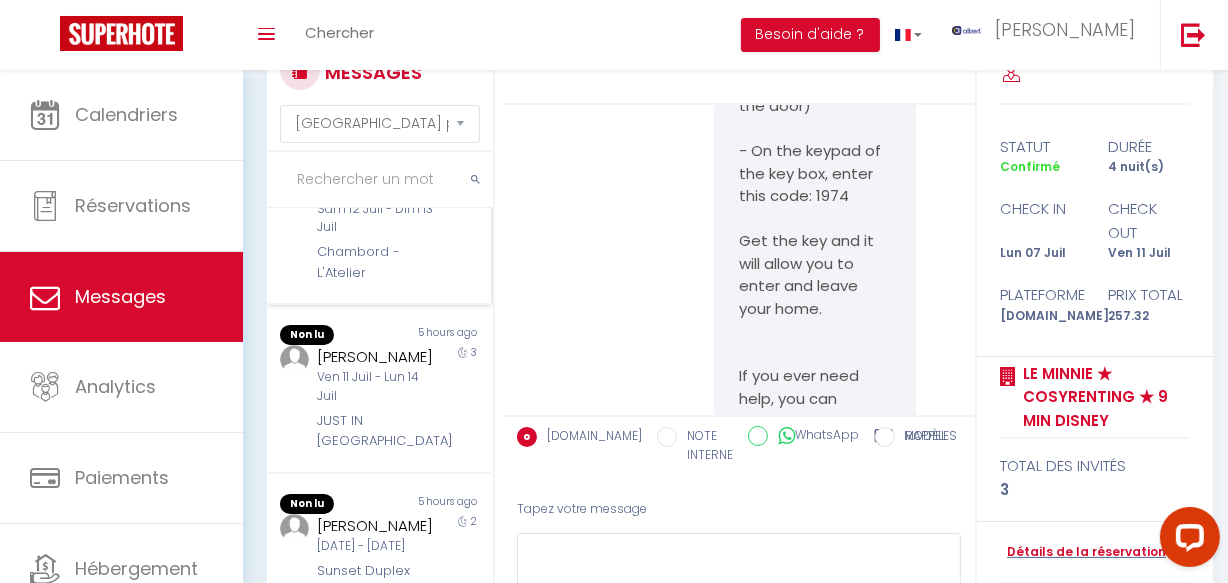 click on "Chambord - L'Atelier" at bounding box center (375, 262) 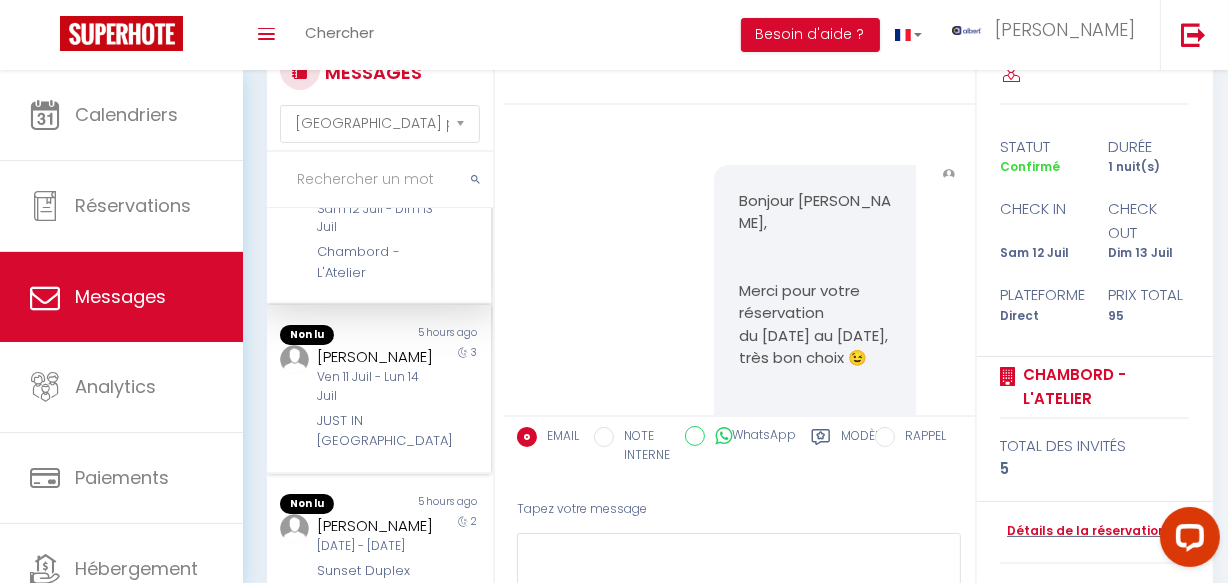 click on "Ven 11 Juil - Lun 14 Juil" at bounding box center [375, 387] 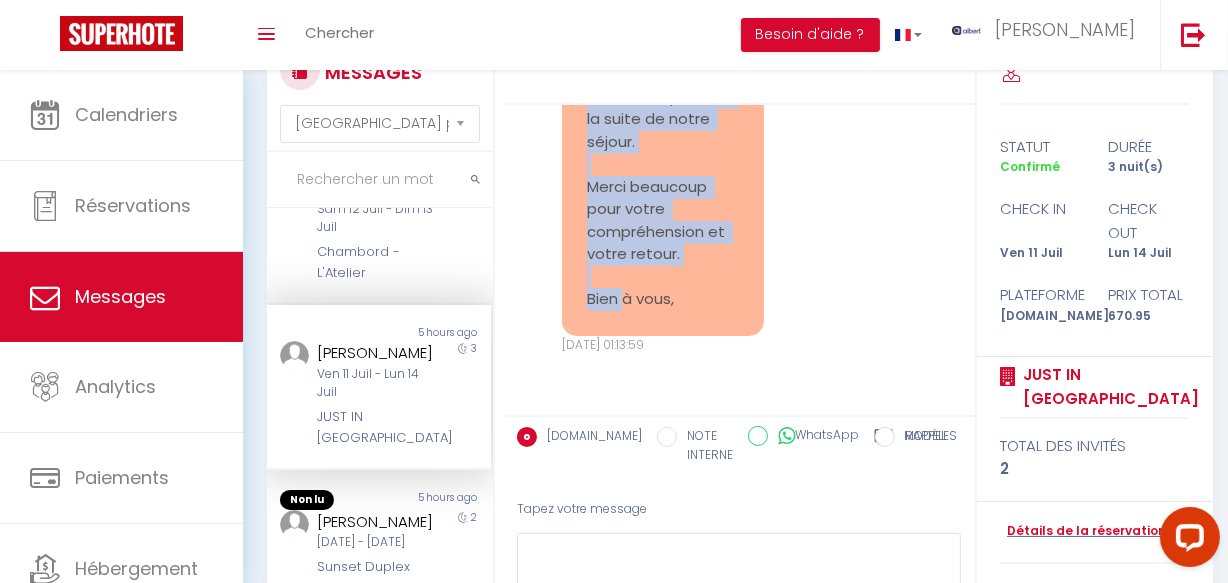 copy on "Bonsoir,
Je suis sincèrement désolée, je n’avais pas vu votre message plus tôt. Je viens seulement de le découvrir...
Nous avons bien pris note concernant la caution de 600 euros. Serait-il possible de vous la remettre en espèces à notre arrivée ? Cela nous permettrait de la récupérer directement en main propre à notre départ.
Nous restons dans le sud de la [GEOGRAPHIC_DATA] jusqu’au [DATE], et étant un jeune couple avec un budget un peu serré, nous n’avions pas prévu cette dépense en avance. Nous avons peur qu’un remboursement par virement prenne quelques jours, ce qui pourrait nous mettre un peu dans l’embarras pendant la suite de notre séjour.
Merci beaucoup pour votre compréhension et votre retour.
Bien à vous," 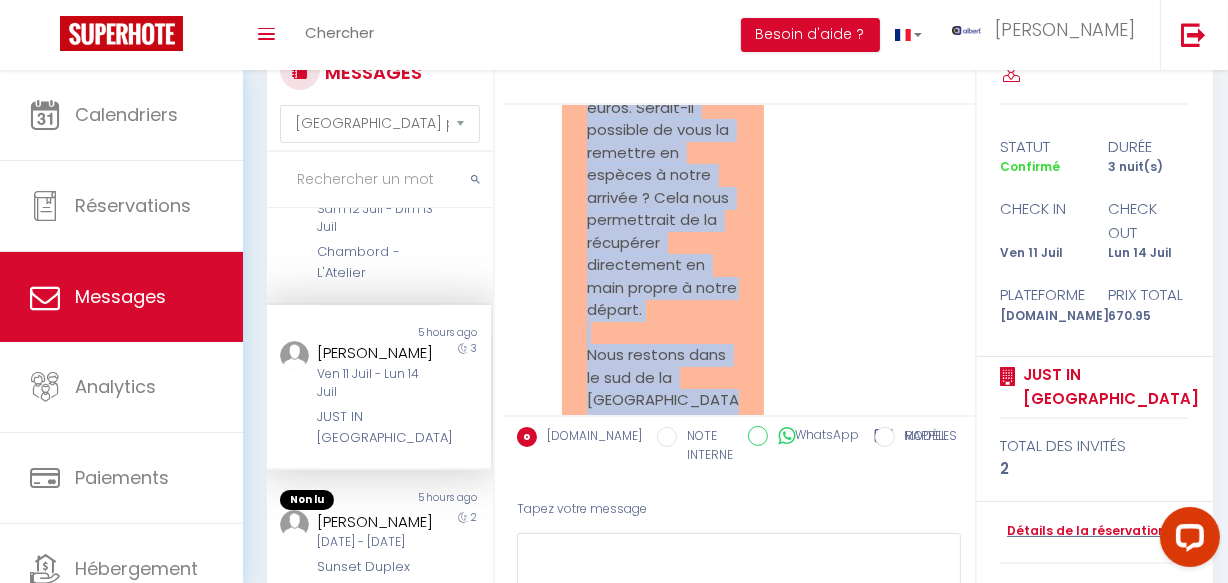 scroll, scrollTop: 10902, scrollLeft: 0, axis: vertical 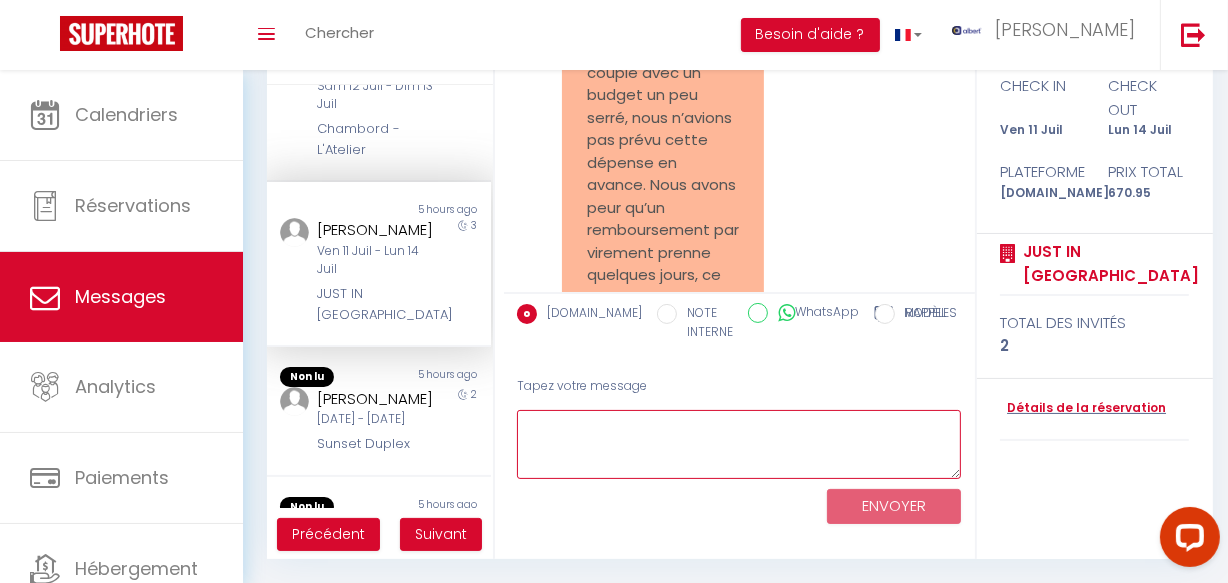 click at bounding box center (739, 444) 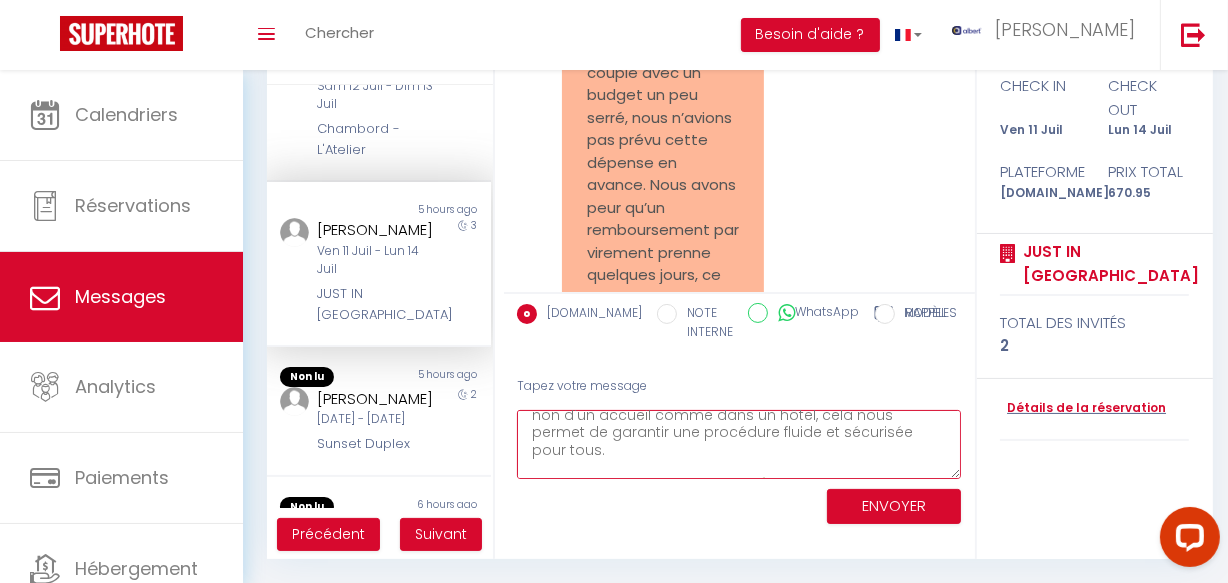 scroll, scrollTop: 0, scrollLeft: 0, axis: both 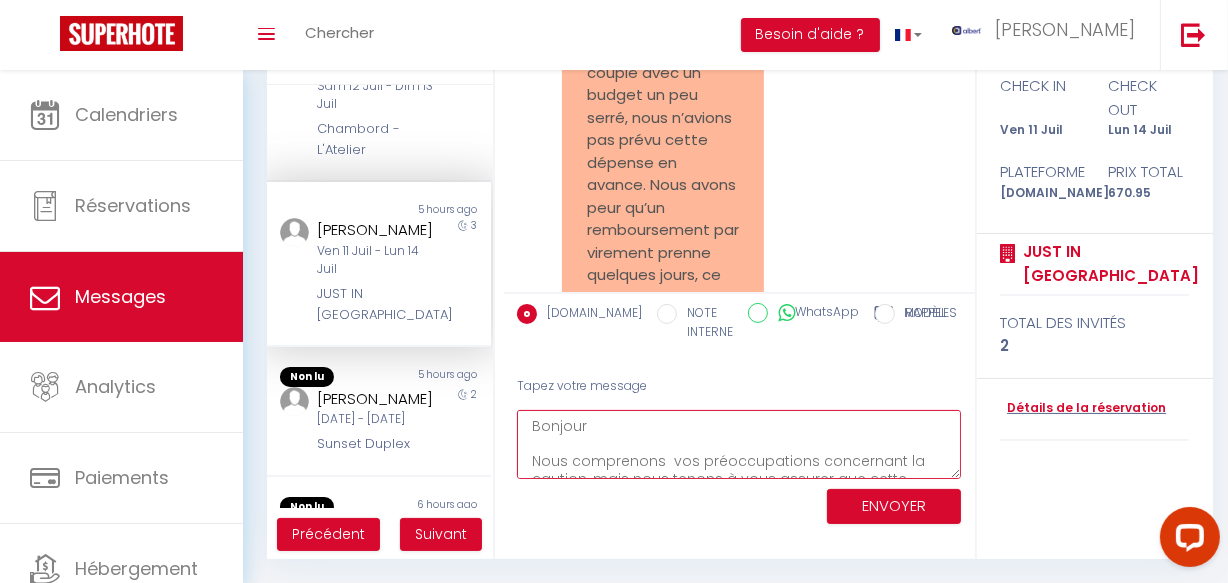 click on "Bonjour
Nous comprenons  vos préoccupations concernant la caution, mais nous tenons à vous assurer que cette information a été clairement indiquée dans l'annonce. Nous ne prélevons pas la caution immédiatement ; elle est simplement retenue temporairement et restituée intégralement sous 7 jours maximum après votre séjour, à condition qu'aucun dommage n'ait été constaté. C'est une procédure standard pour assurer la sécurité de notre logement.
Concernant votre demande nous tenons à préciser que nous ne pouvons malheureusement pas accepter de paiement en espèces ou par chèque. La caution doit être réglée via le lien de paiement sécurisé. Étant donné que l'appartement dispose d'une entrée autonome et non d'un accueil comme dans un hôtel, cela nous permet de garantir une procédure fluide et sécurisée pour tous.
Merci de votre compréhension 🍀" at bounding box center [739, 444] 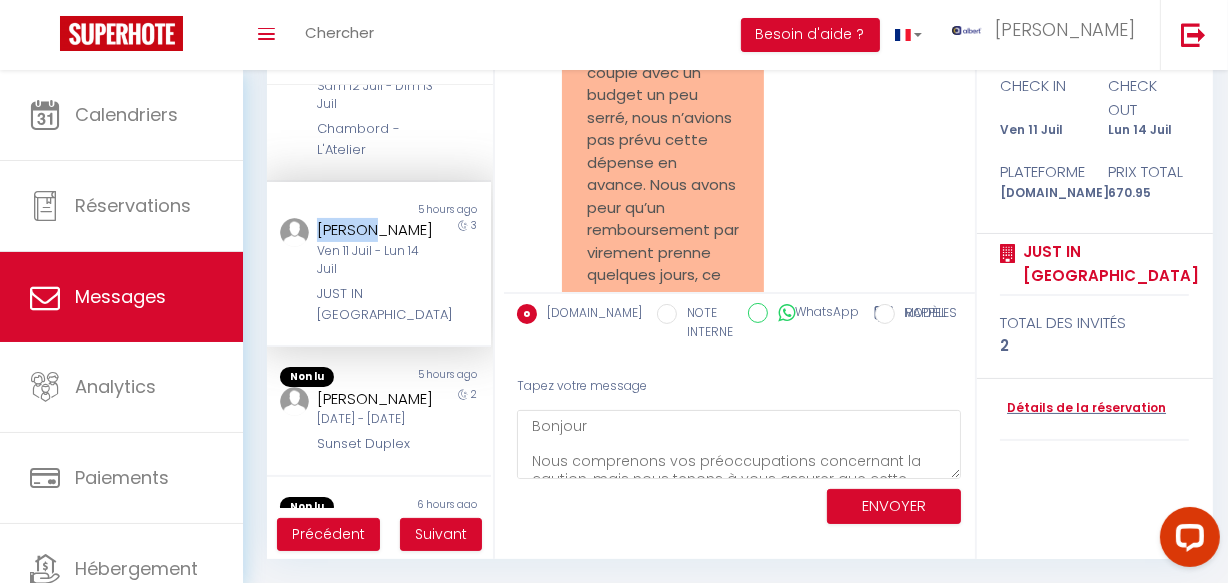 drag, startPoint x: 305, startPoint y: 290, endPoint x: 372, endPoint y: 292, distance: 67.02985 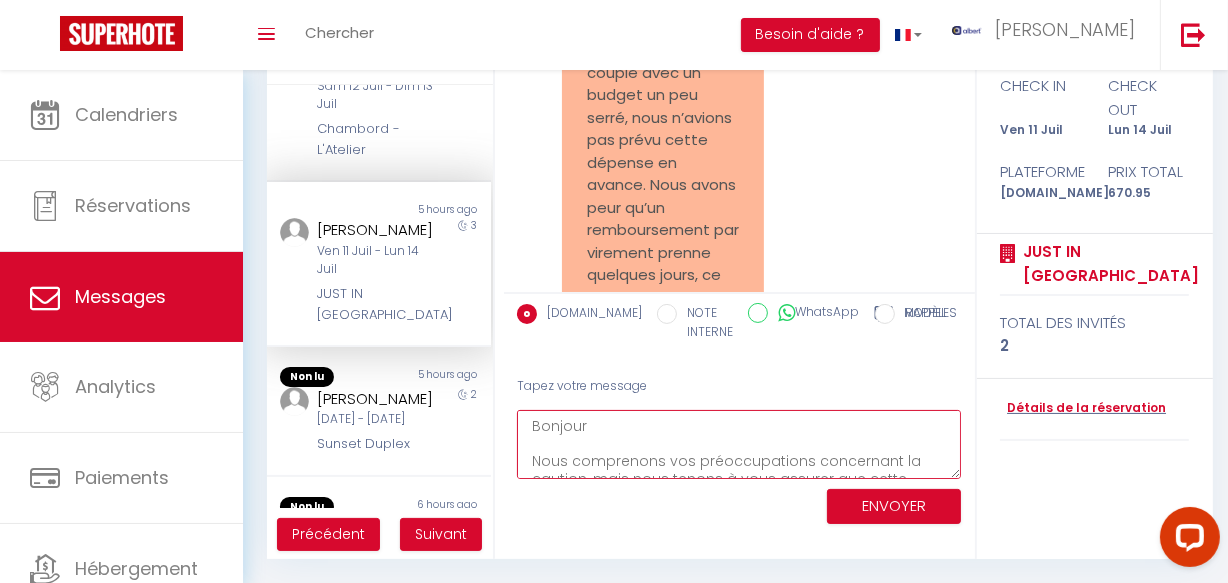 click on "Bonjour
Nous comprenons vos préoccupations concernant la caution, mais nous tenons à vous assurer que cette information a été clairement indiquée dans l'annonce. Nous ne prélevons pas la caution immédiatement ; elle est simplement retenue temporairement et restituée intégralement sous 7 jours maximum après votre séjour, à condition qu'aucun dommage n'ait été constaté. C'est une procédure standard pour assurer la sécurité de notre logement.
Concernant votre demande nous tenons à préciser que nous ne pouvons malheureusement pas accepter de paiement en espèces ou par chèque. La caution doit être réglée via le lien de paiement sécurisé. Étant donné que l'appartement dispose d'une entrée autonome et non d'un accueil comme dans un hôtel, cela nous permet de garantir une procédure fluide et sécurisée pour tous.
Merci de votre compréhension 🍀" at bounding box center [739, 444] 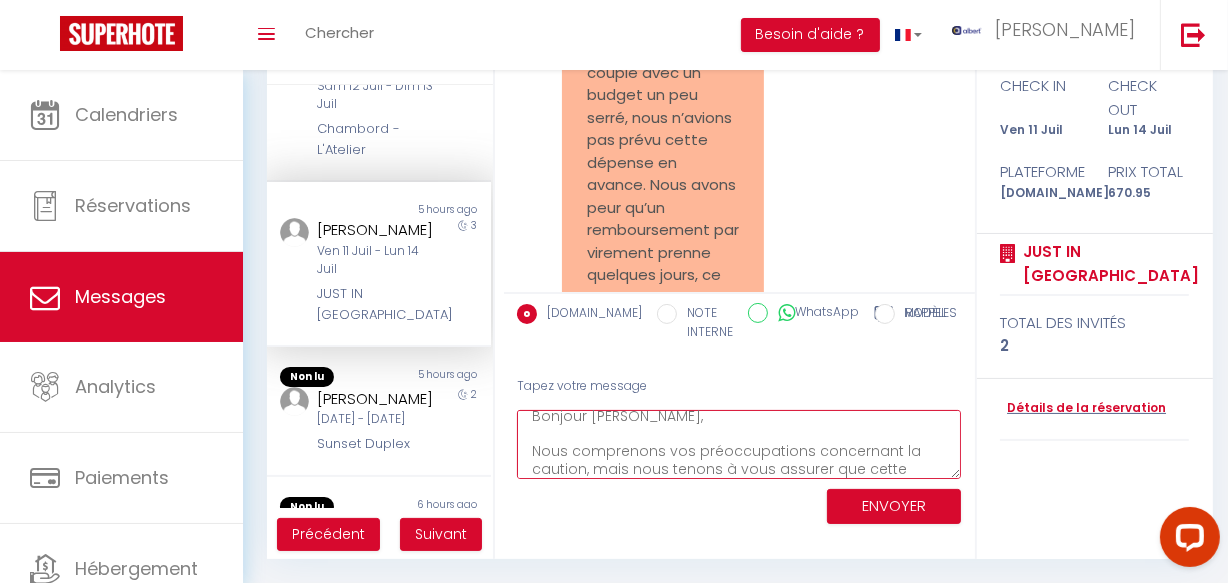 scroll, scrollTop: 0, scrollLeft: 0, axis: both 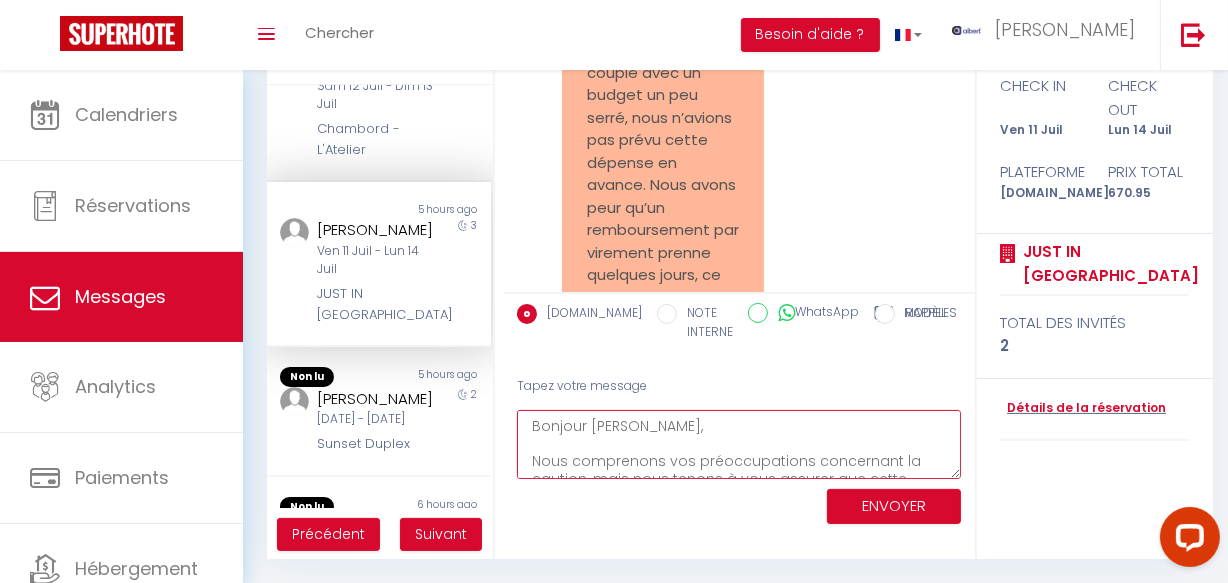 click on "Bonjour [PERSON_NAME],
Nous comprenons vos préoccupations concernant la caution, mais nous tenons à vous assurer que cette information a été clairement indiquée dans l'annonce. Nous ne prélevons pas la caution immédiatement ; elle est simplement retenue temporairement et restituée intégralement sous 7 jours maximum après votre séjour, à condition qu'aucun dommage n'ait été constaté. C'est une procédure standard pour assurer la sécurité de notre logement.
Concernant votre demande nous tenons à préciser que nous ne pouvons malheureusement pas accepter de paiement en espèces ou par chèque. La caution doit être réglée via le lien de paiement sécurisé. Étant donné que l'appartement dispose d'une entrée autonome et non d'un accueil comme dans un hôtel, cela nous permet de garantir une procédure fluide et sécurisée pour tous.
Merci de votre compréhension 🍀" at bounding box center (739, 444) 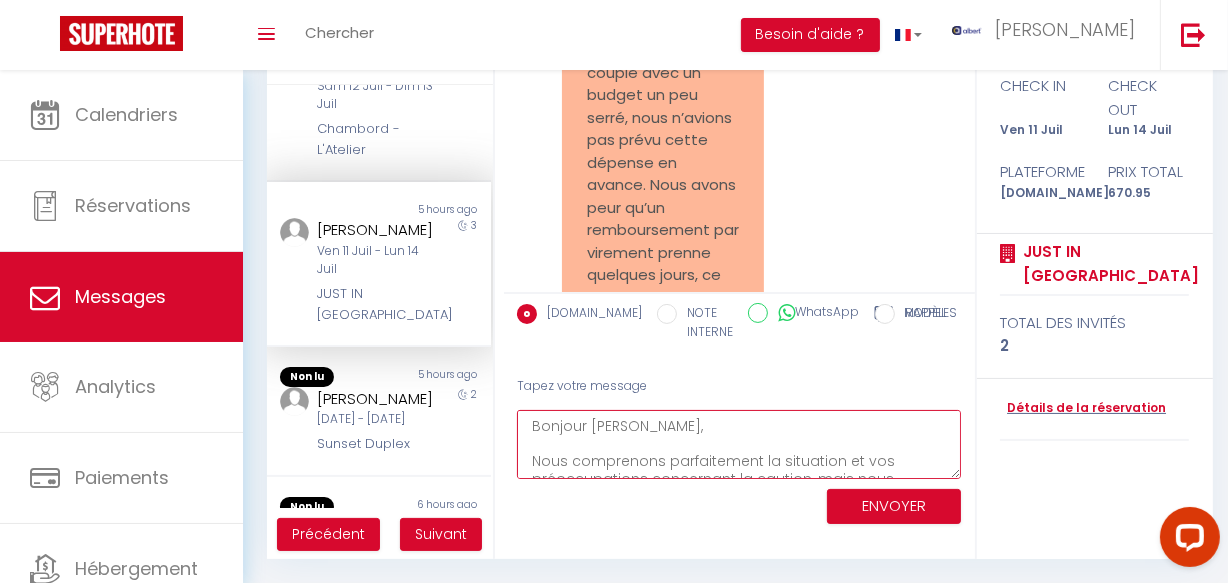type on "Bonjour [PERSON_NAME],
Nous comprenons parfaitement la situation et vos préoccupations concernant la caution, mais nous tenons à vous assurer que cette information a été clairement indiquée dans l'annonce. Nous ne prélevons pas la caution immédiatement ; elle est simplement retenue temporairement et restituée intégralement sous 7 jours maximum après votre séjour, à condition qu'aucun dommage n'ait été constaté. C'est une procédure standard pour assurer la sécurité de notre logement.
Concernant votre demande nous tenons à préciser que nous ne pouvons malheureusement pas accepter de paiement en espèces ou par chèque. La caution doit être réglée via le lien de paiement sécurisé. Étant donné que l'appartement dispose d'une entrée autonome et non d'un accueil comme dans un hôtel, cela nous permet de garantir une procédure fluide et sécurisée pour tous.
Merci de votre compréhension 🍀" 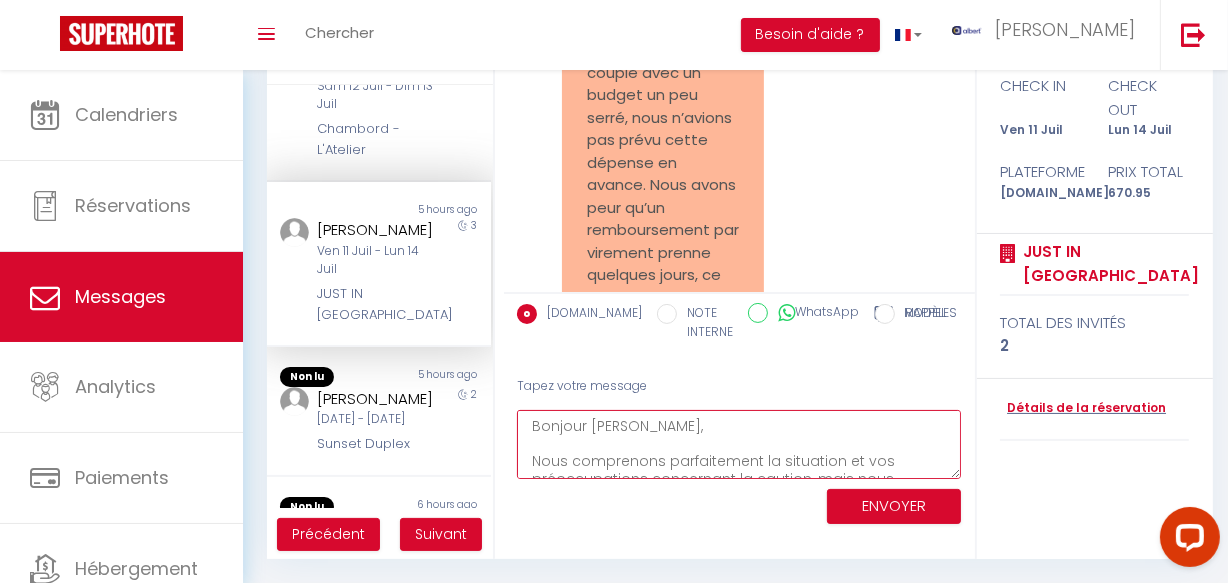 click on "Bonjour [PERSON_NAME],
Nous comprenons parfaitement la situation et vos préoccupations concernant la caution, mais nous tenons à vous assurer que cette information a été clairement indiquée dans l'annonce. Nous ne prélevons pas la caution immédiatement ; elle est simplement retenue temporairement et restituée intégralement sous 7 jours maximum après votre séjour, à condition qu'aucun dommage n'ait été constaté. C'est une procédure standard pour assurer la sécurité de notre logement.
Concernant votre demande nous tenons à préciser que nous ne pouvons malheureusement pas accepter de paiement en espèces ou par chèque. La caution doit être réglée via le lien de paiement sécurisé. Étant donné que l'appartement dispose d'une entrée autonome et non d'un accueil comme dans un hôtel, cela nous permet de garantir une procédure fluide et sécurisée pour tous.
Merci de votre compréhension 🍀" at bounding box center [739, 444] 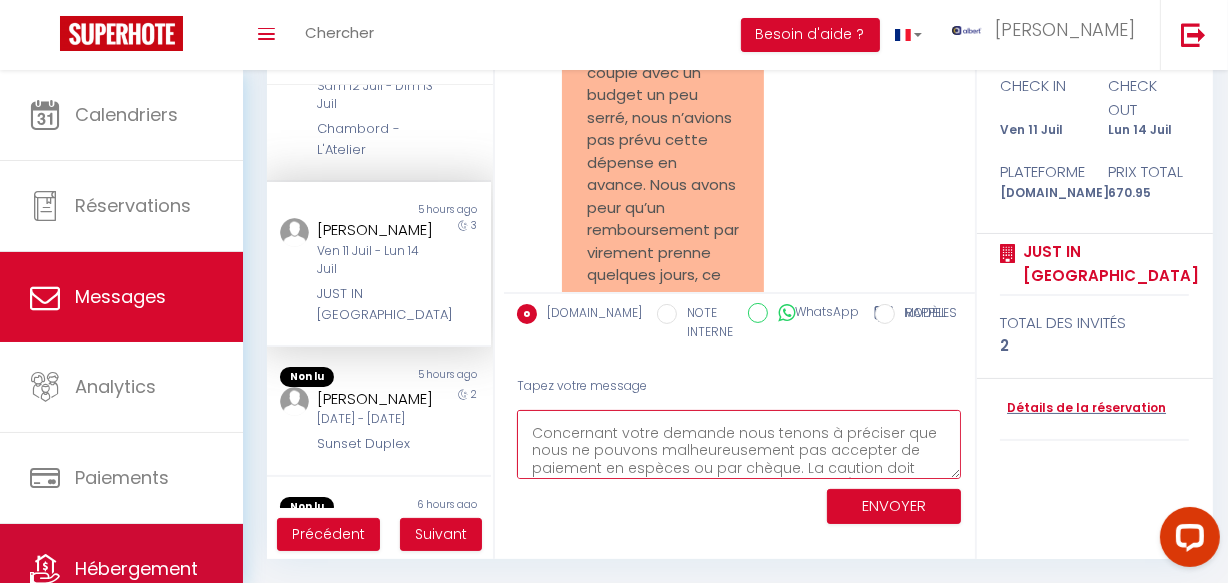scroll, scrollTop: 309, scrollLeft: 0, axis: vertical 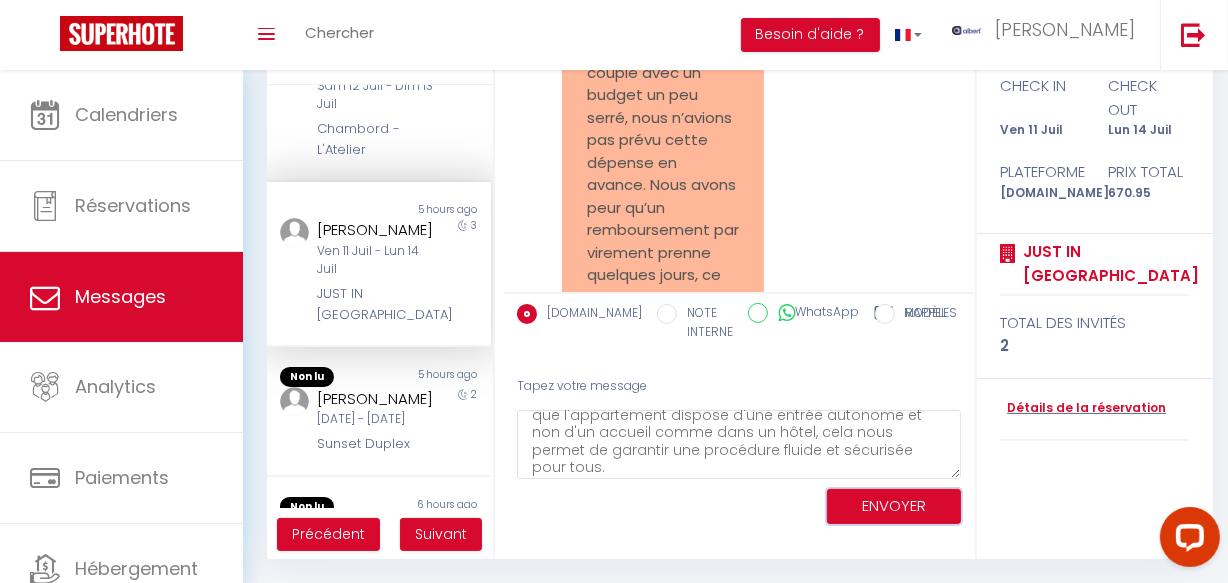 click on "ENVOYER" at bounding box center [894, 506] 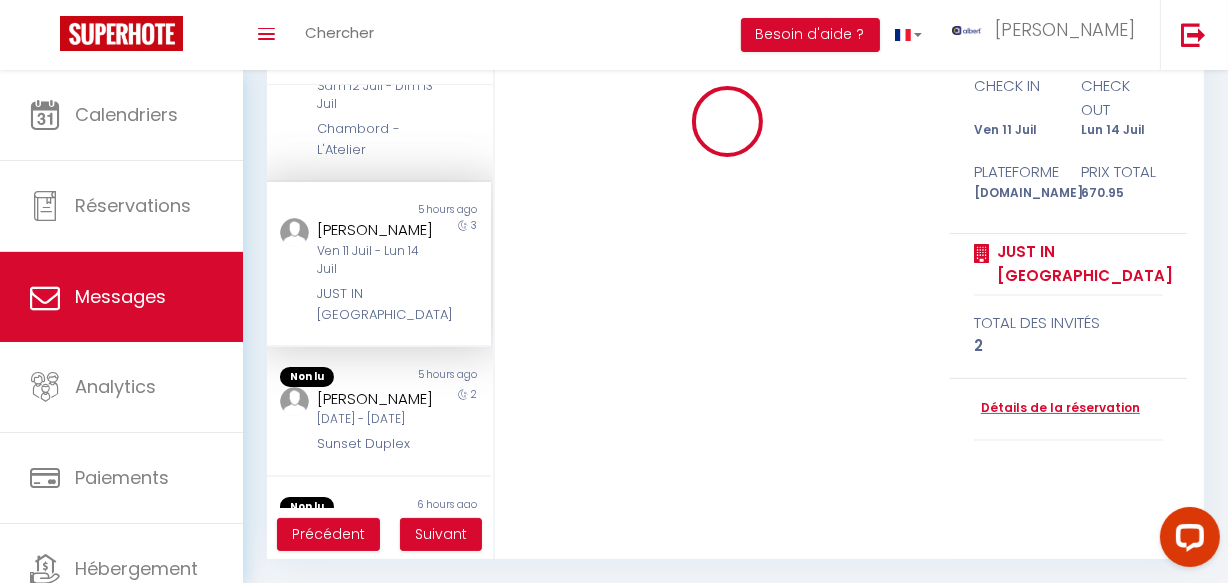 type 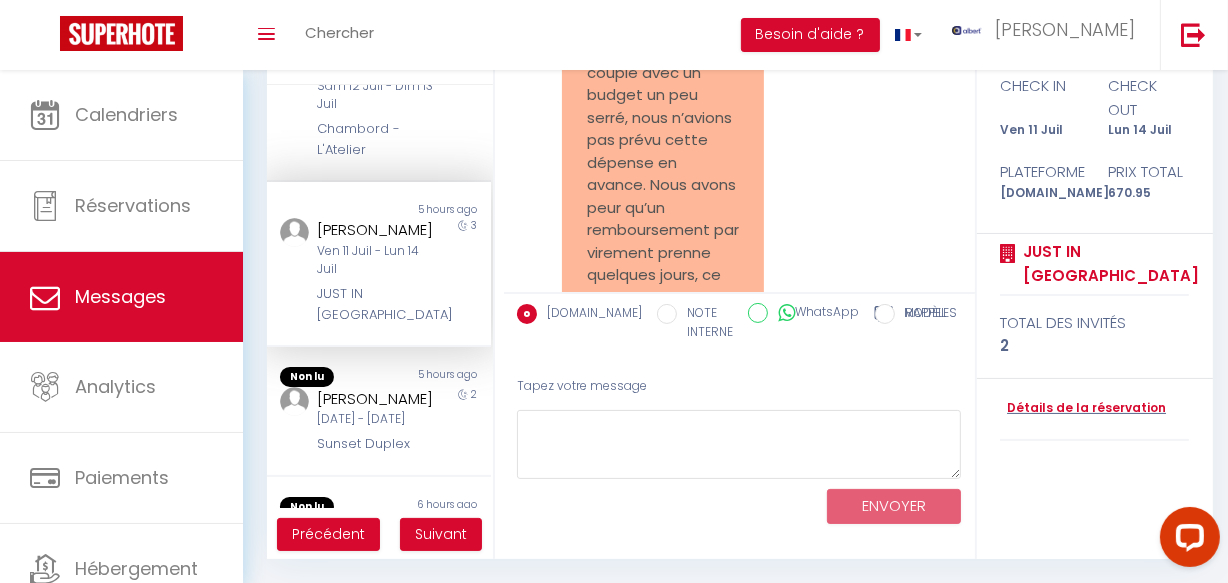 scroll, scrollTop: 0, scrollLeft: 0, axis: both 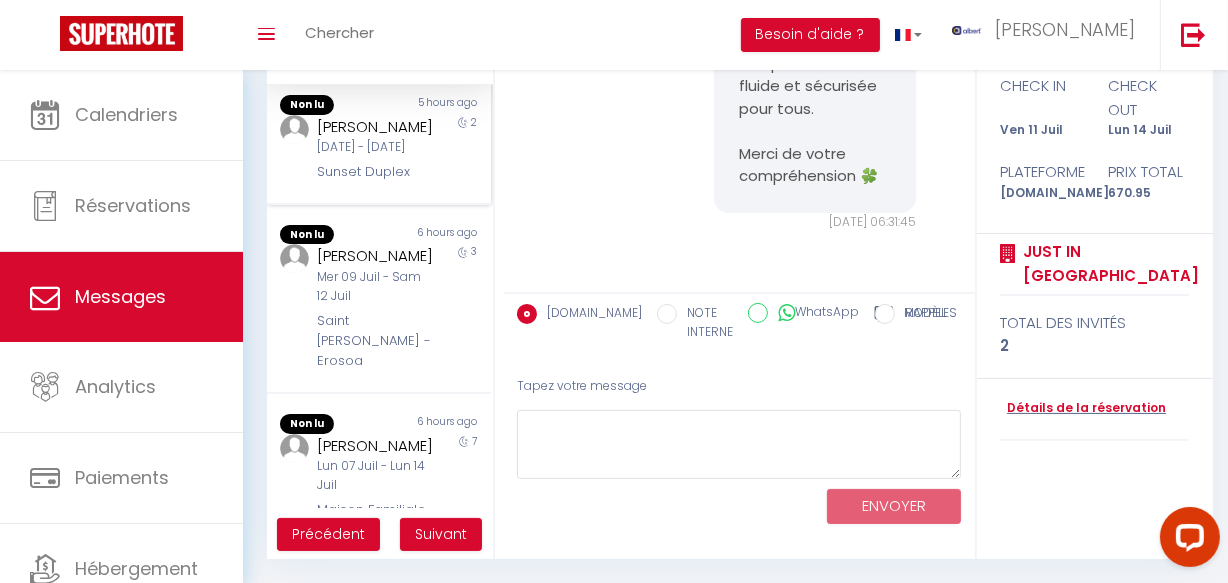click on "[DATE] - [DATE]" at bounding box center [375, 147] 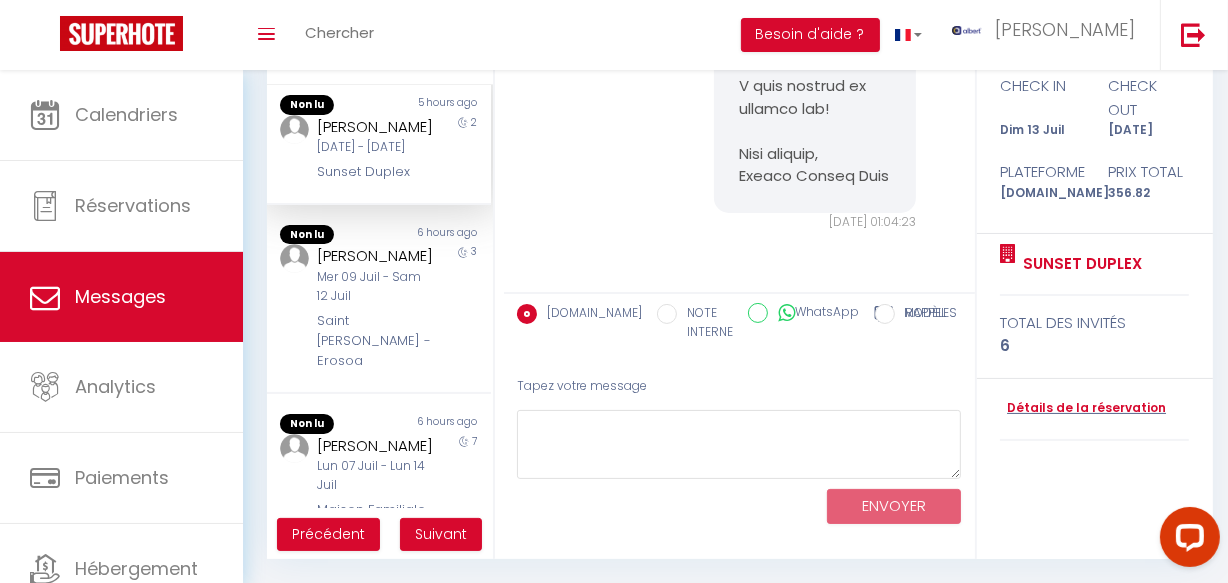 scroll, scrollTop: 12349, scrollLeft: 0, axis: vertical 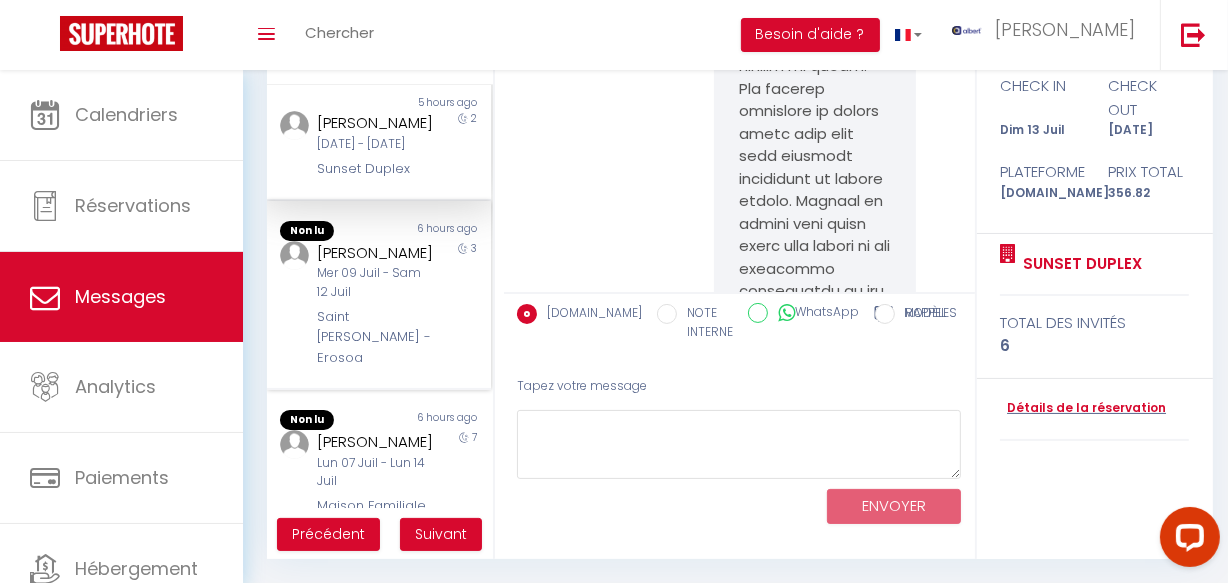 click on "[PERSON_NAME]" at bounding box center (375, 253) 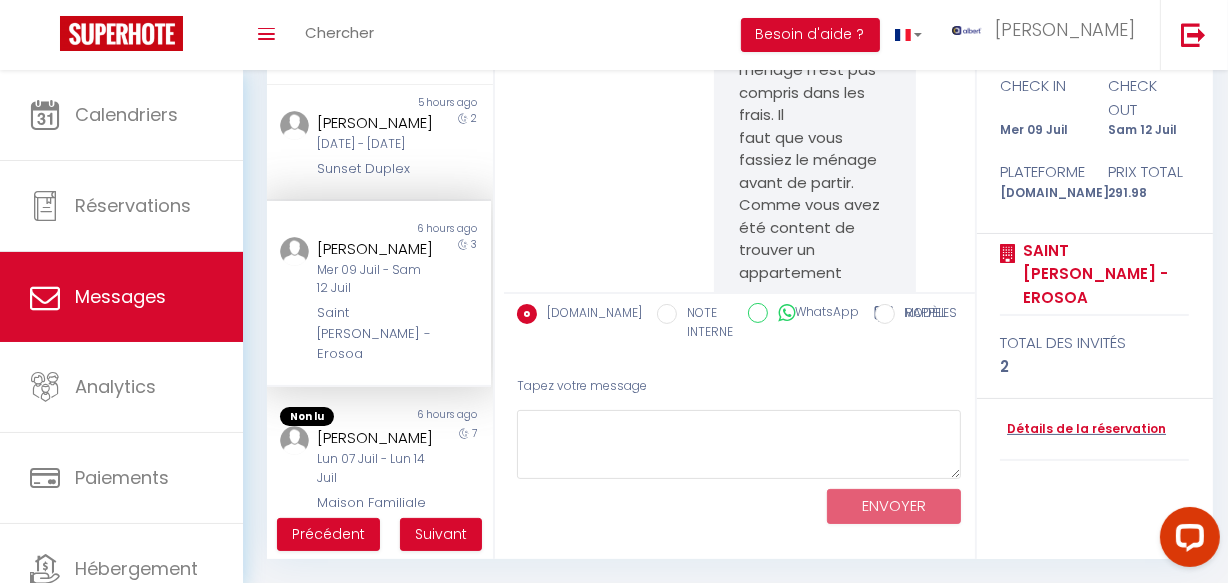scroll, scrollTop: 8315, scrollLeft: 0, axis: vertical 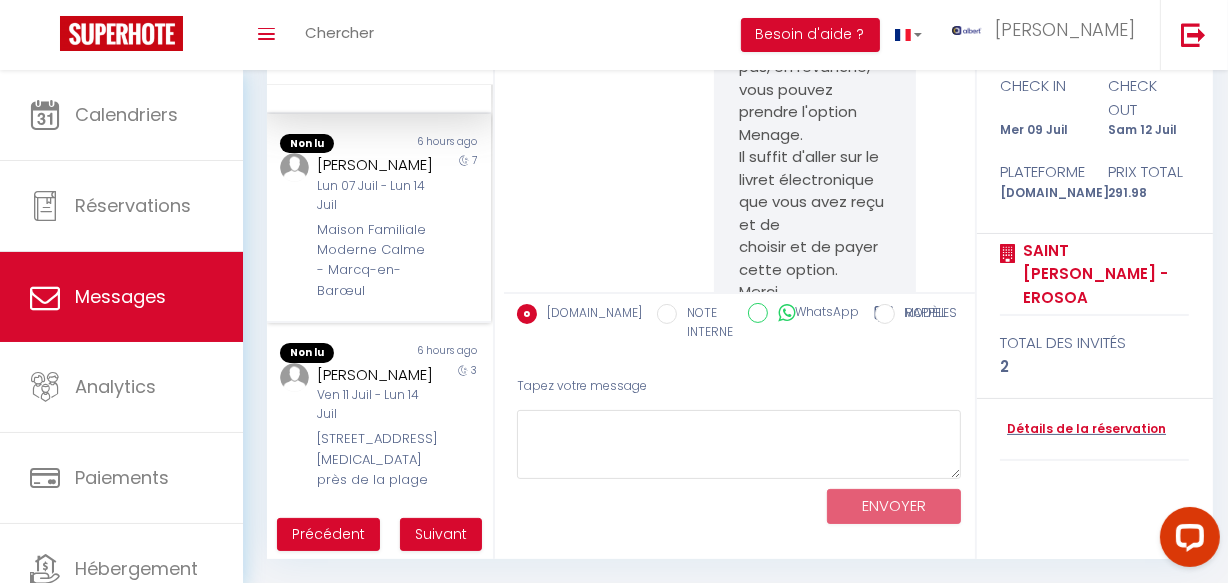click on "Lun 07 Juil - Lun 14 Juil" at bounding box center [375, 196] 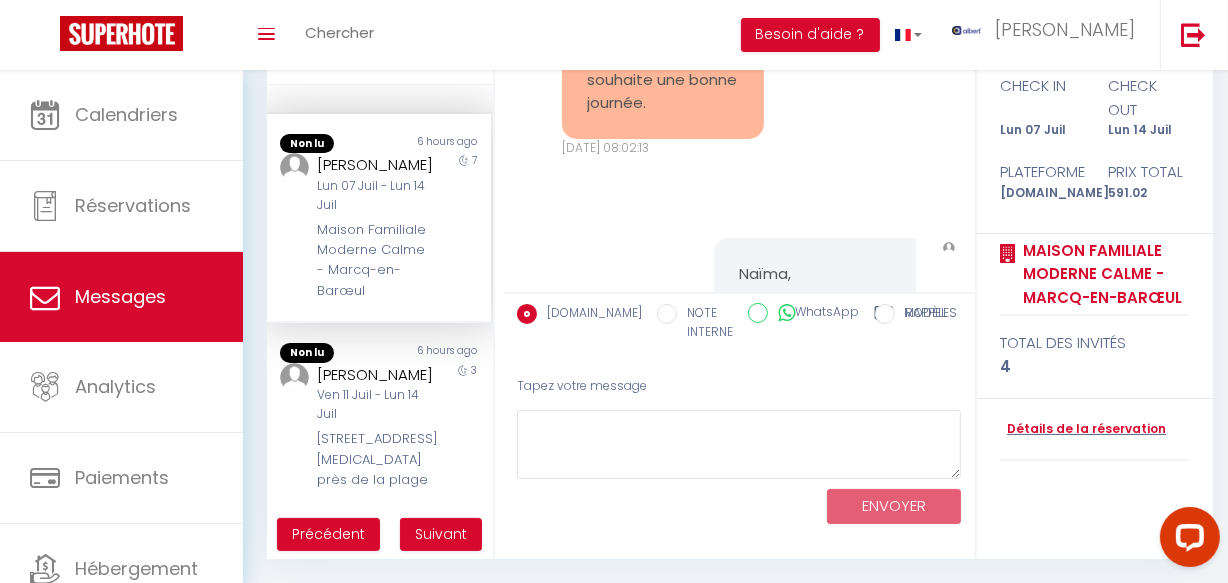 scroll, scrollTop: 11481, scrollLeft: 0, axis: vertical 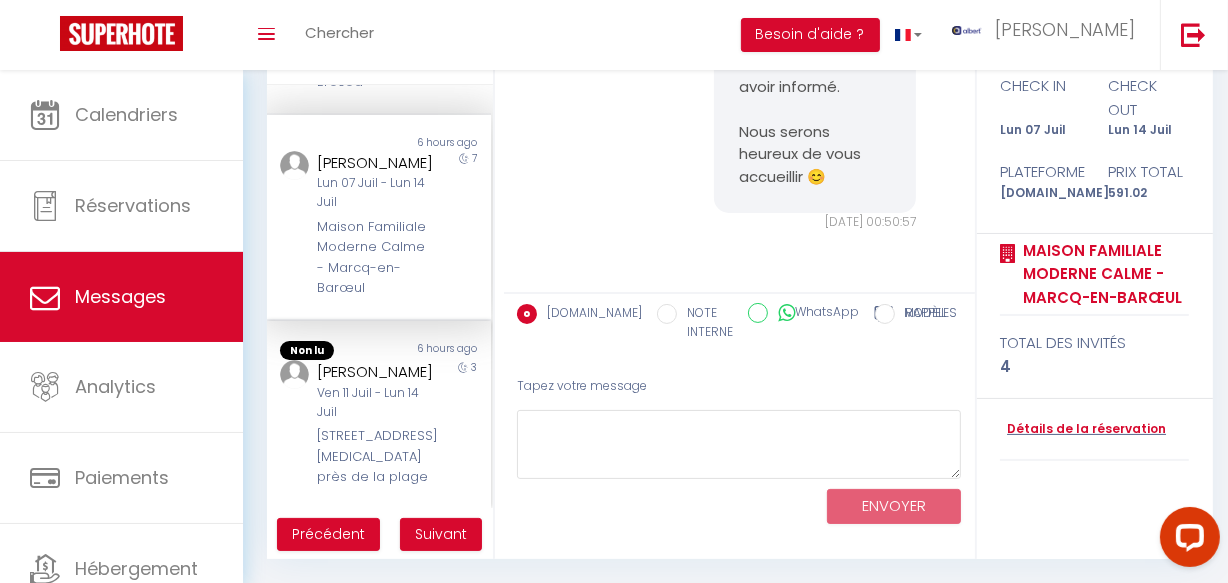 click on "[PERSON_NAME]" at bounding box center (375, 372) 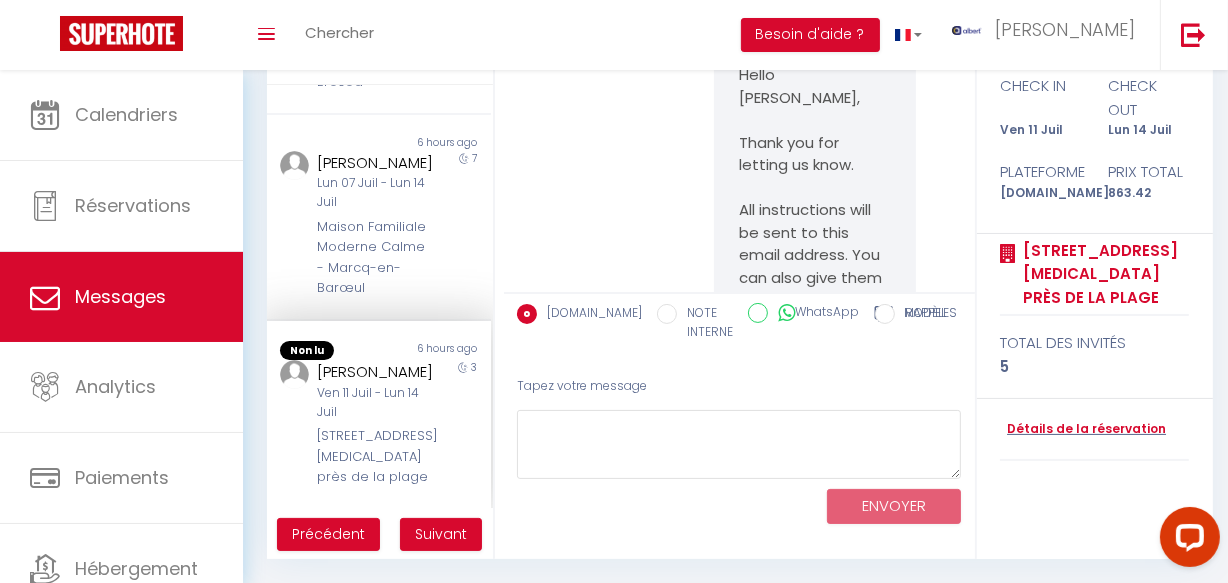 scroll, scrollTop: 30667, scrollLeft: 0, axis: vertical 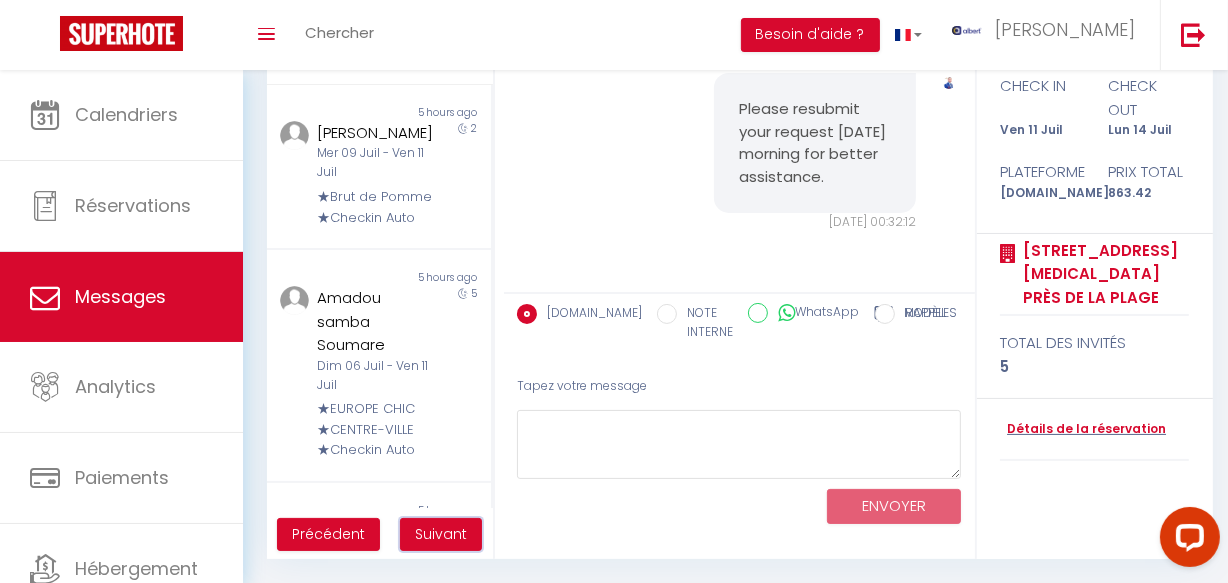 click on "Suivant" at bounding box center [441, 535] 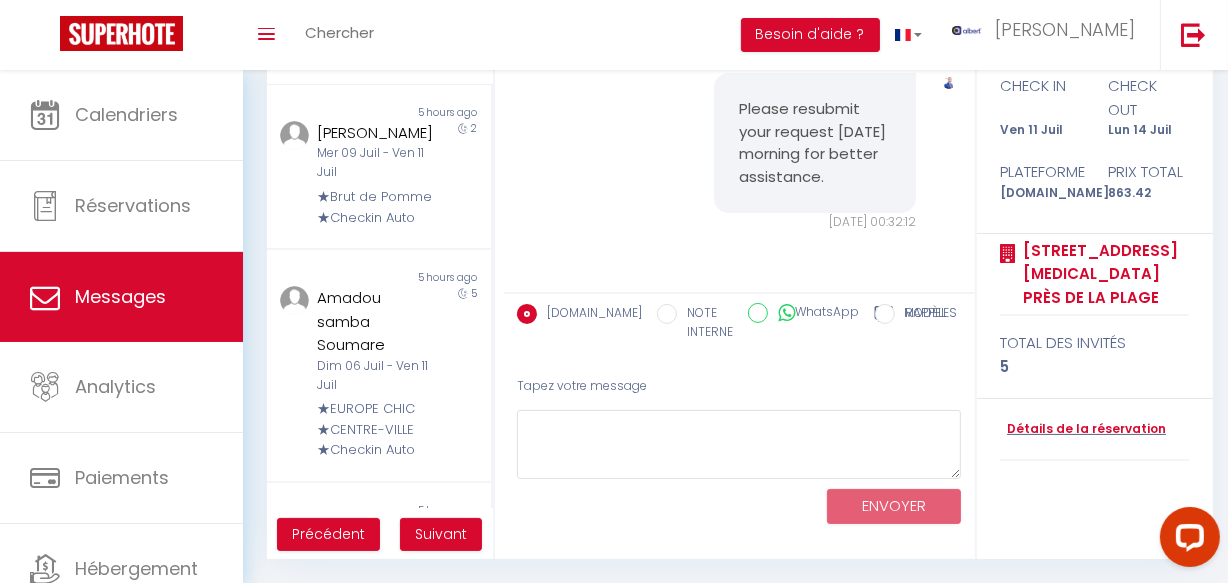 scroll, scrollTop: 70, scrollLeft: 0, axis: vertical 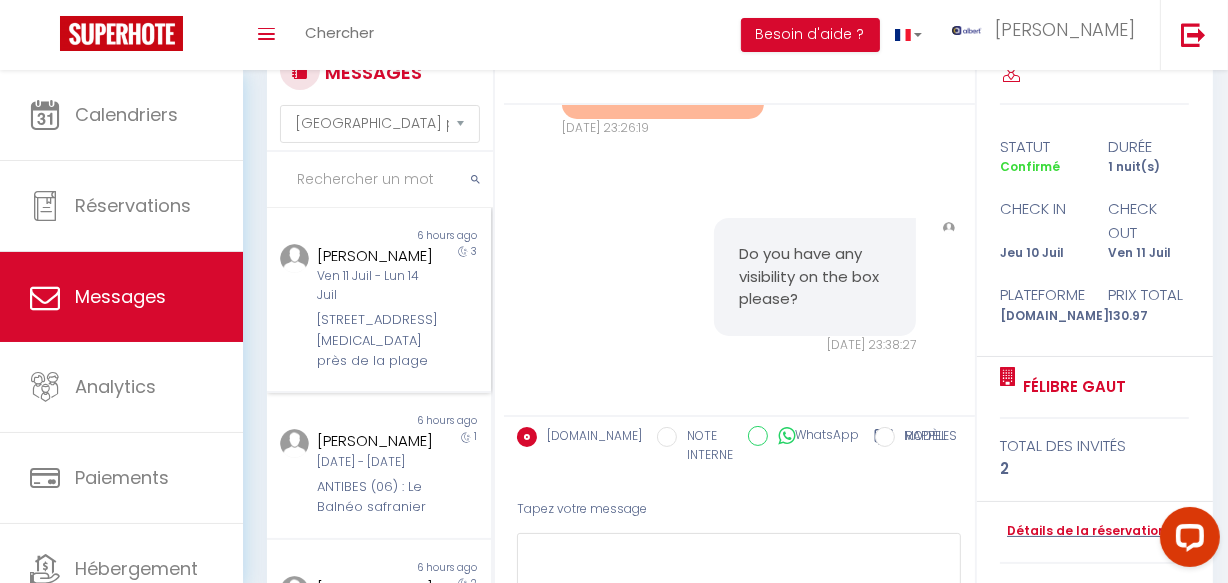 click on "Ven 11 Juil - Lun 14 Juil" at bounding box center (375, 286) 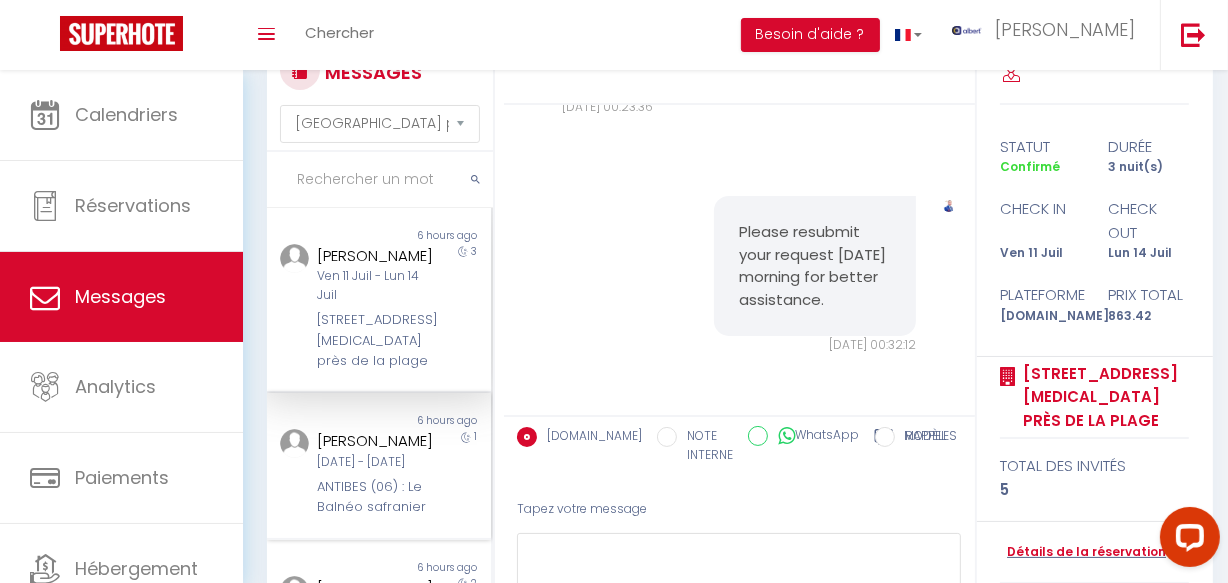 click on "Non lu
6 hours ago
[PERSON_NAME]   [DATE] - [DATE]   ANTIBES (06) : Le Balnéo safranier     1" at bounding box center [379, 466] 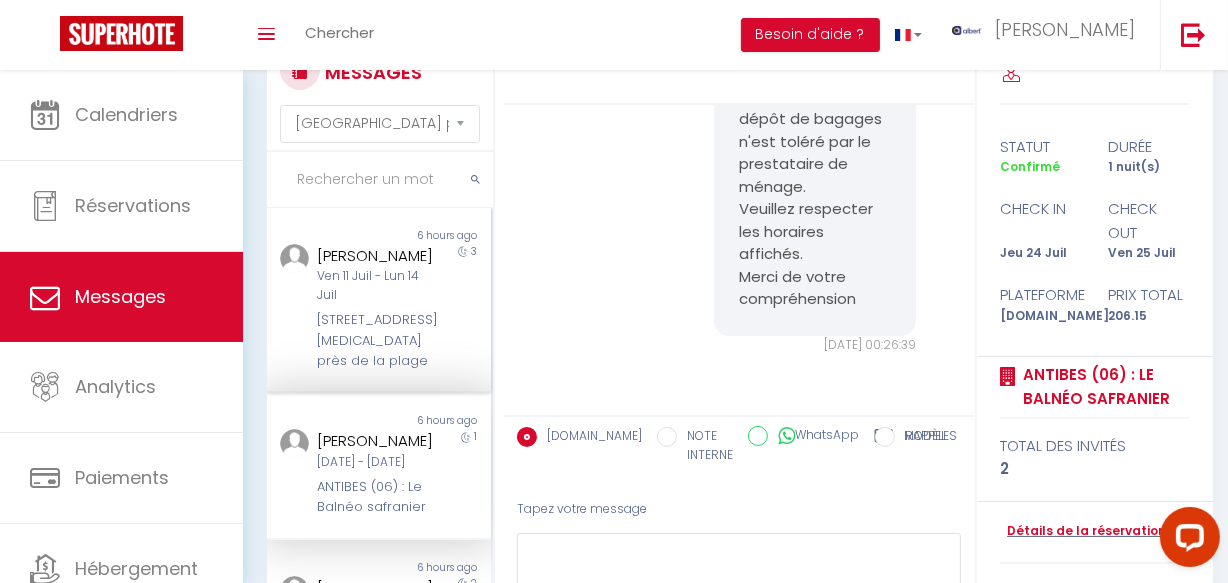scroll, scrollTop: 2462, scrollLeft: 0, axis: vertical 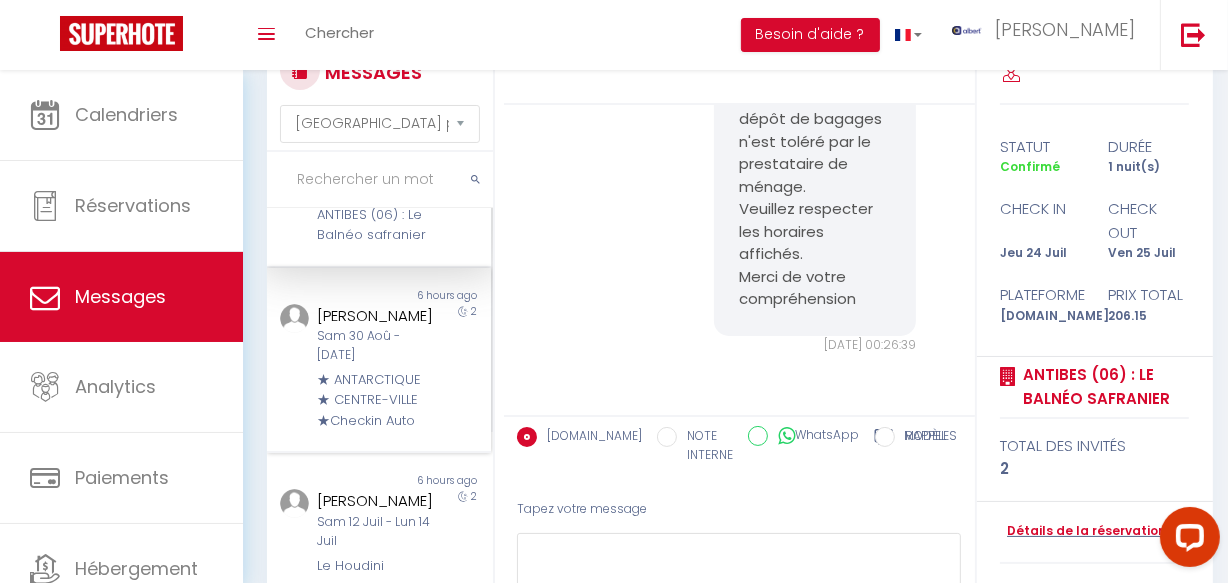 click on "★ ANTARCTIQUE ★ CENTRE-VILLE ★Checkin Auto" at bounding box center [375, 400] 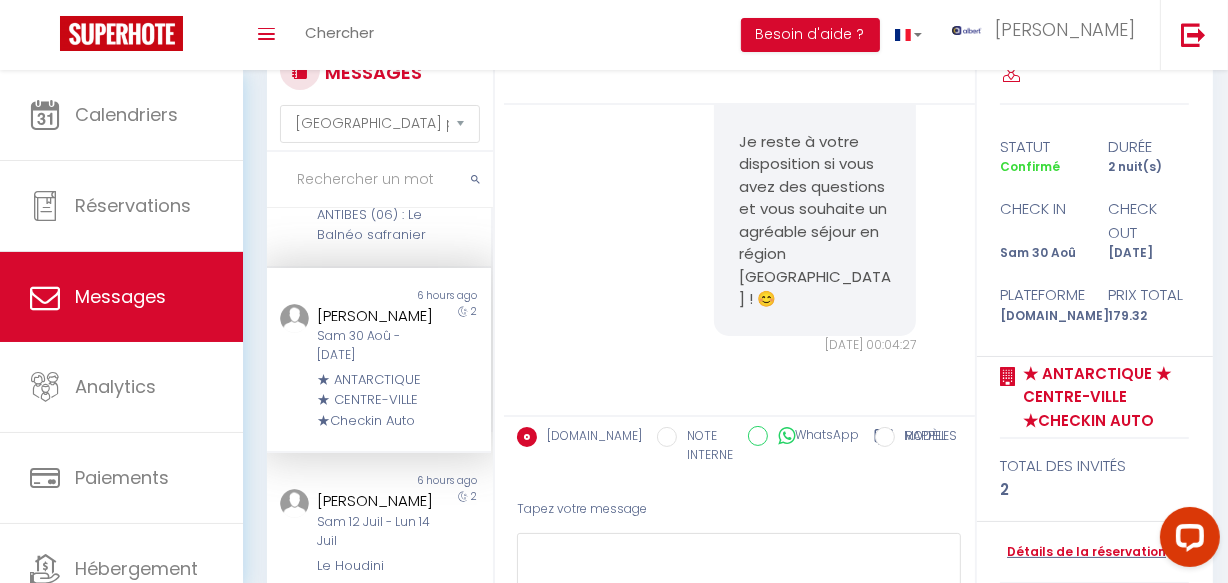 scroll, scrollTop: 545, scrollLeft: 0, axis: vertical 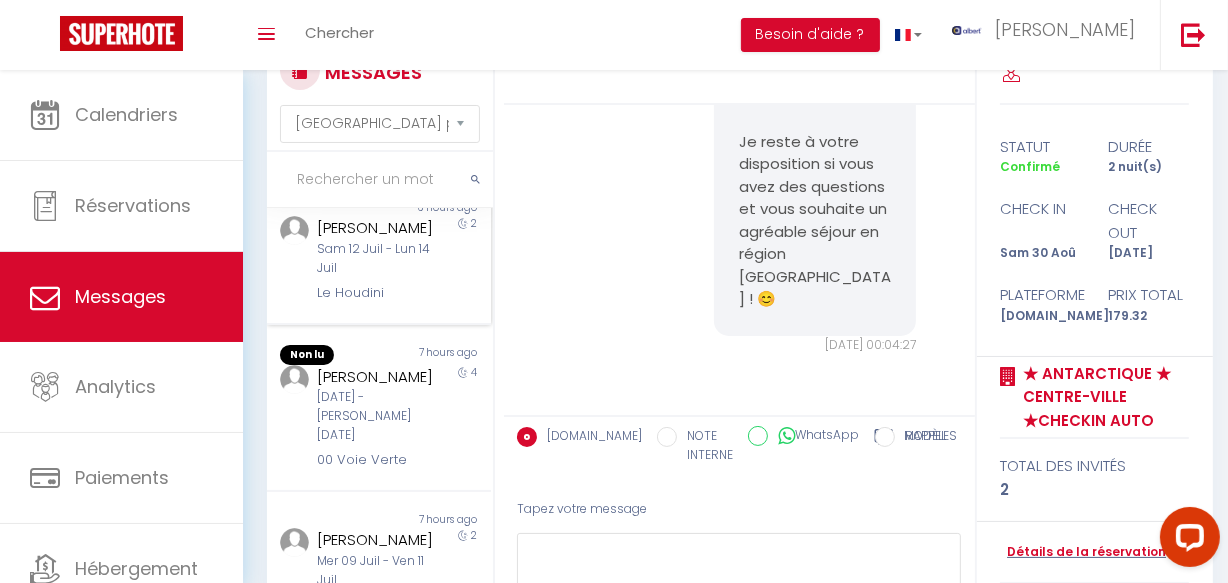 click on "Non lu
6 hours ago
[PERSON_NAME]   [PERSON_NAME][DATE] - [DATE]   Le Houdini     2" at bounding box center (379, 252) 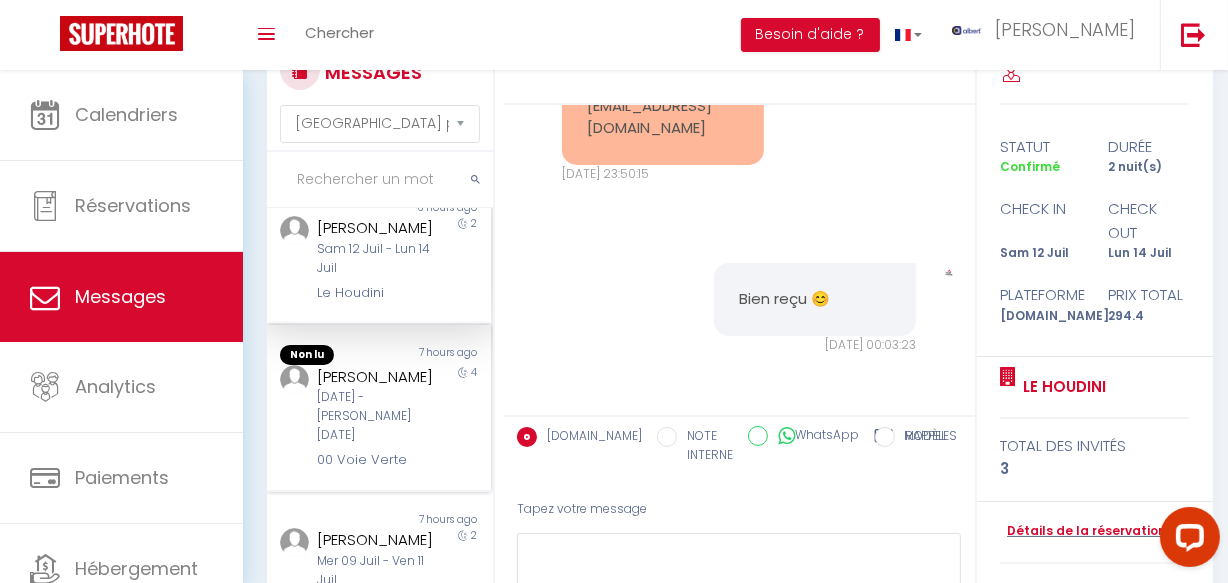 click on "[PERSON_NAME]" at bounding box center (375, 377) 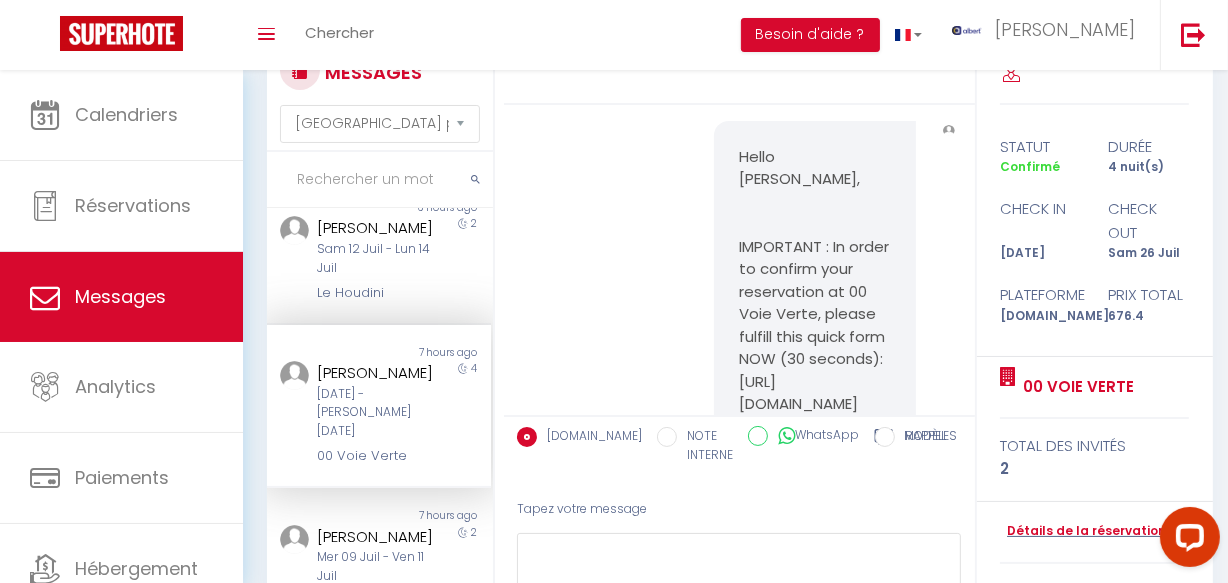 scroll, scrollTop: 0, scrollLeft: 0, axis: both 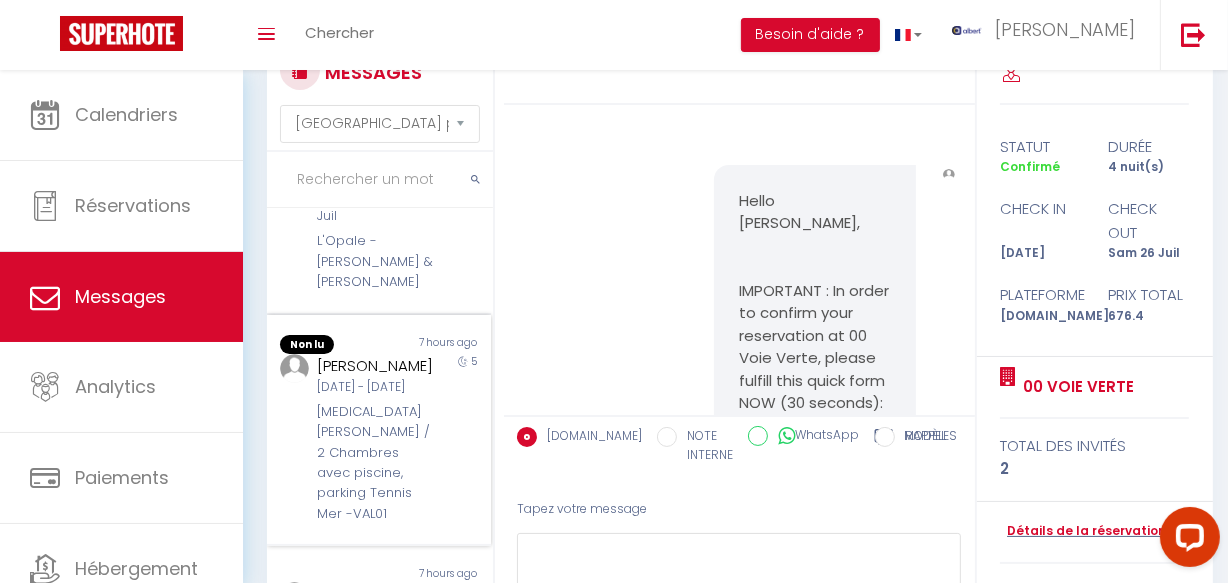 click on "5" at bounding box center (463, 439) 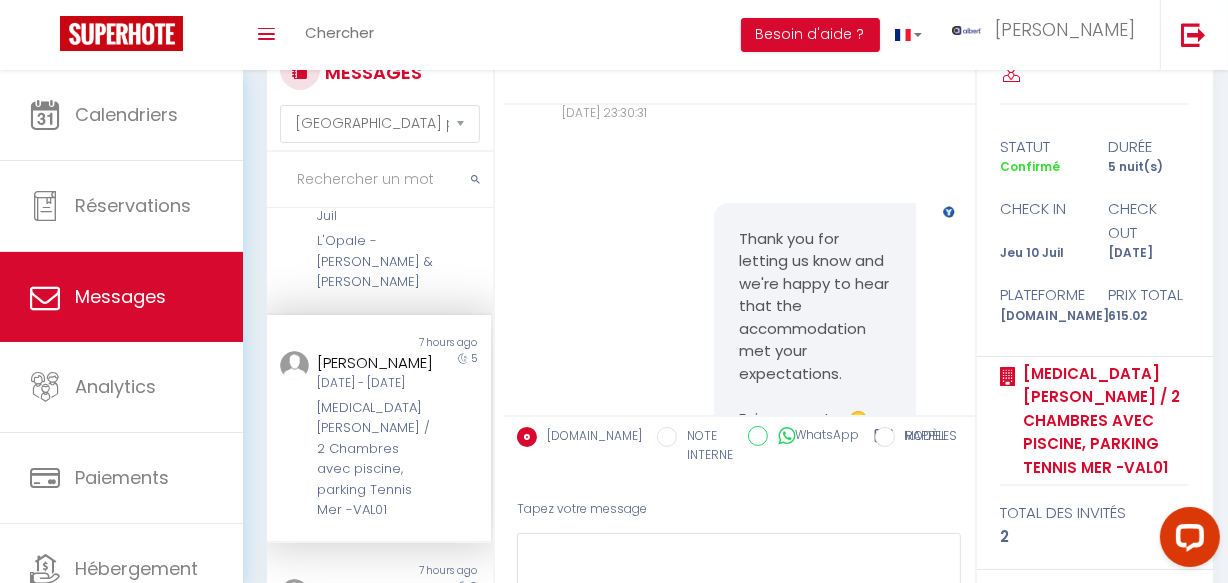 scroll, scrollTop: 11850, scrollLeft: 0, axis: vertical 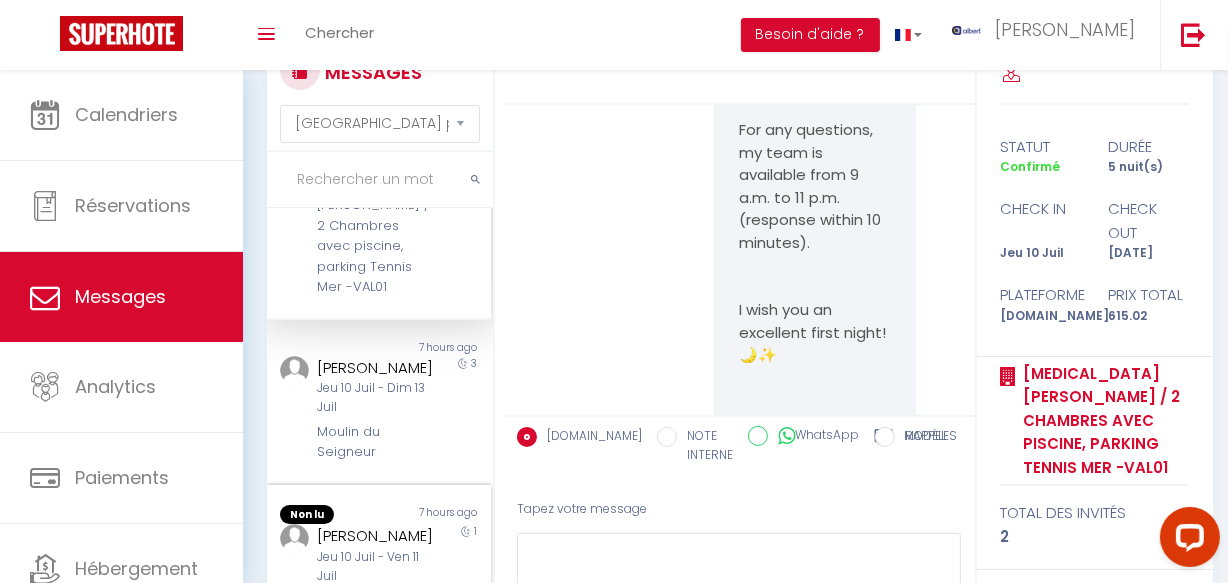 click on "Non lu
7 hours ago
[PERSON_NAME]   [DATE] - [DATE][PERSON_NAME]     1" at bounding box center [379, 558] 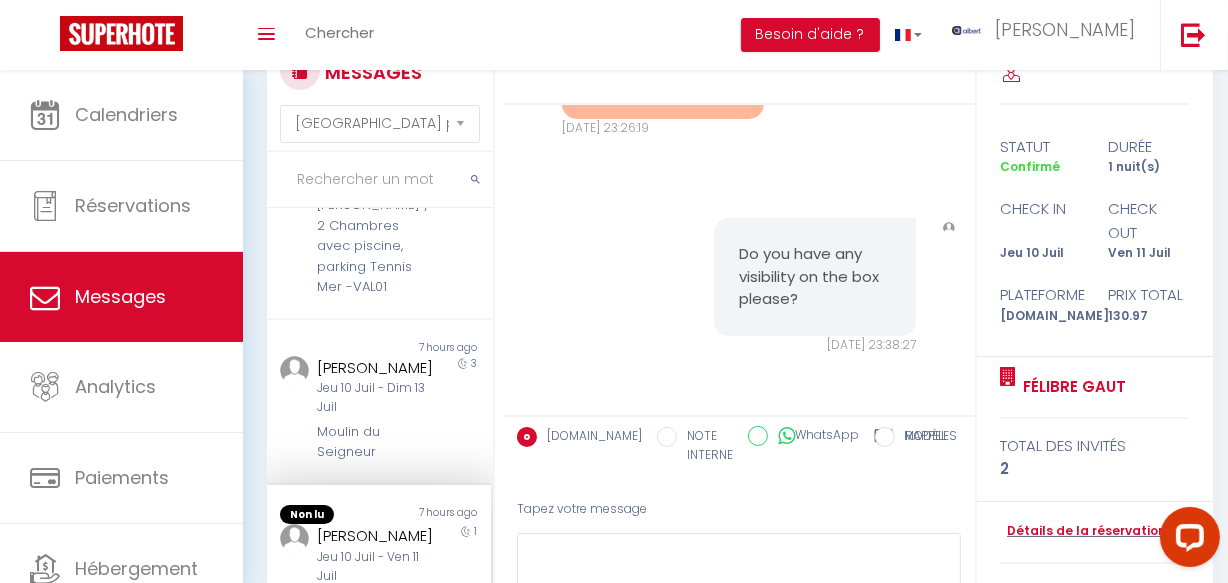 scroll, scrollTop: 9223, scrollLeft: 0, axis: vertical 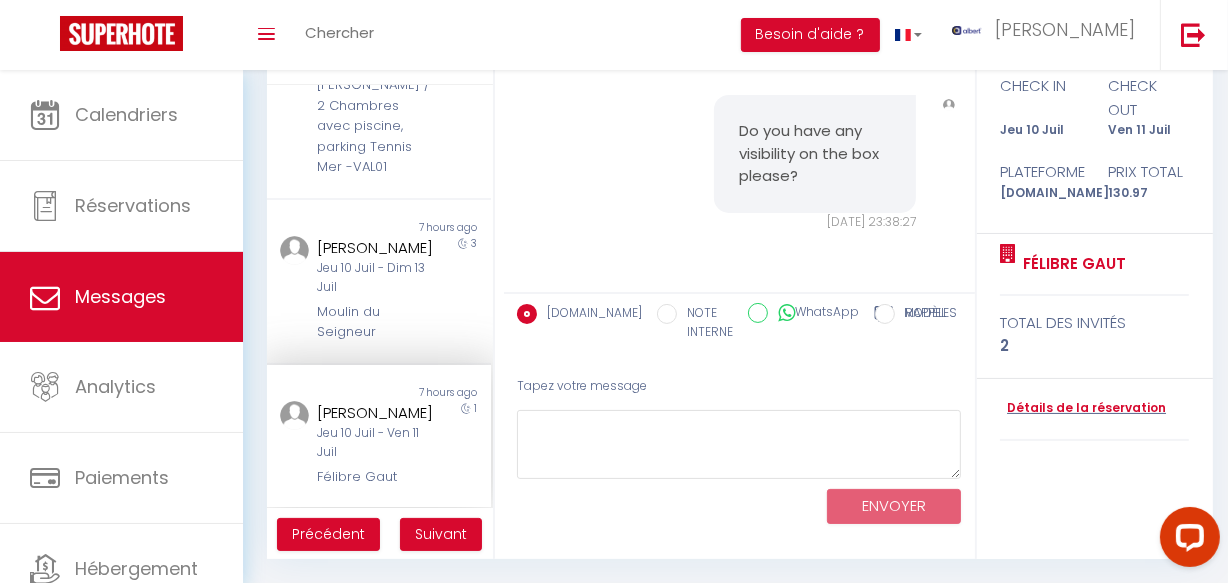 click on "Précédent     Suivant" at bounding box center [380, 534] 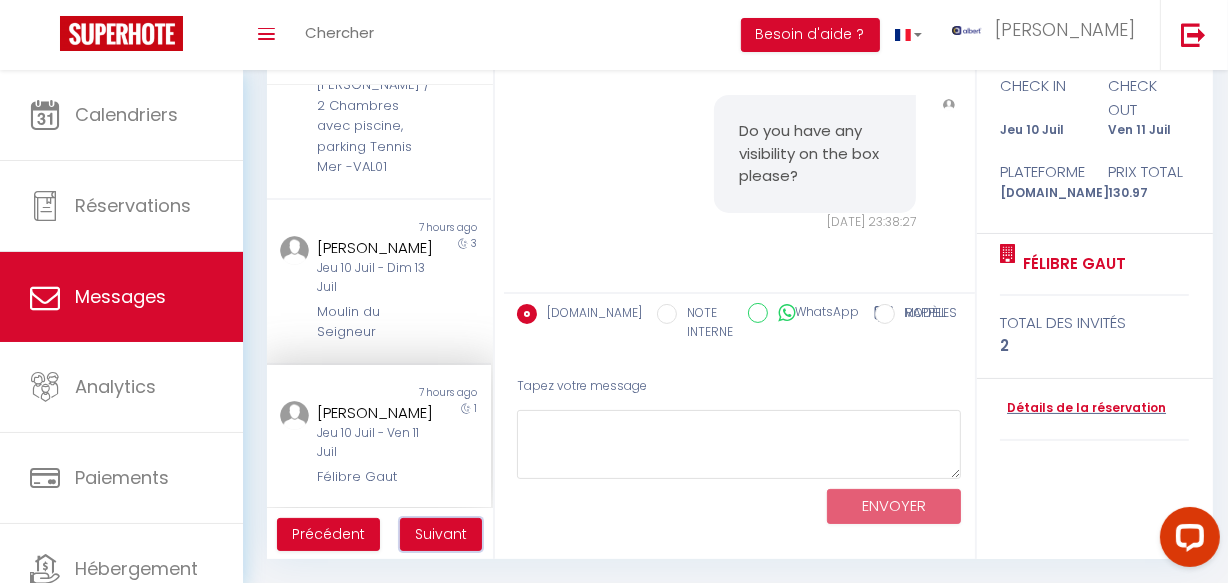 click on "Suivant" at bounding box center [441, 534] 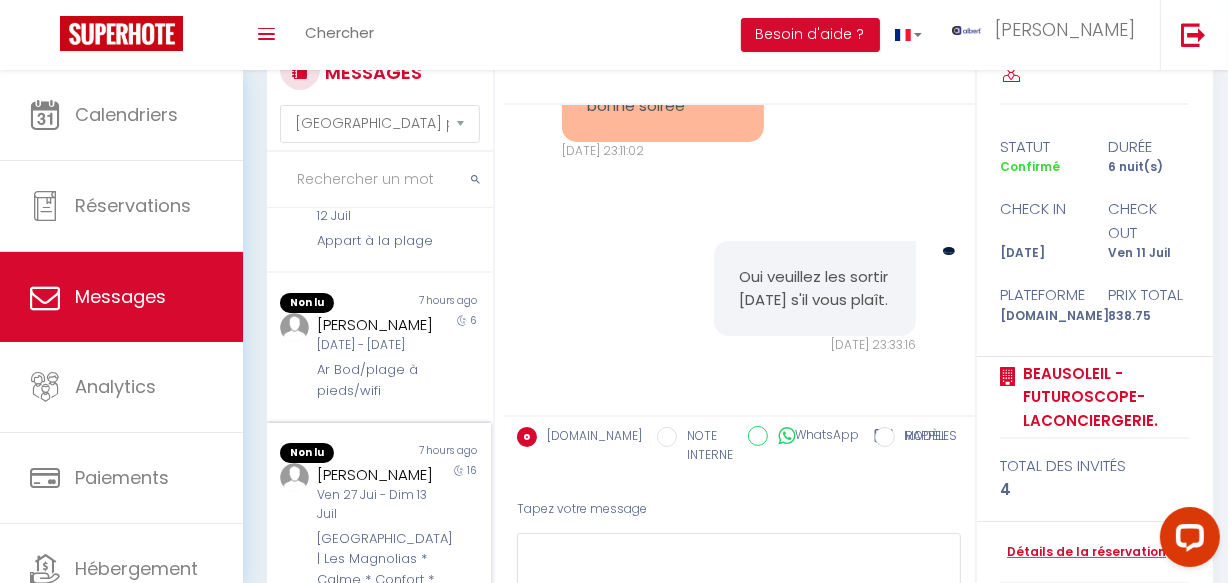 click on "7 hours ago" at bounding box center [435, 453] 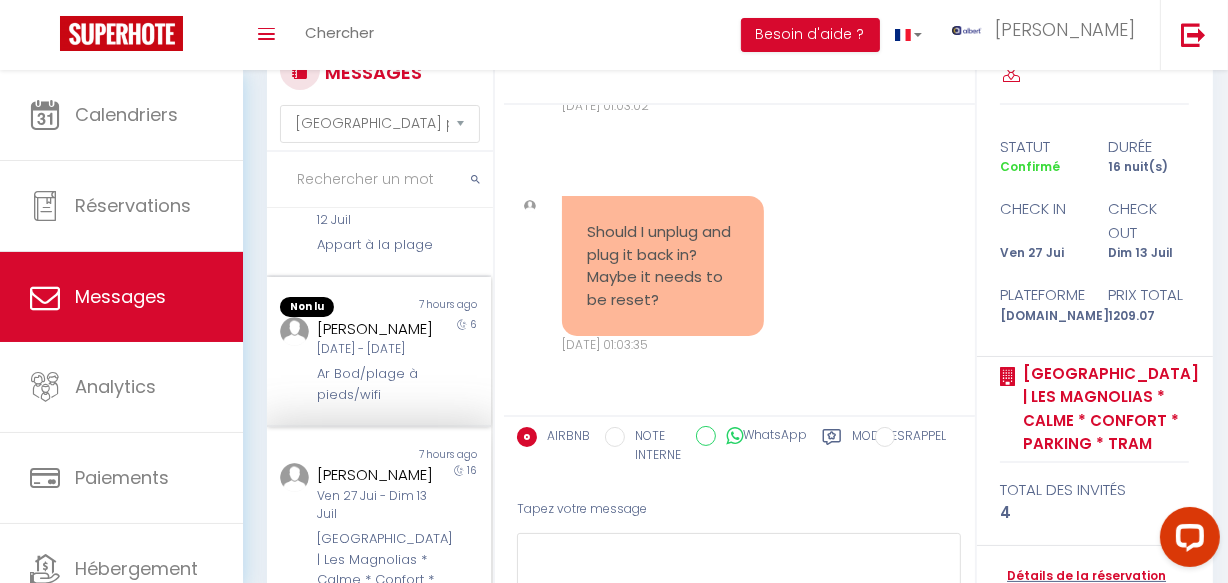click on "[PERSON_NAME]   [DATE] - [DATE]   Ar Bod/plage à pieds/wifi" at bounding box center (369, 361) 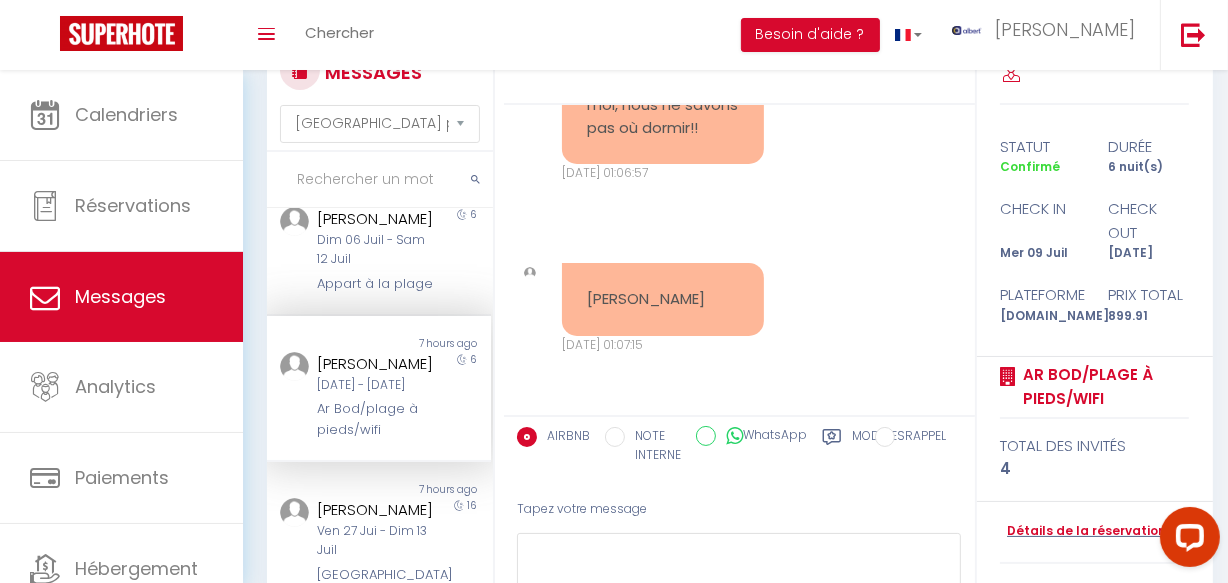 click on "[PERSON_NAME]" at bounding box center [375, 219] 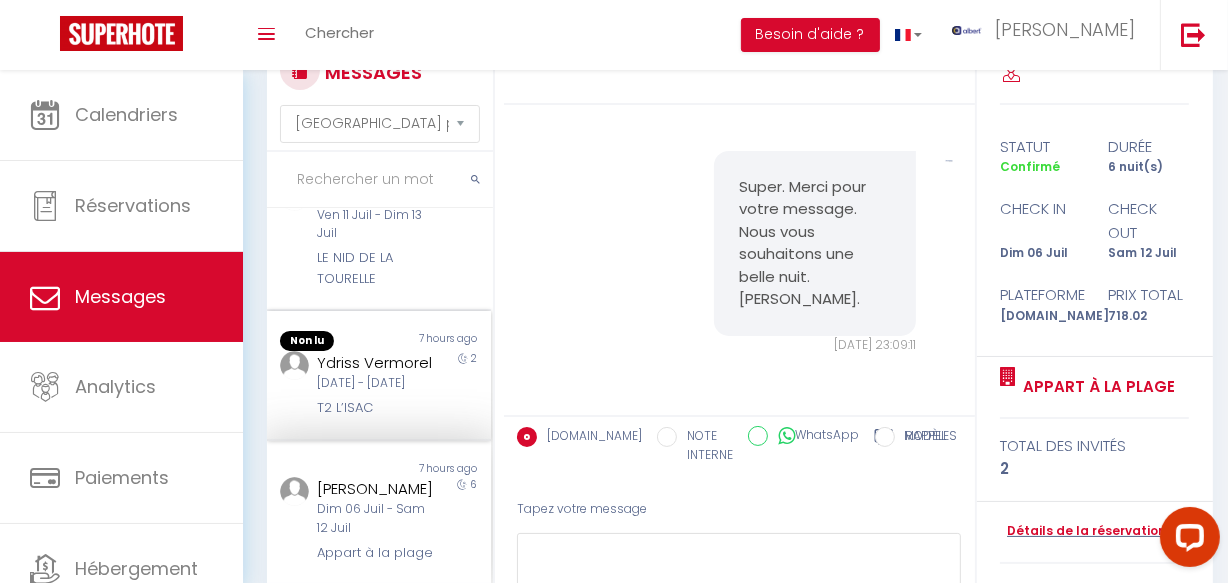click on "7 hours ago" at bounding box center (435, 341) 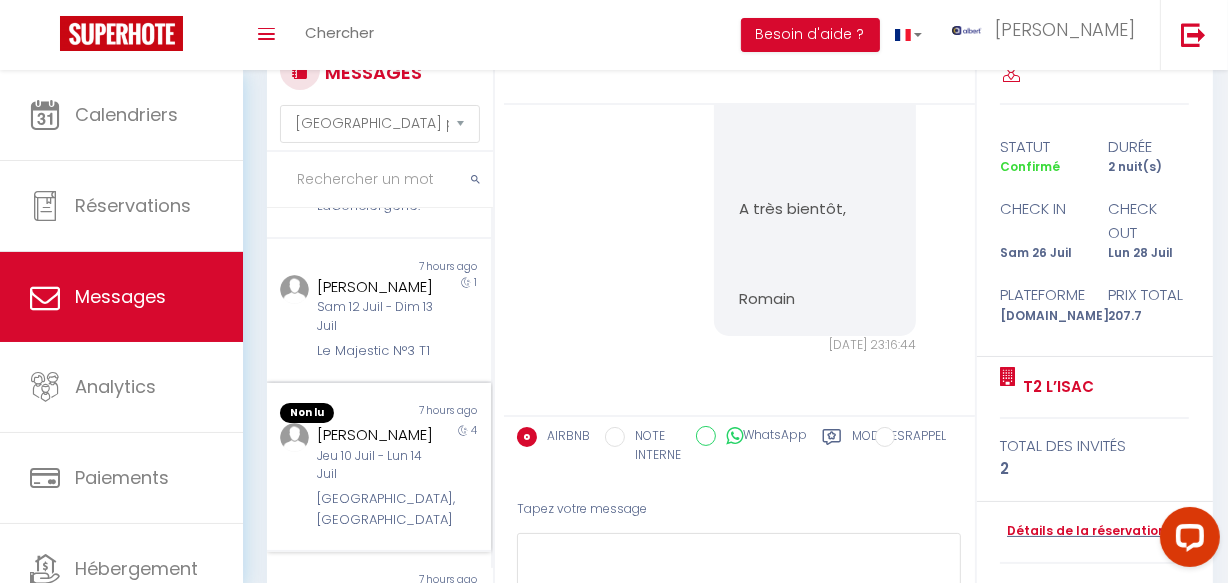 click on "7 hours ago" at bounding box center (435, 413) 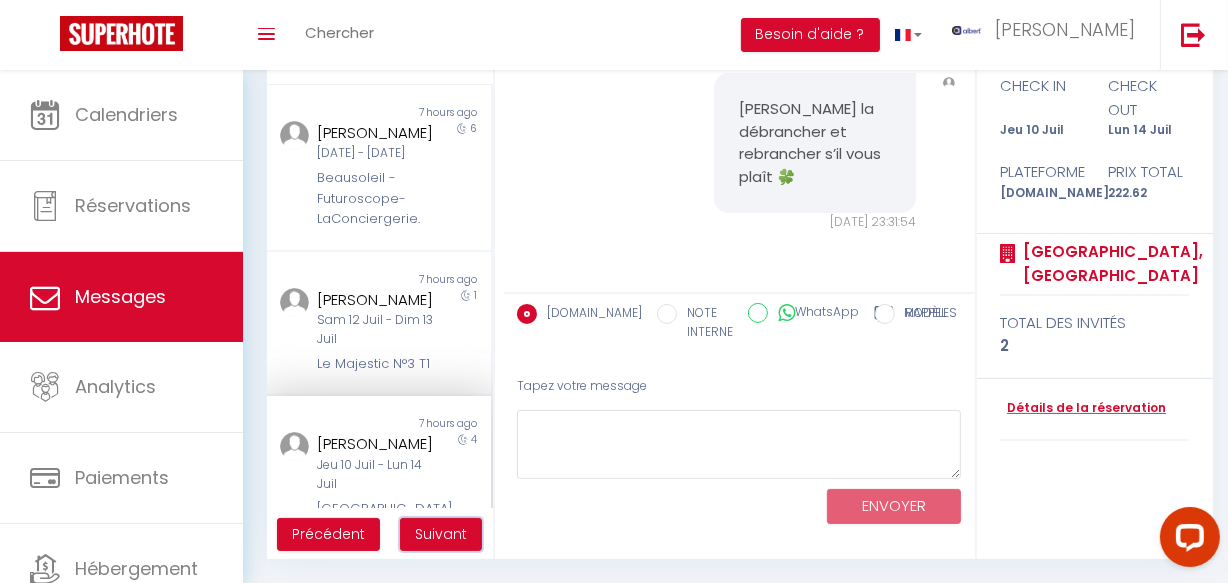 click on "Suivant" at bounding box center [441, 534] 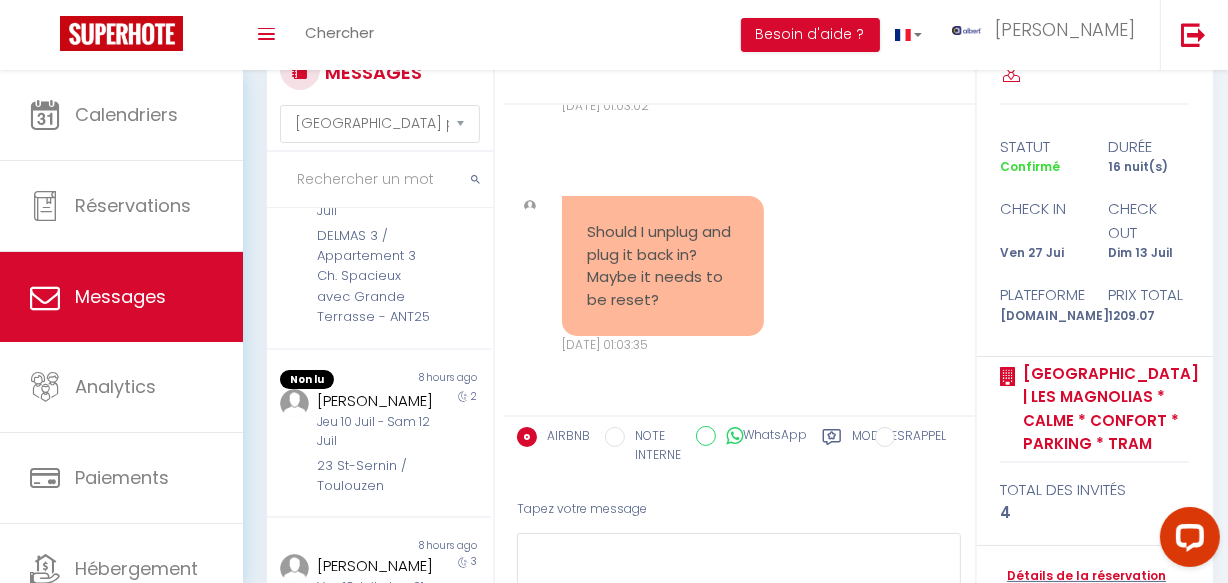 click on "8 hours ago" at bounding box center (435, 380) 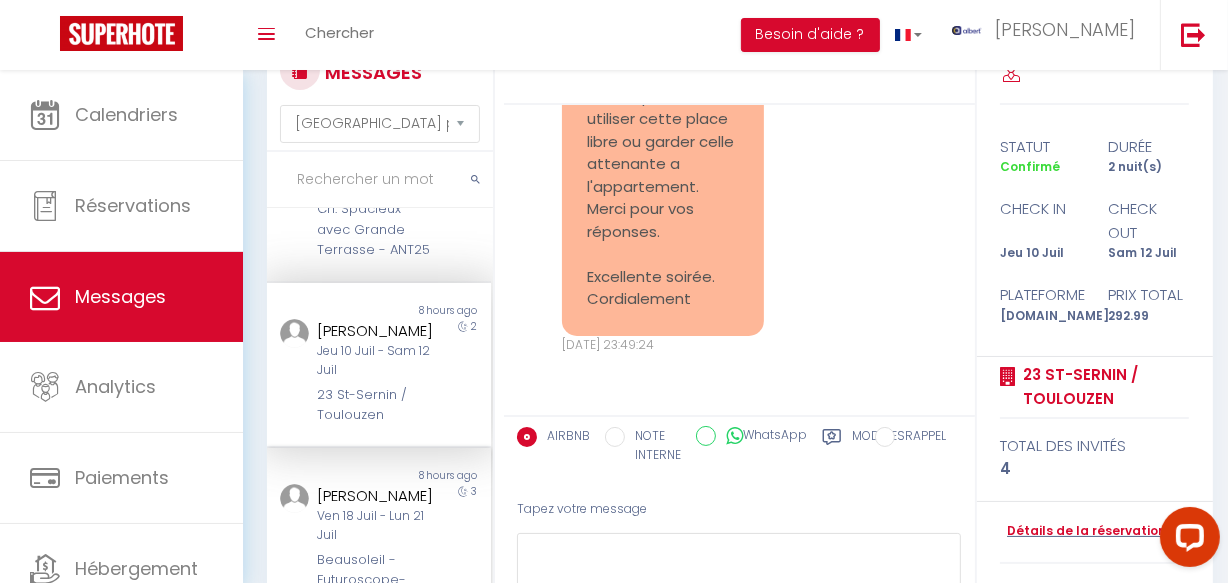 click on "8 hours ago" at bounding box center [435, 476] 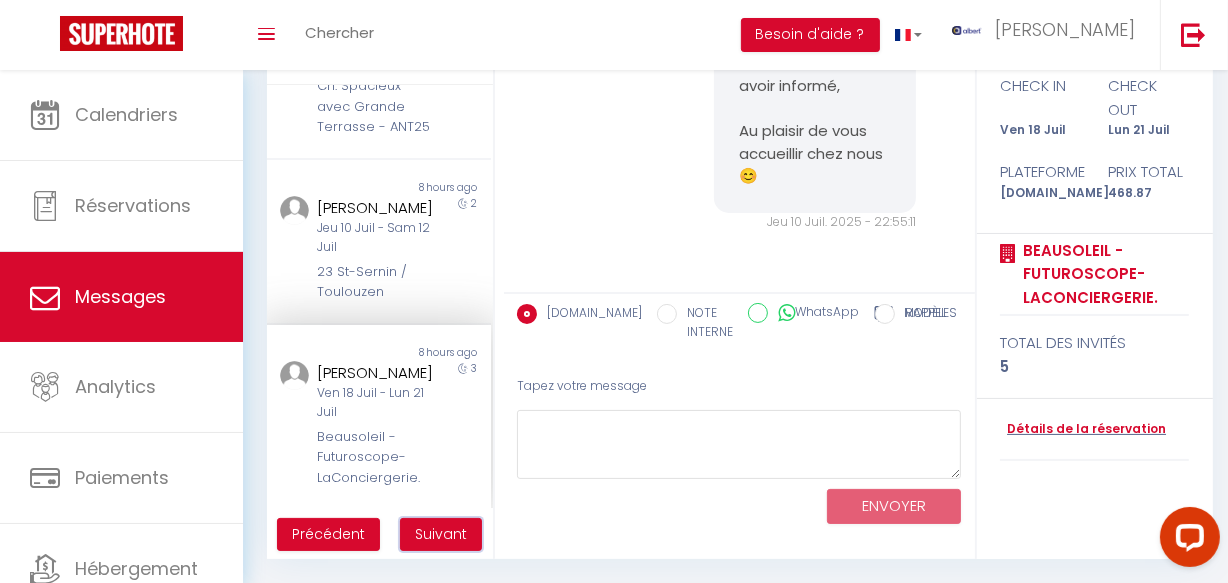 click on "Suivant" at bounding box center [441, 535] 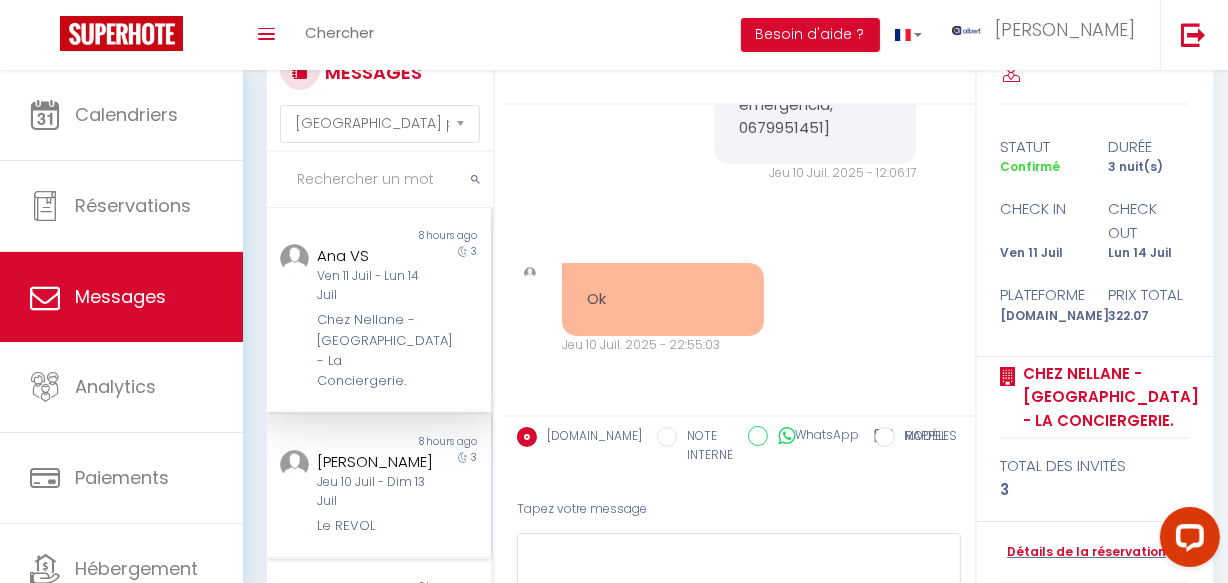 click on "Jeu 10 Juil - Dim 13 Juil" at bounding box center (375, 492) 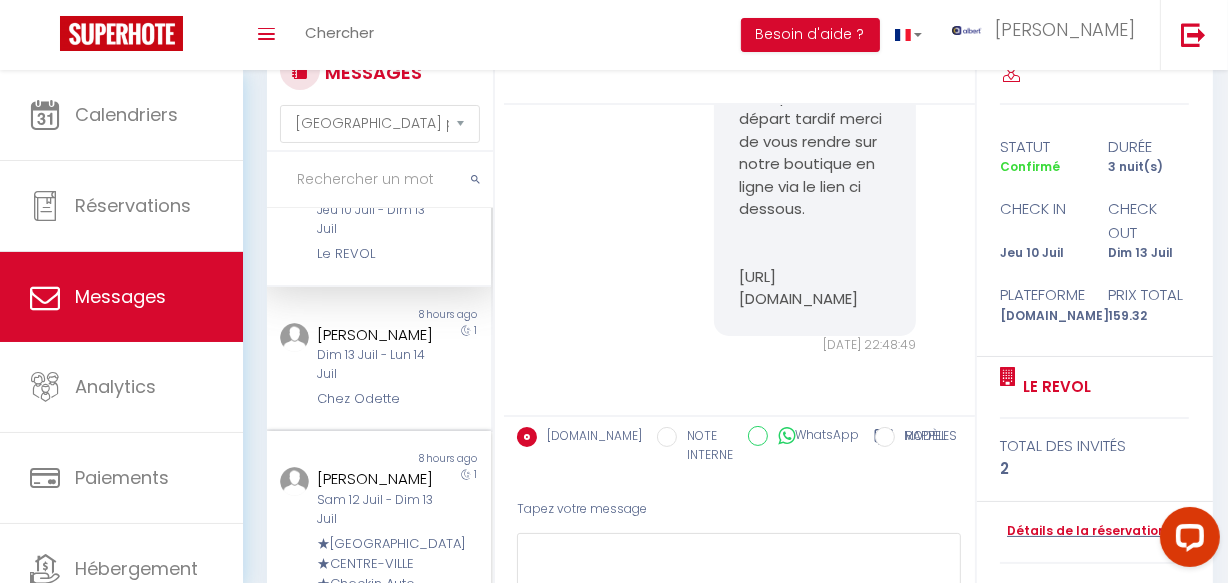 click on "Non lu
8 hours ago
[PERSON_NAME][DATE] - [DATE]   ★[GEOGRAPHIC_DATA] ★CENTRE-VILLE ★Checkin Auto     1" at bounding box center (379, 524) 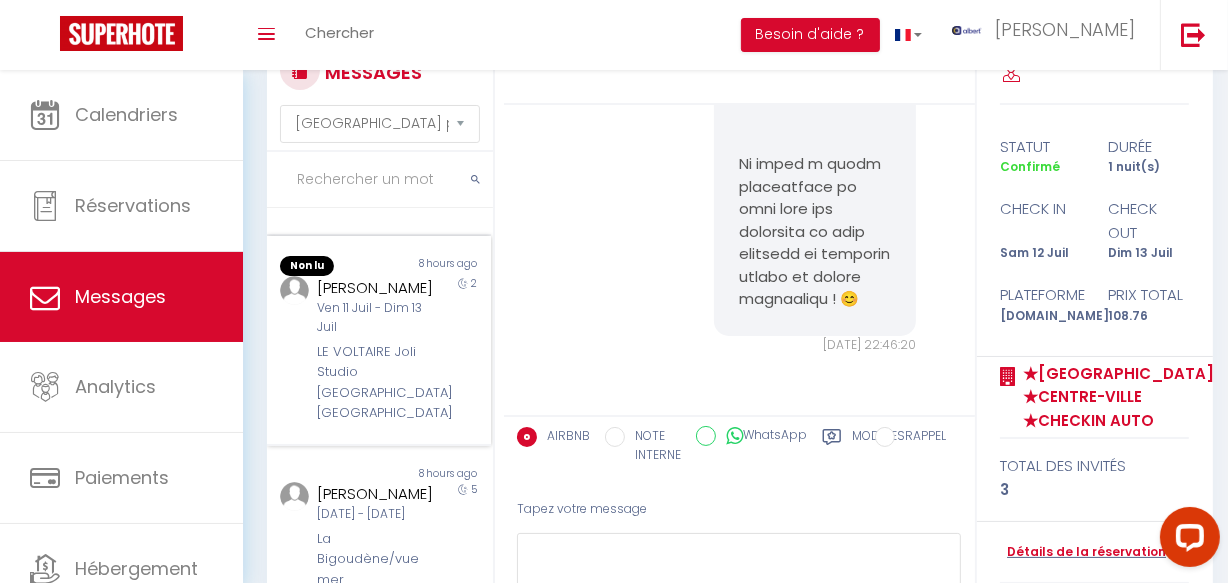 click on "LE VOLTAIRE Joli Studio [GEOGRAPHIC_DATA] [GEOGRAPHIC_DATA]" at bounding box center (375, 383) 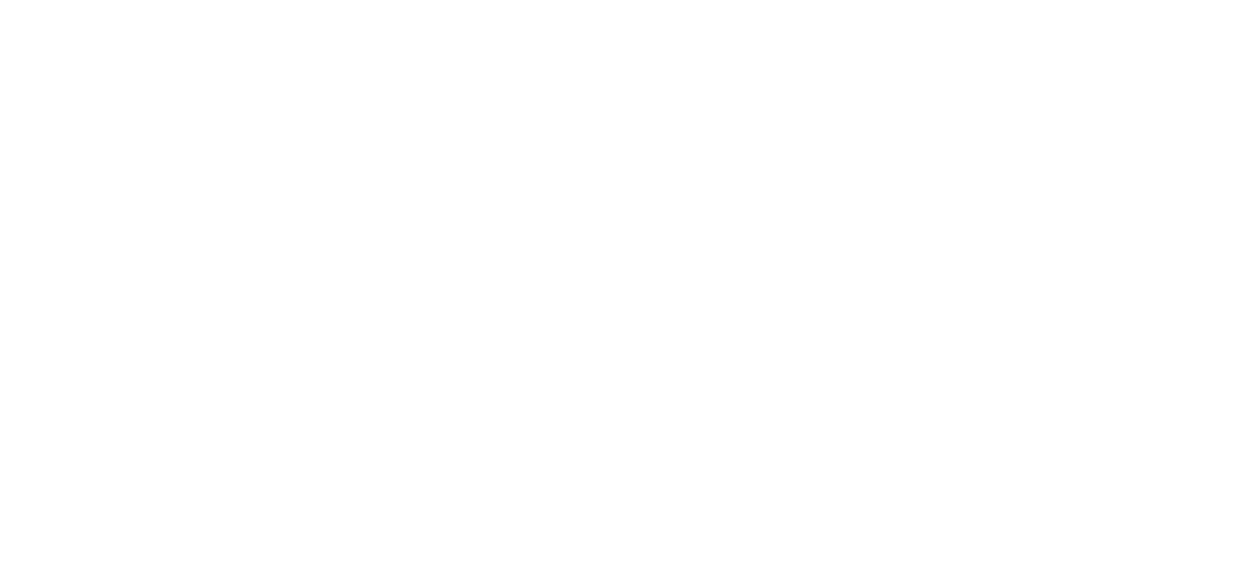 select on "message" 